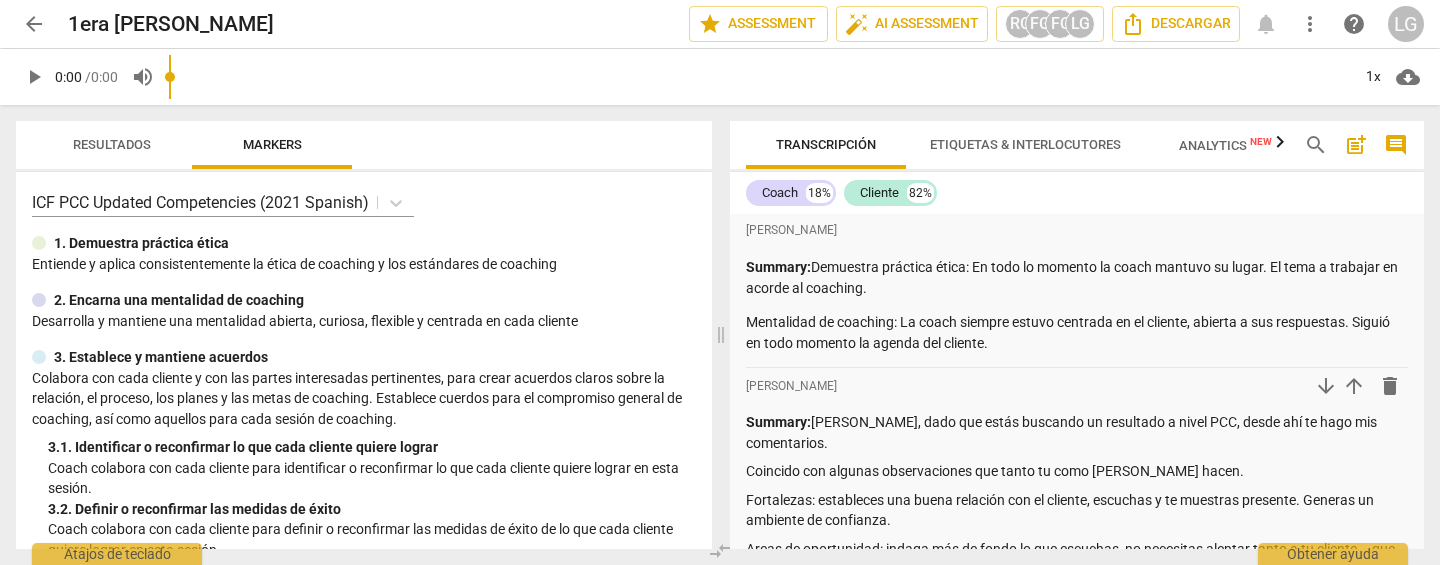 scroll, scrollTop: 0, scrollLeft: 0, axis: both 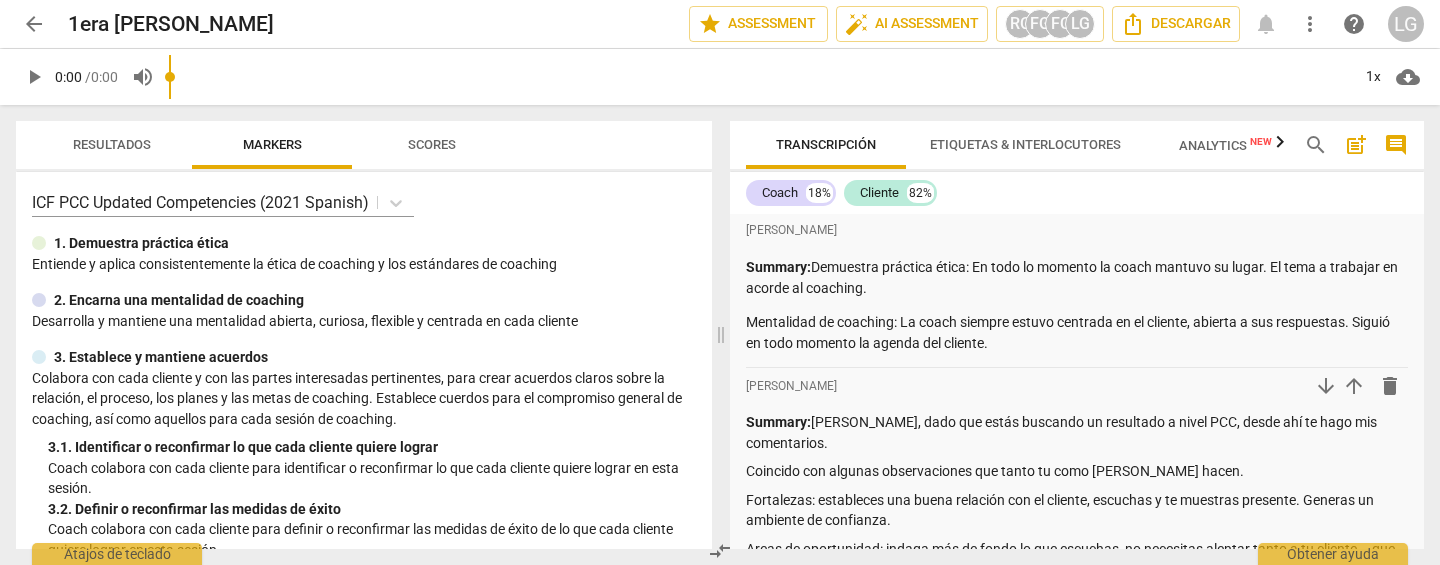 click on "arrow_back" at bounding box center [34, 24] 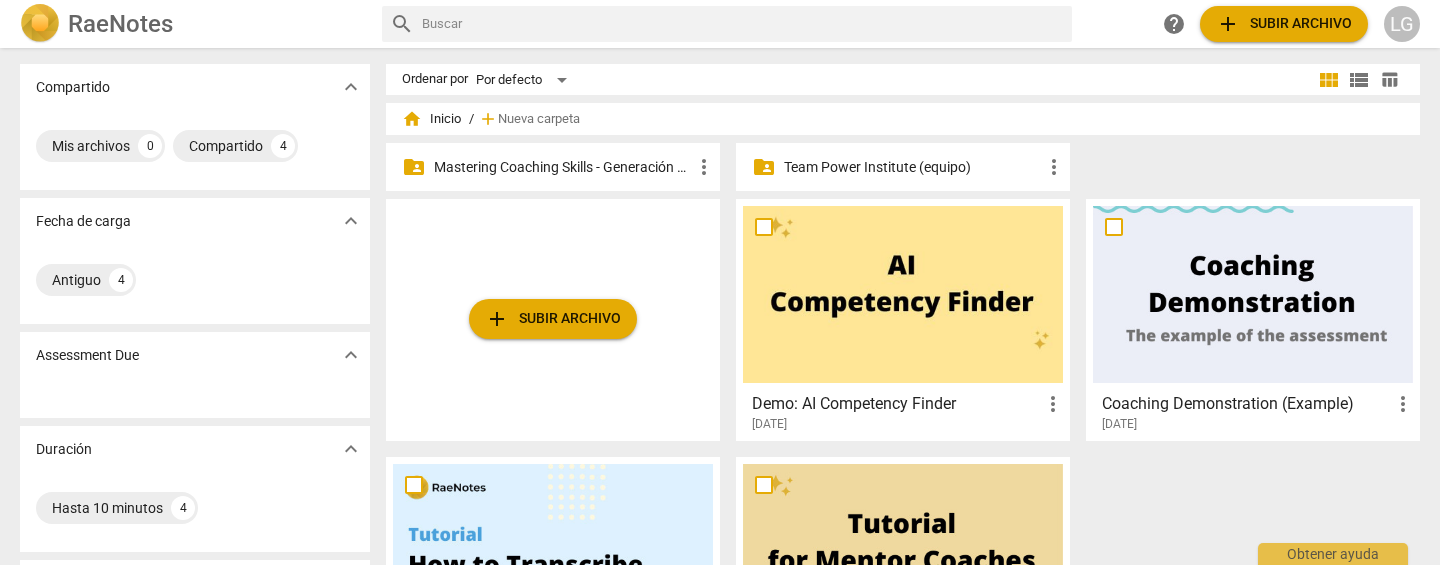 click on "Mastering Coaching Skills - Generación 31" at bounding box center [563, 167] 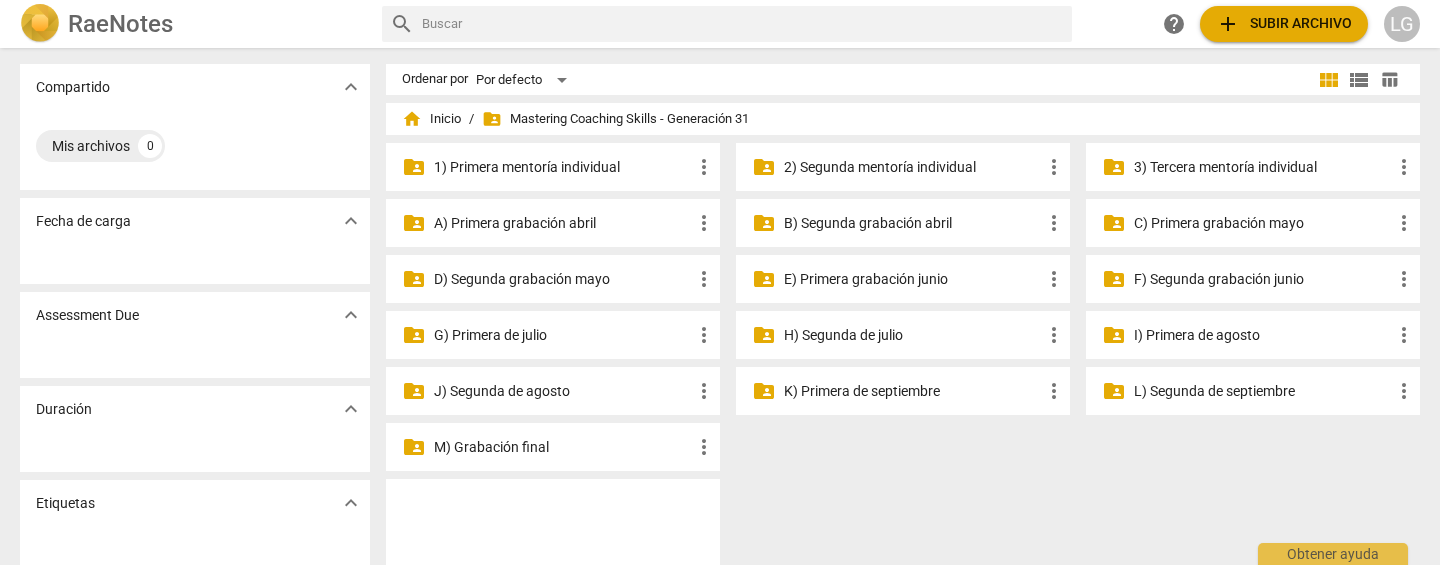 click on "2) Segunda mentoría individual" at bounding box center (913, 167) 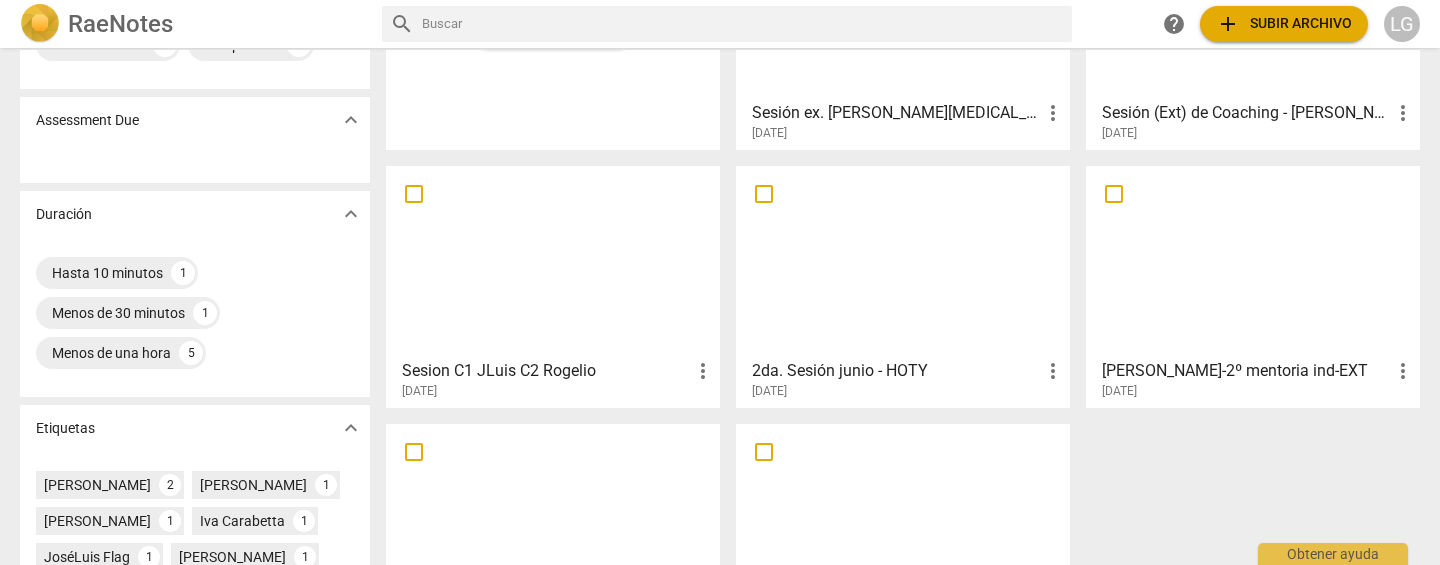 scroll, scrollTop: 243, scrollLeft: 0, axis: vertical 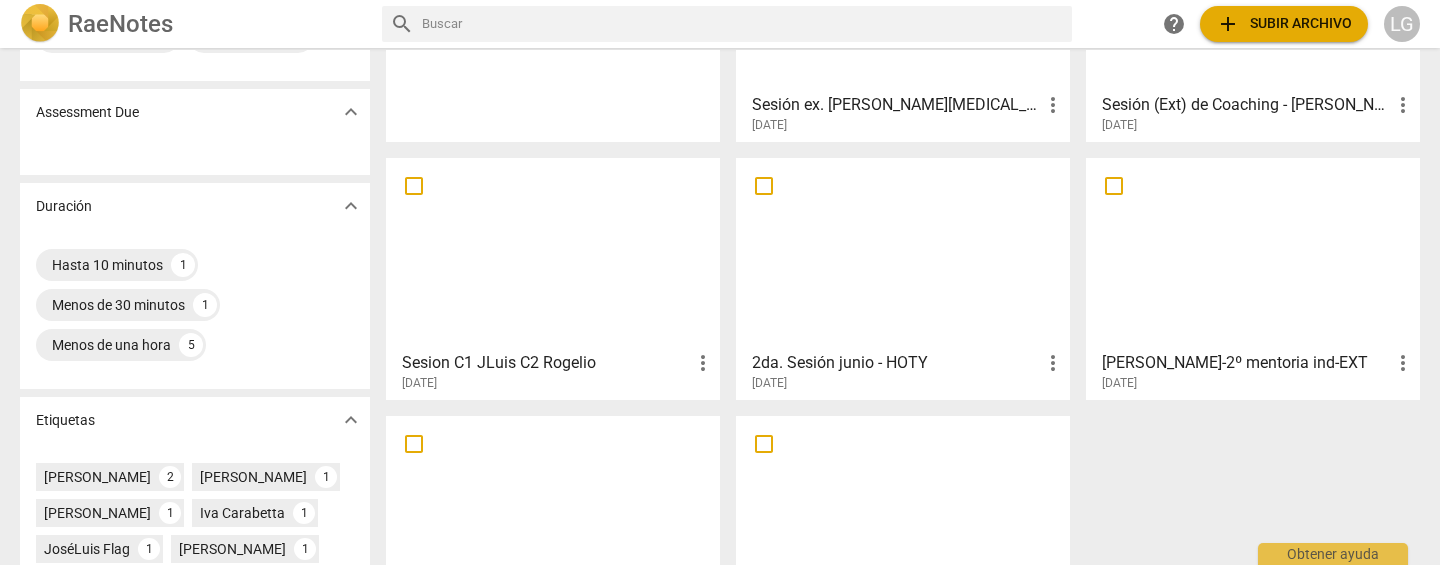 click at bounding box center (903, 253) 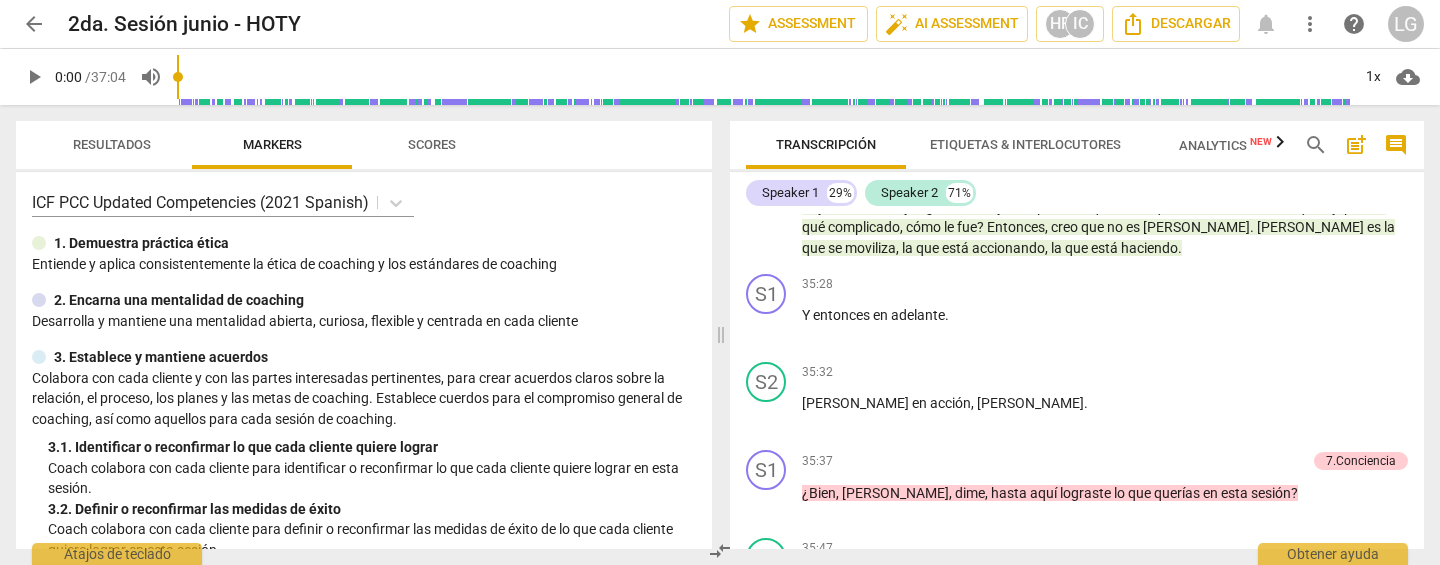 scroll, scrollTop: 15935, scrollLeft: 0, axis: vertical 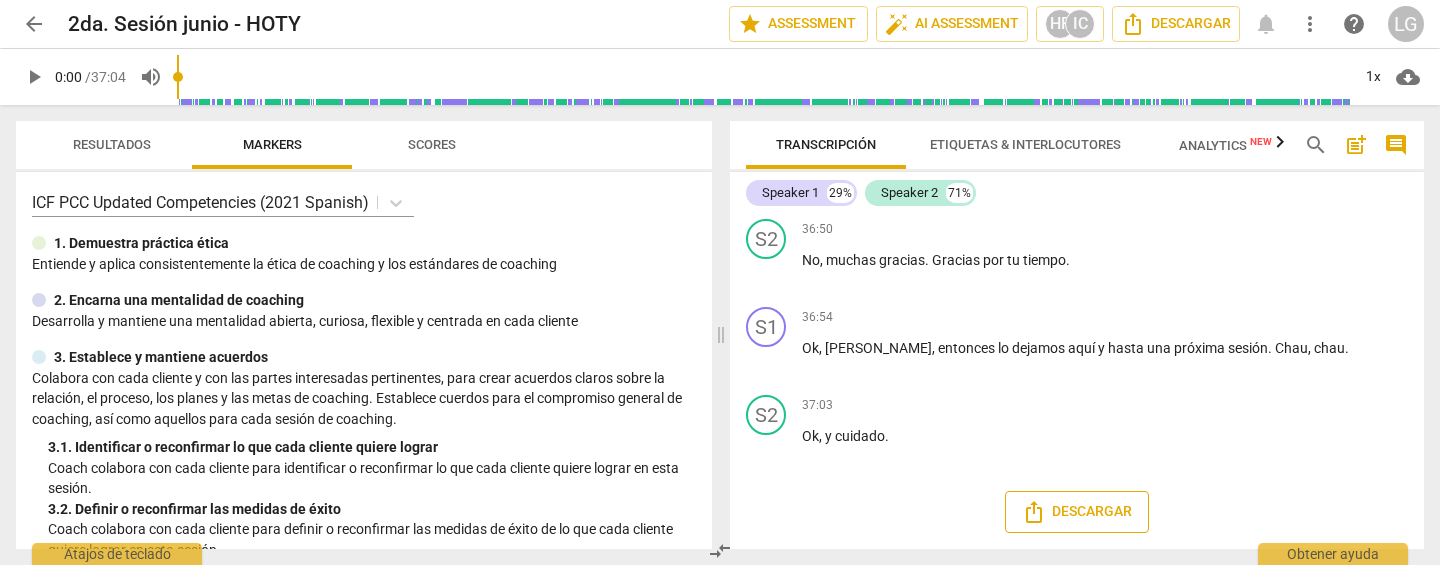 click on "Descargar" at bounding box center (1077, 512) 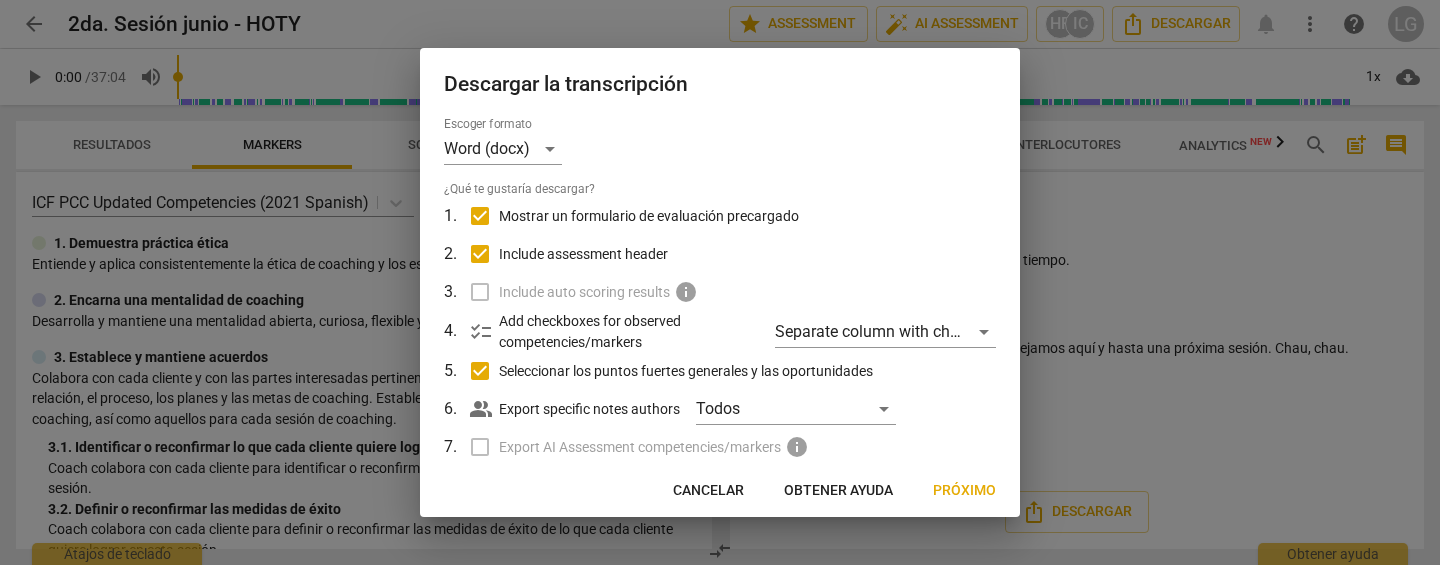 click on "Include auto scoring results info" at bounding box center (718, 292) 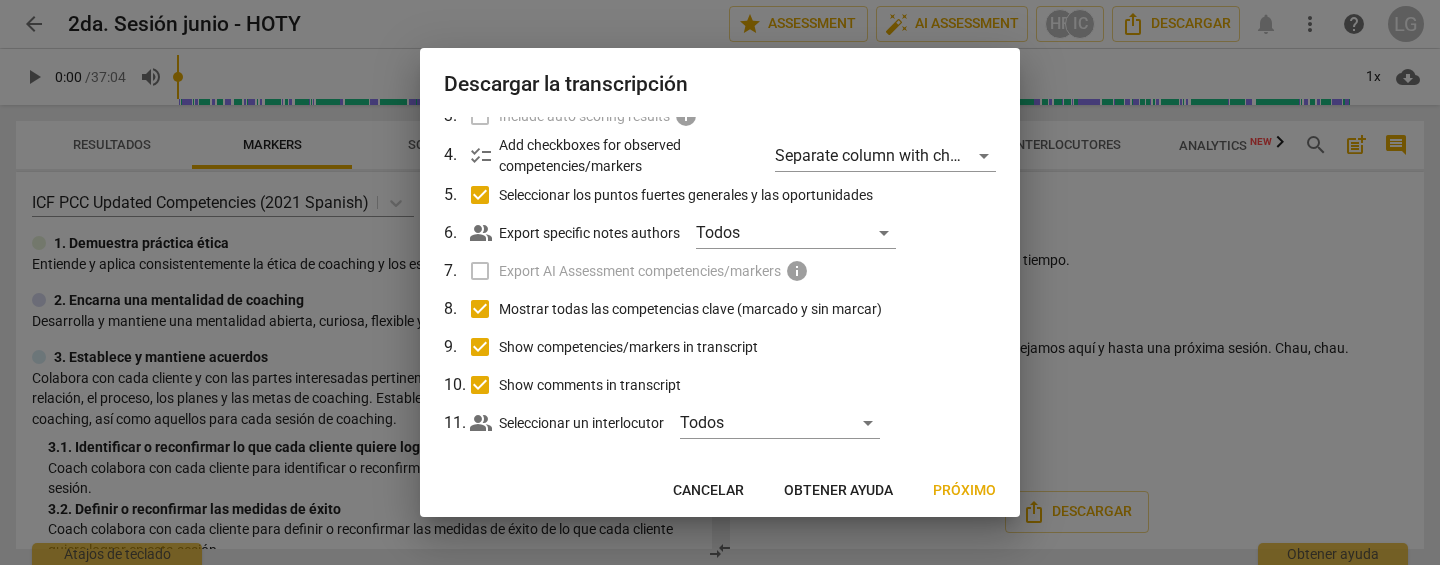 scroll, scrollTop: 193, scrollLeft: 0, axis: vertical 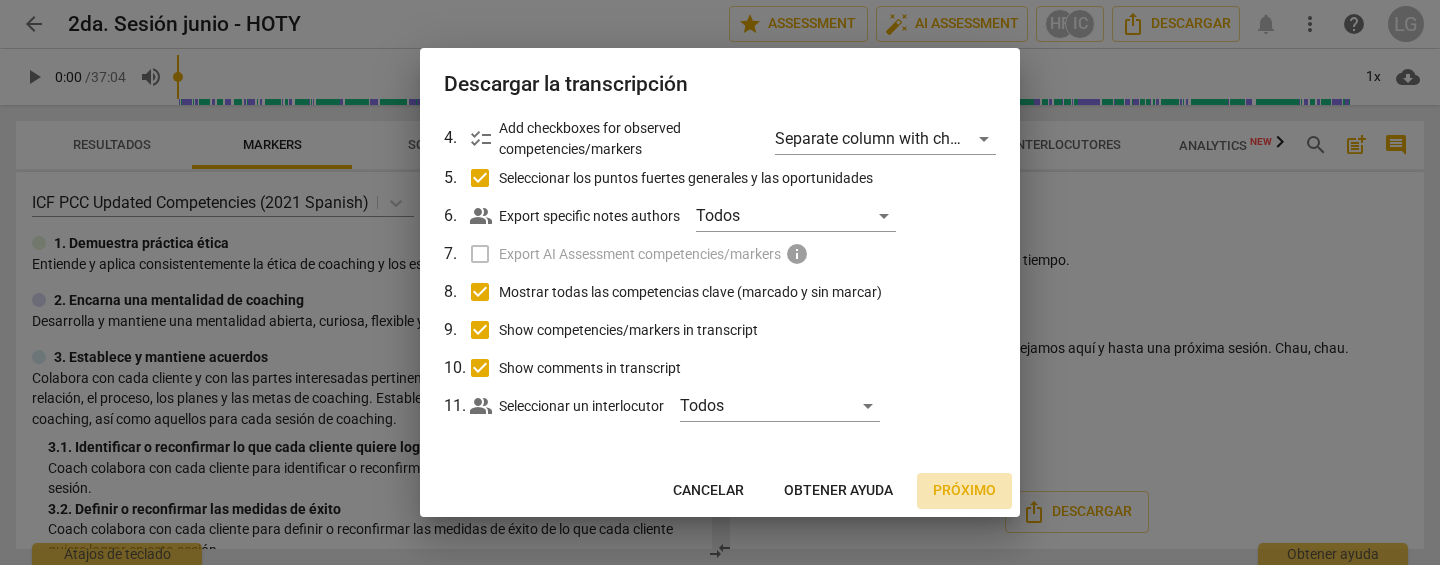 click on "Próximo" at bounding box center [964, 491] 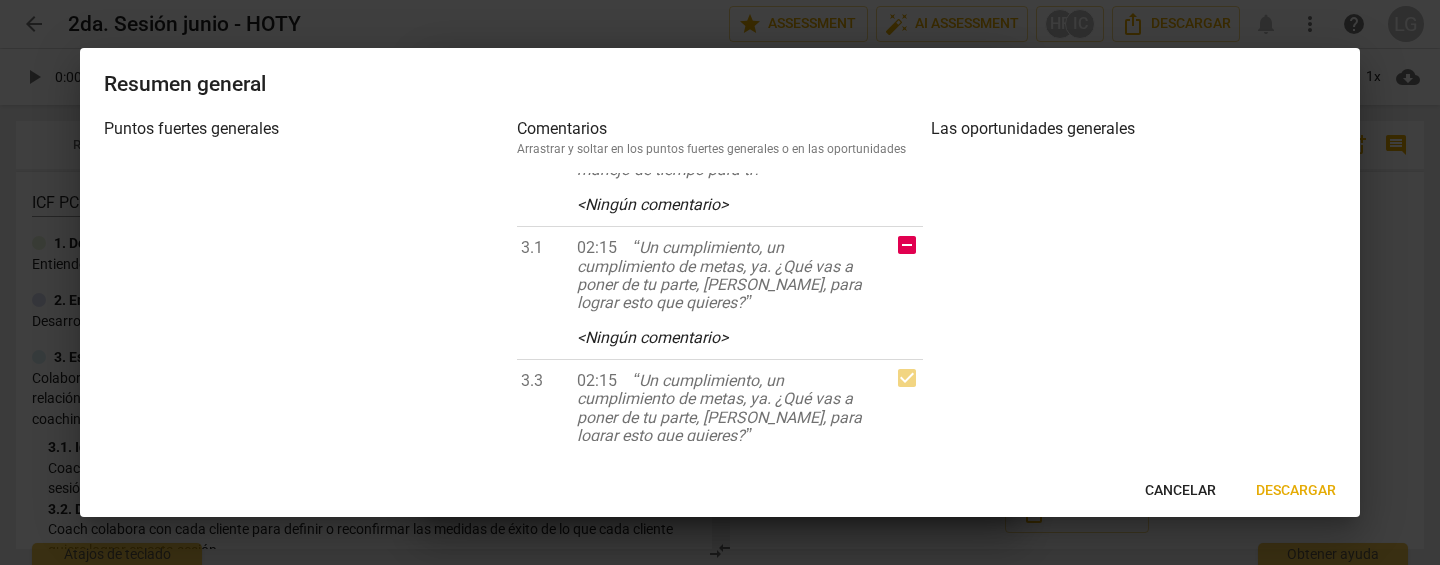 scroll, scrollTop: 1350, scrollLeft: 0, axis: vertical 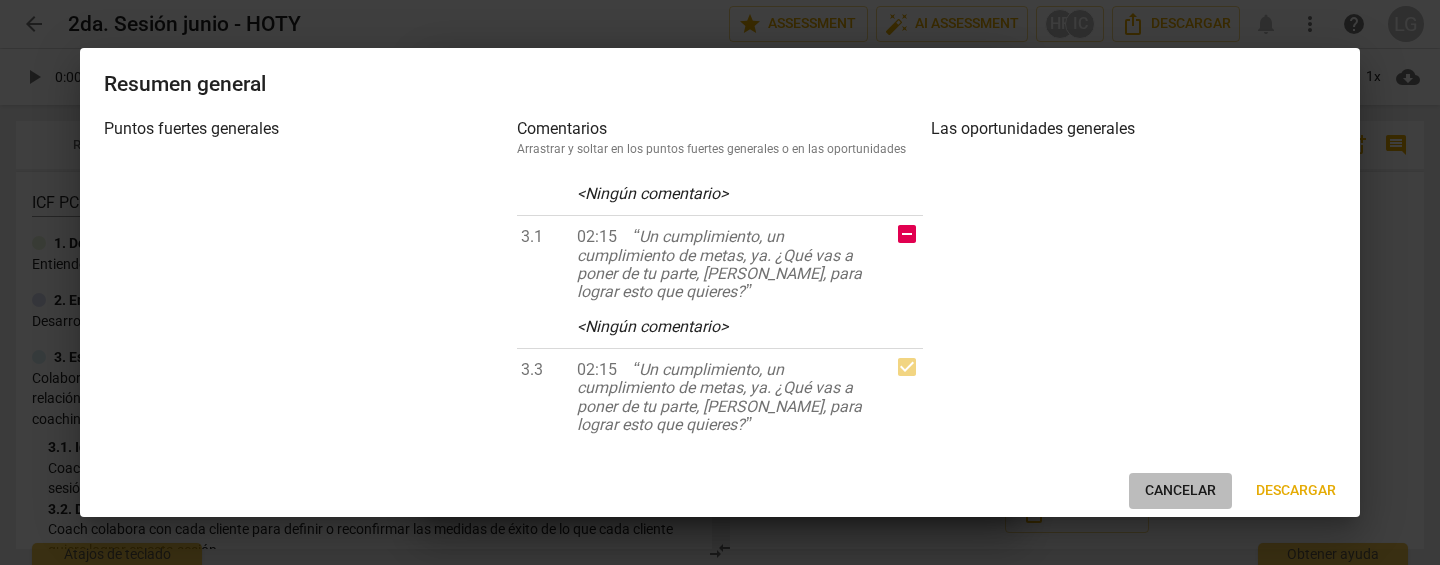 click on "Cancelar" at bounding box center (1180, 491) 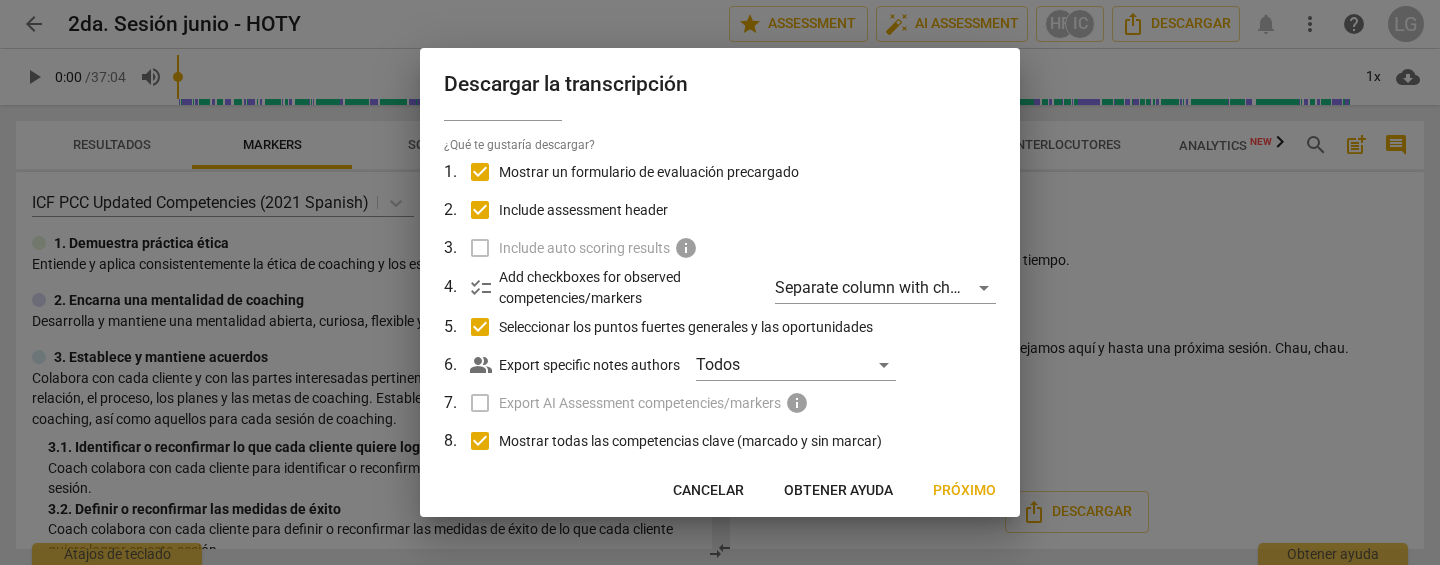scroll, scrollTop: 0, scrollLeft: 0, axis: both 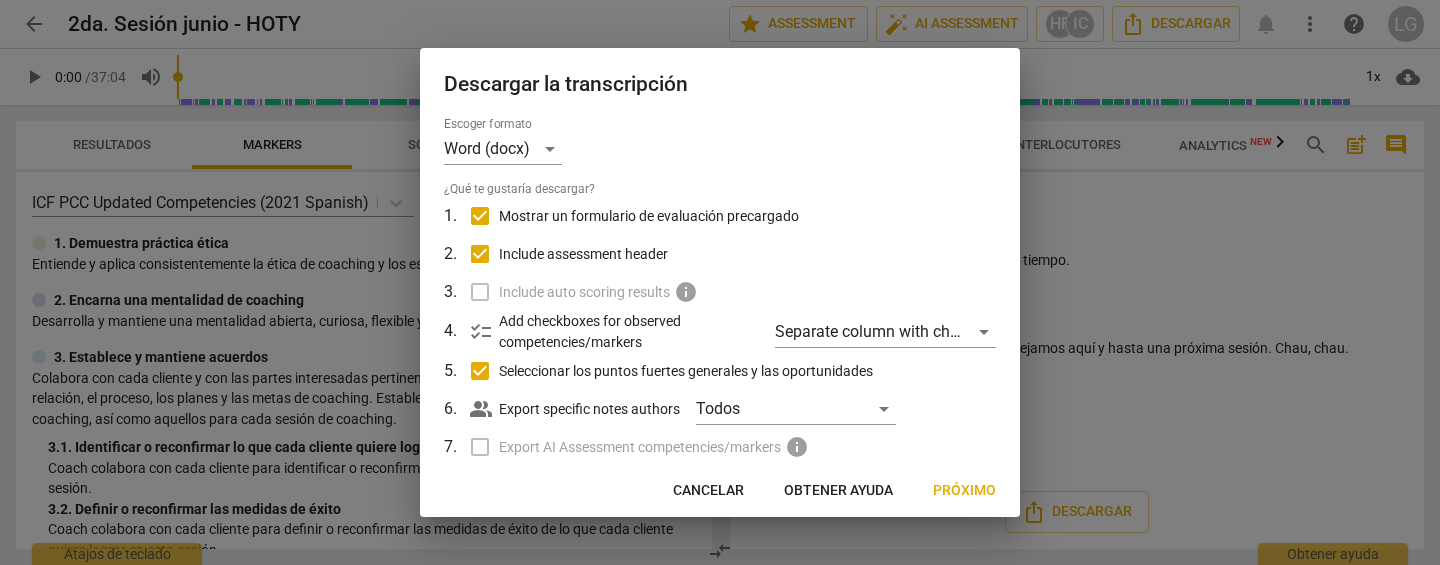 click on "Include assessment header" at bounding box center (480, 254) 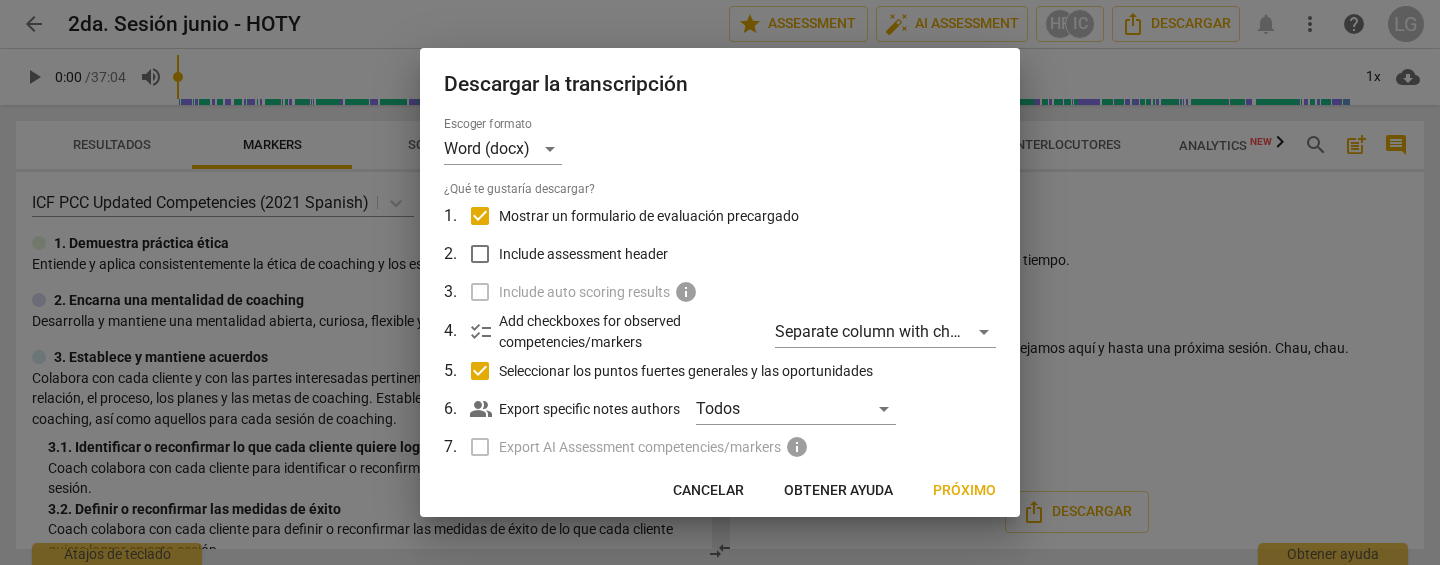 click on "Seleccionar los puntos fuertes generales y las oportunidades" at bounding box center (480, 371) 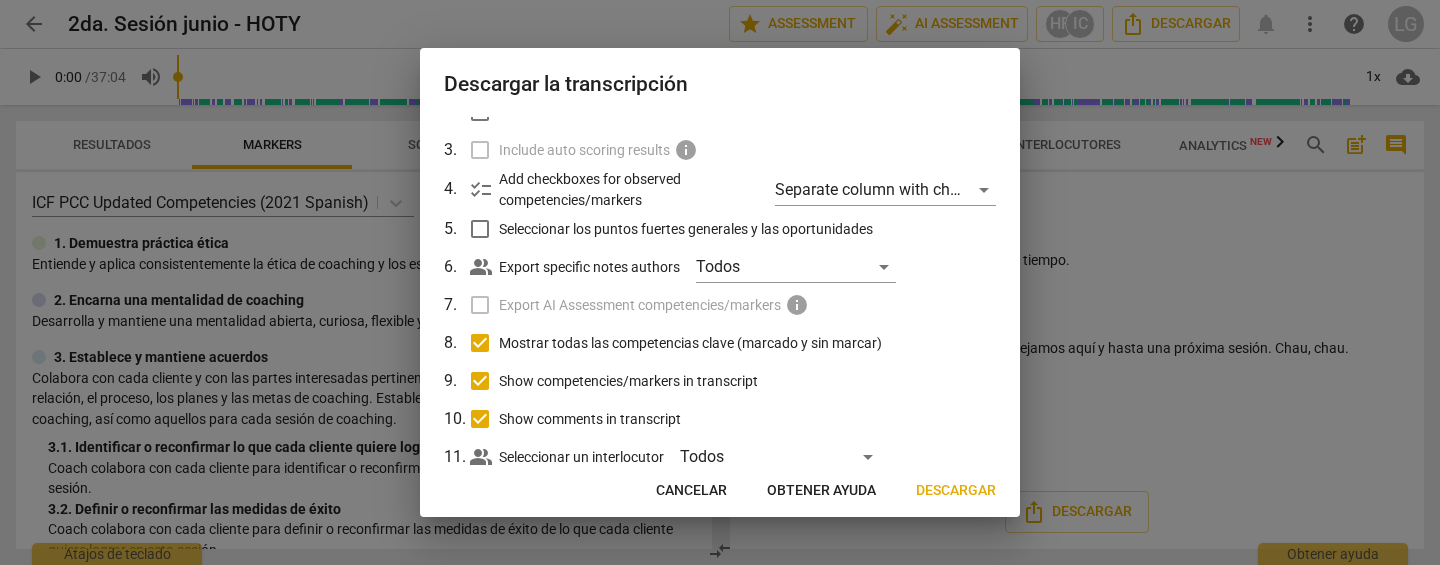 scroll, scrollTop: 143, scrollLeft: 0, axis: vertical 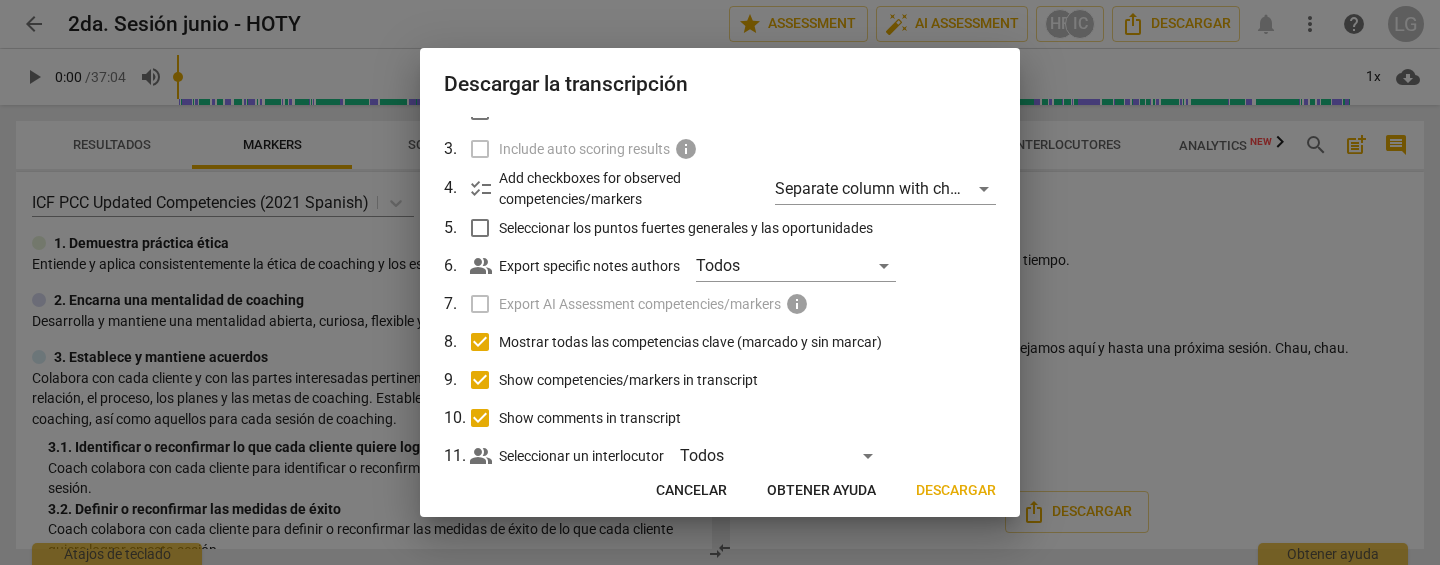 click on "Descargar" at bounding box center [956, 491] 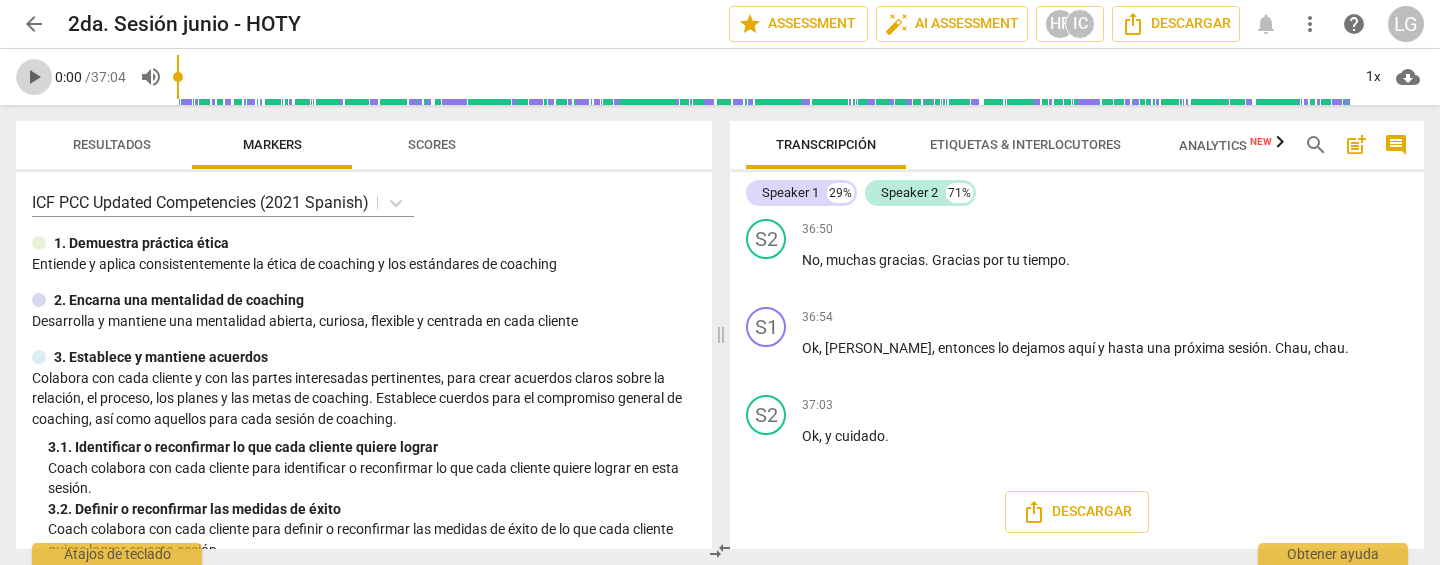 click on "play_arrow" at bounding box center (34, 77) 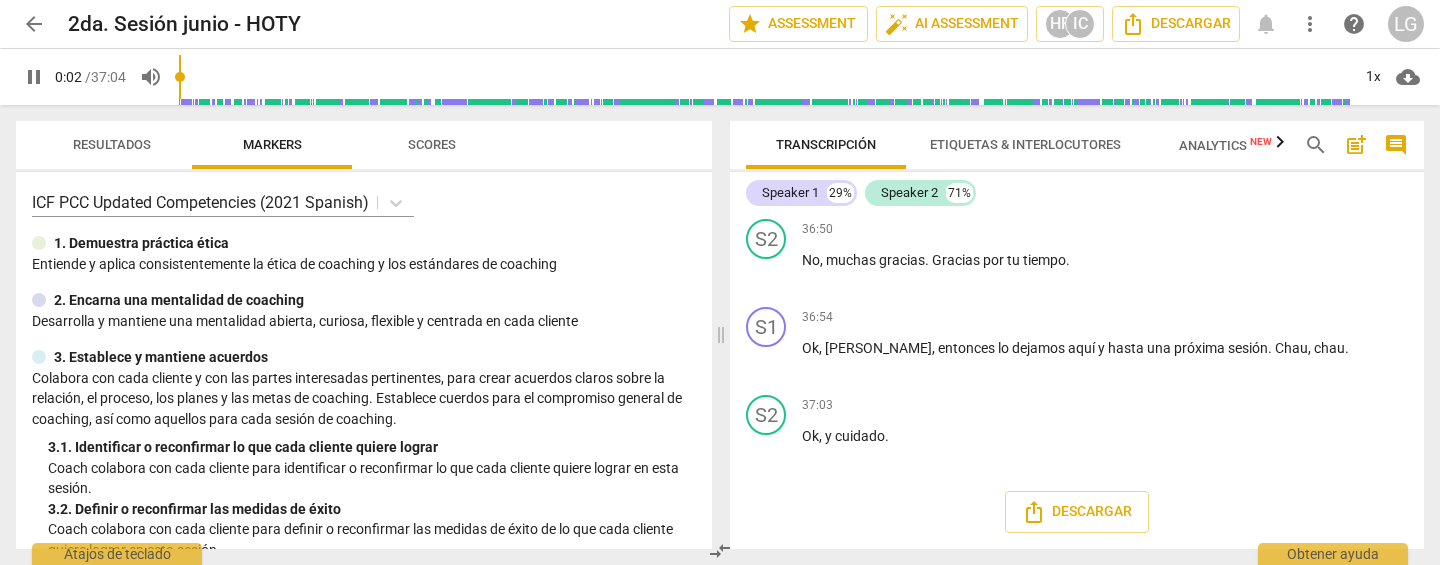 click on "Transcripción" at bounding box center [826, 144] 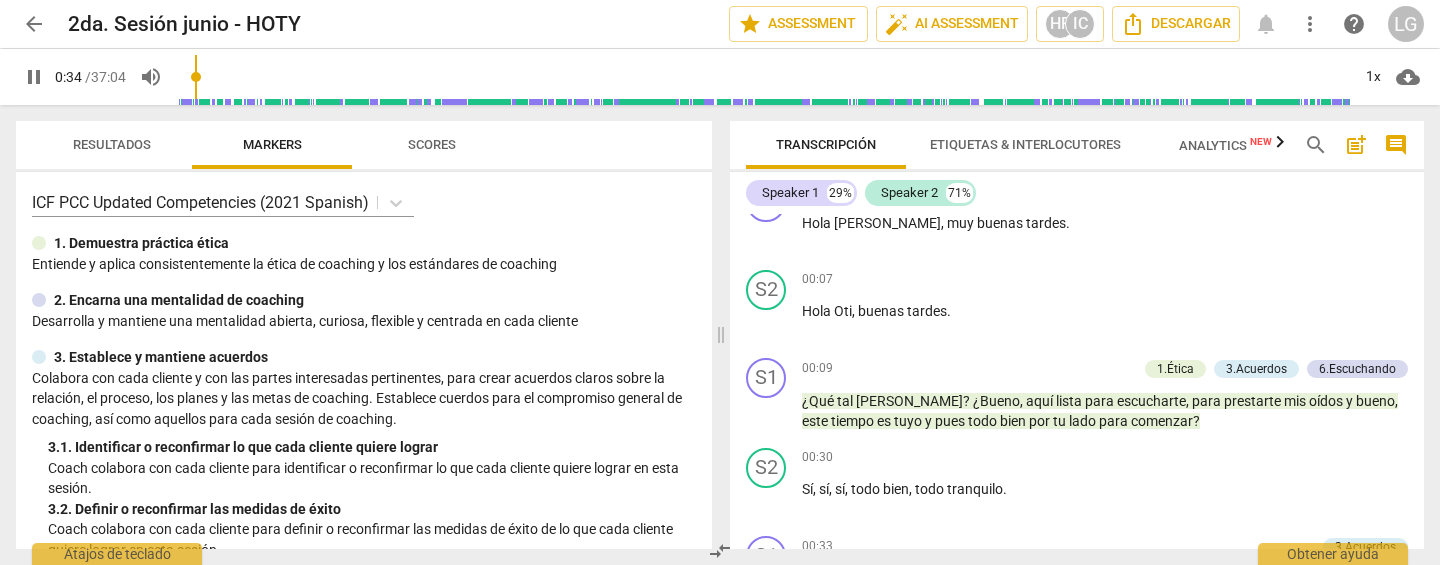 scroll, scrollTop: 2793, scrollLeft: 0, axis: vertical 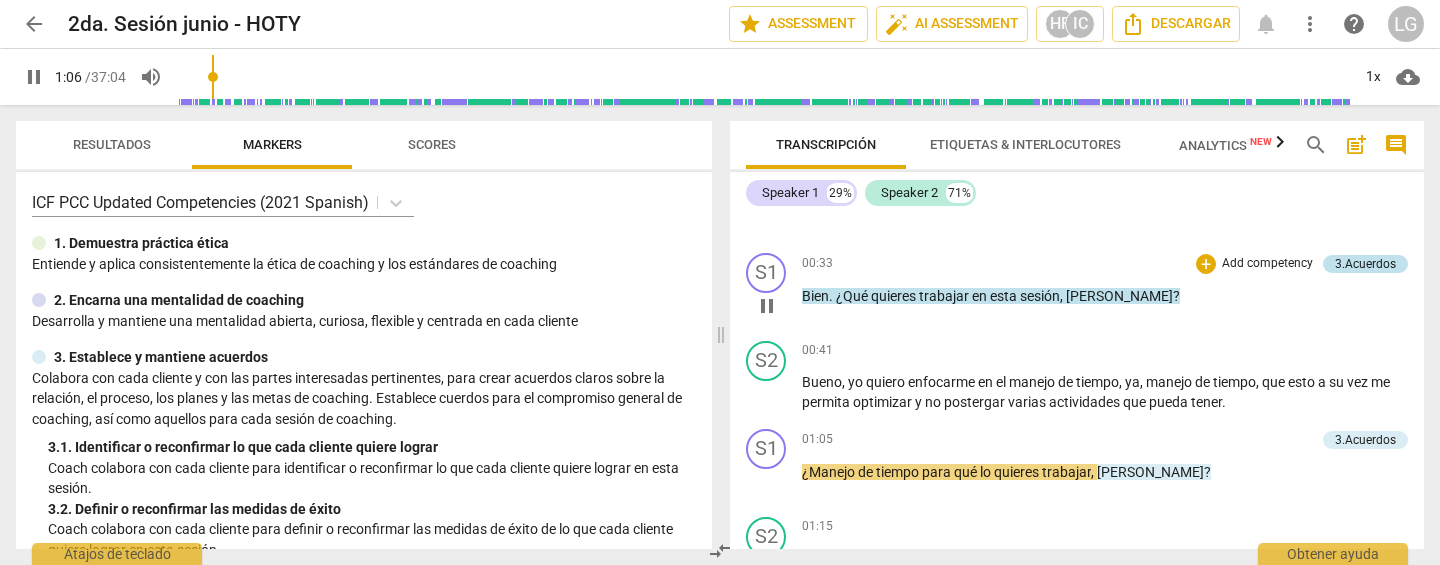 click on "3.Acuerdos" at bounding box center (1365, 264) 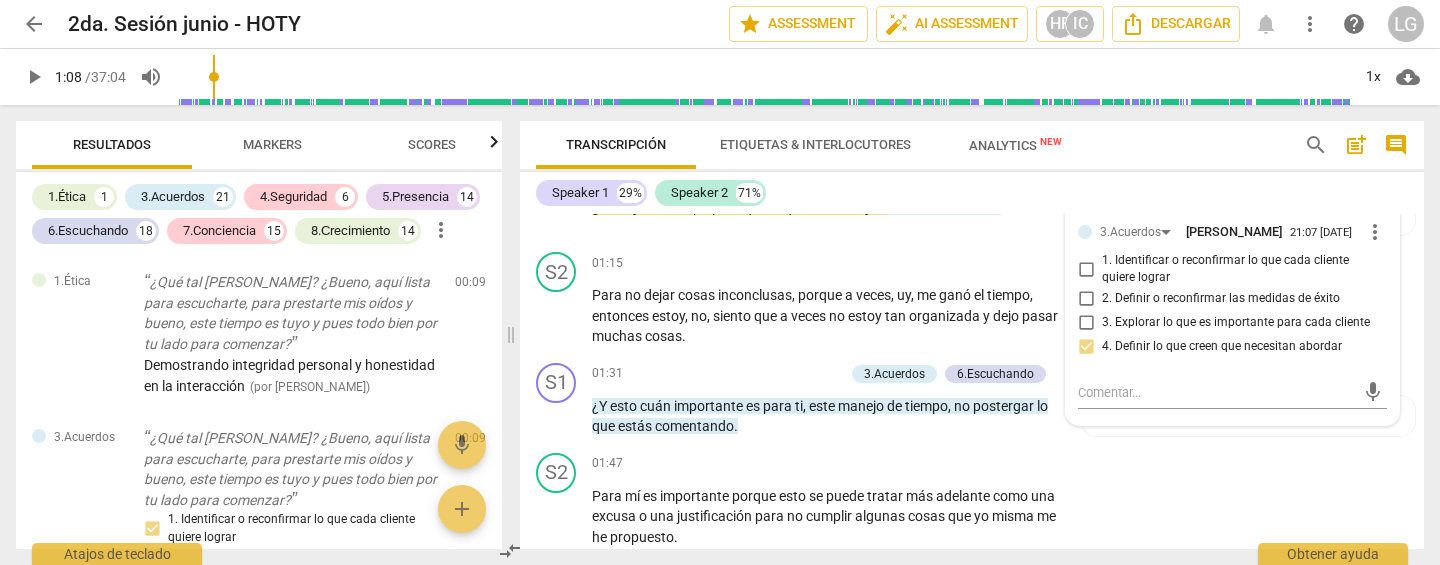 scroll, scrollTop: 2433, scrollLeft: 0, axis: vertical 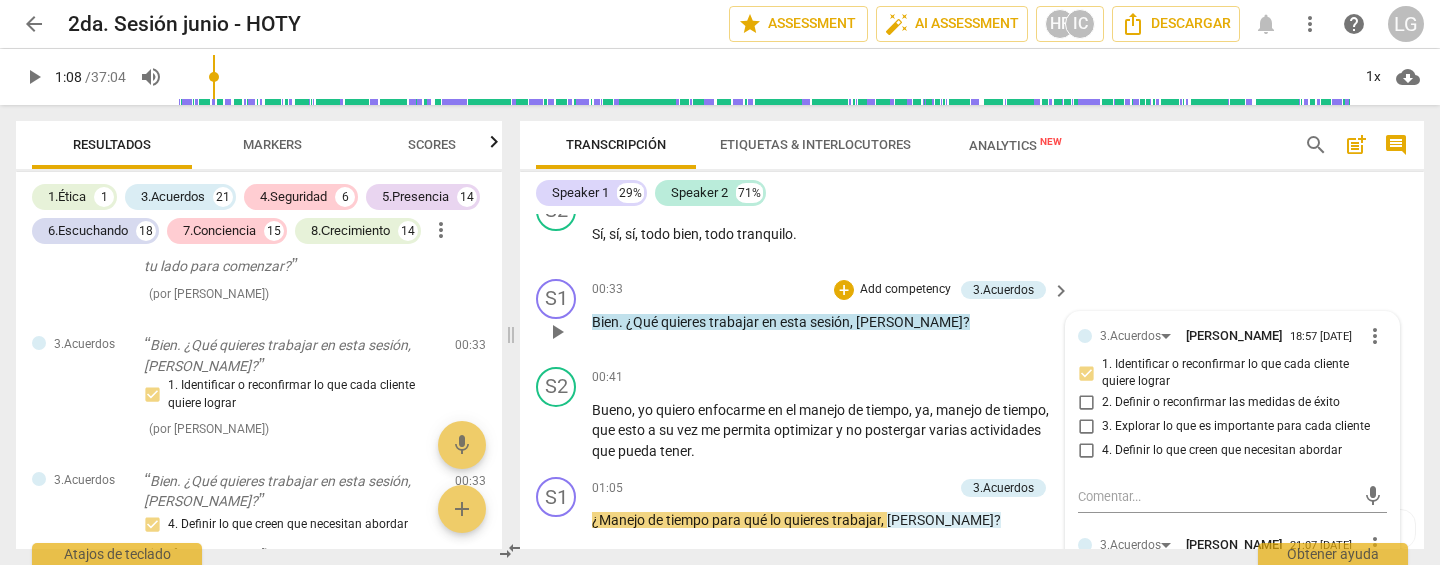 click on "[PERSON_NAME]" at bounding box center [909, 322] 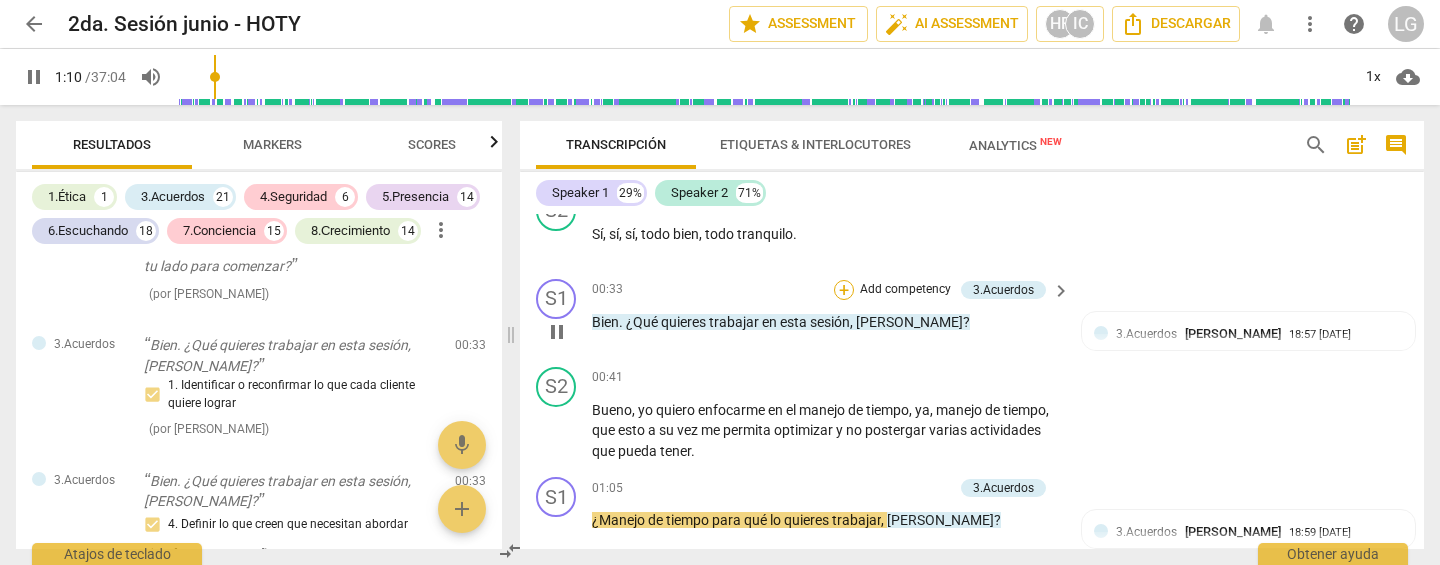 click on "+" at bounding box center [844, 290] 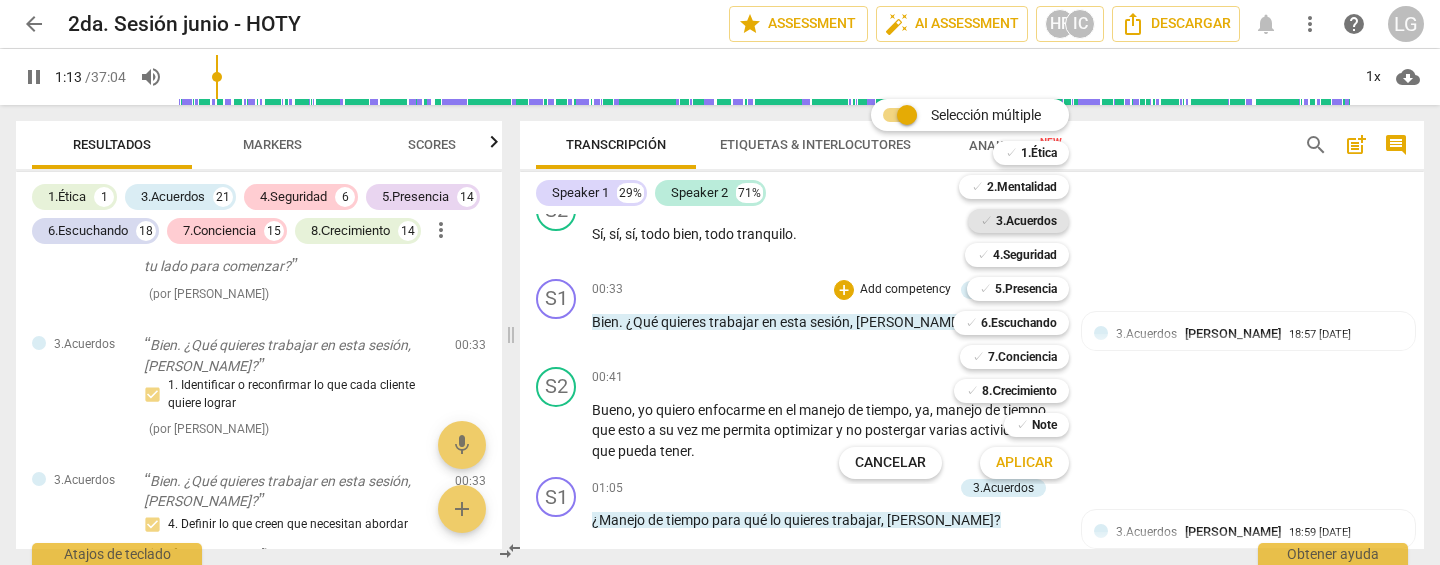 click on "3.Acuerdos" at bounding box center (1026, 221) 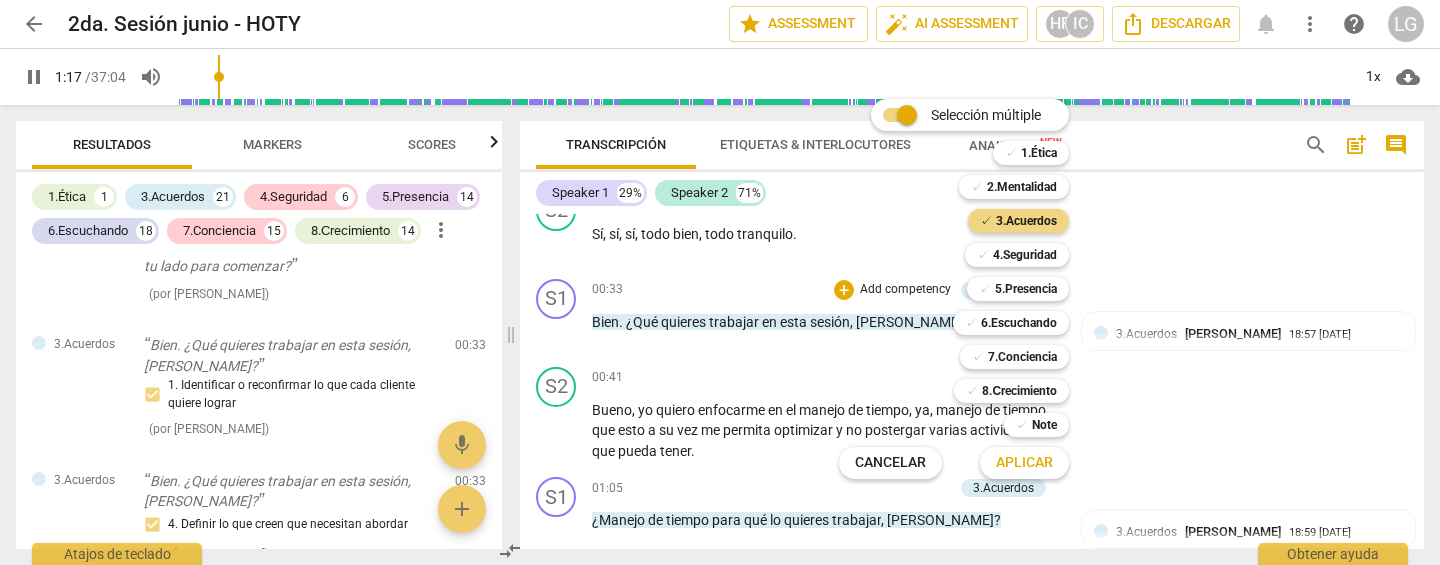 scroll, scrollTop: 2793, scrollLeft: 0, axis: vertical 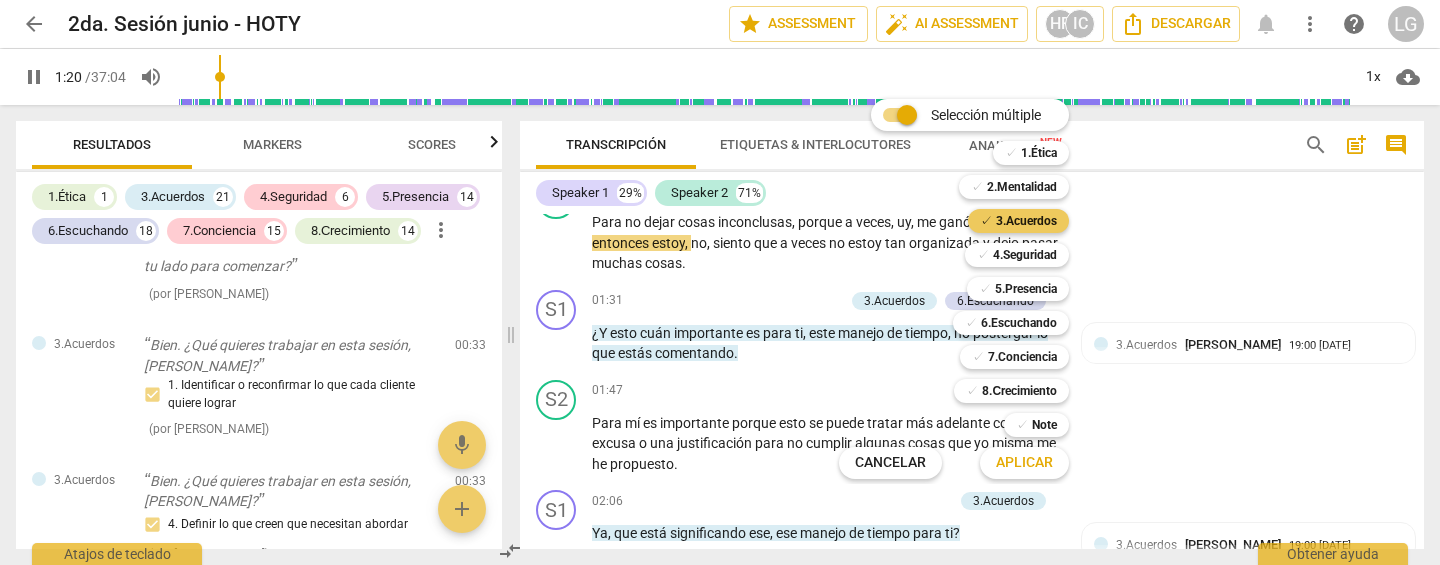 click on "3.Acuerdos" at bounding box center [1026, 221] 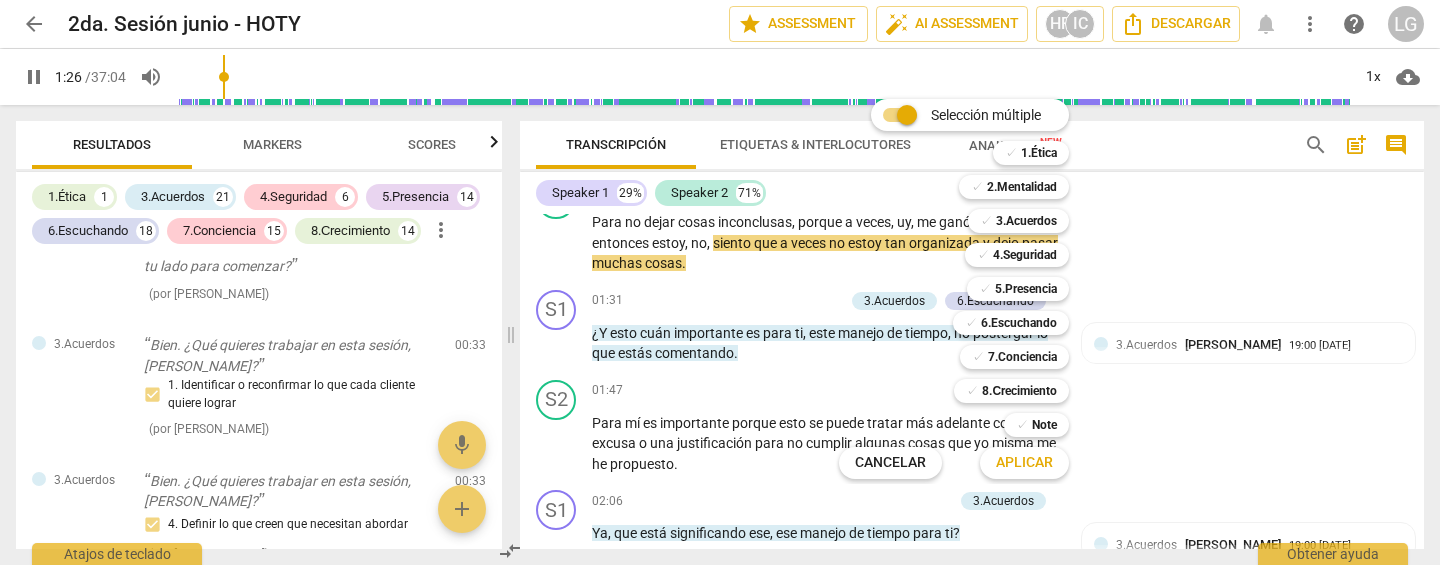 drag, startPoint x: 1419, startPoint y: 277, endPoint x: 1418, endPoint y: 329, distance: 52.009613 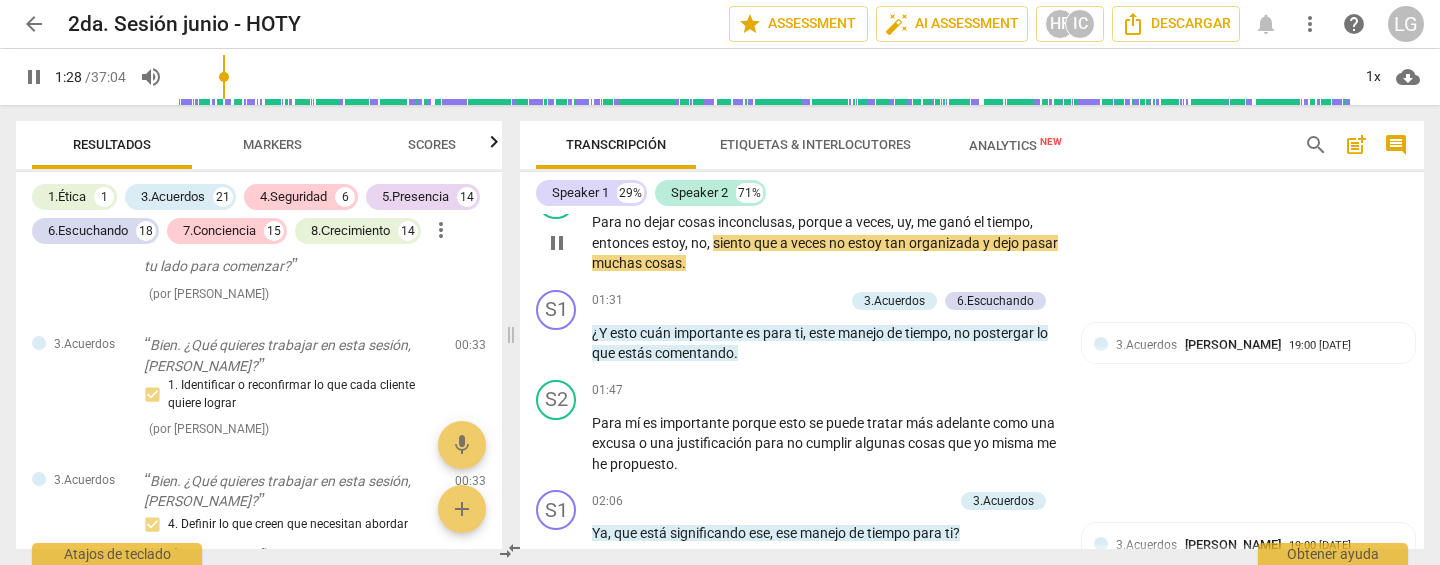 click on "S2 play_arrow pause 01:15 + Add competency keyboard_arrow_right Para   no   dejar   cosas   inconclusas ,   porque   a   veces ,   uy ,   me   ganó   el   tiempo ,   entonces   estoy ,   no ,   siento   que   a   veces   no   estoy   tan   organizada   y   dejo   pasar   muchas   cosas ." at bounding box center (972, 226) 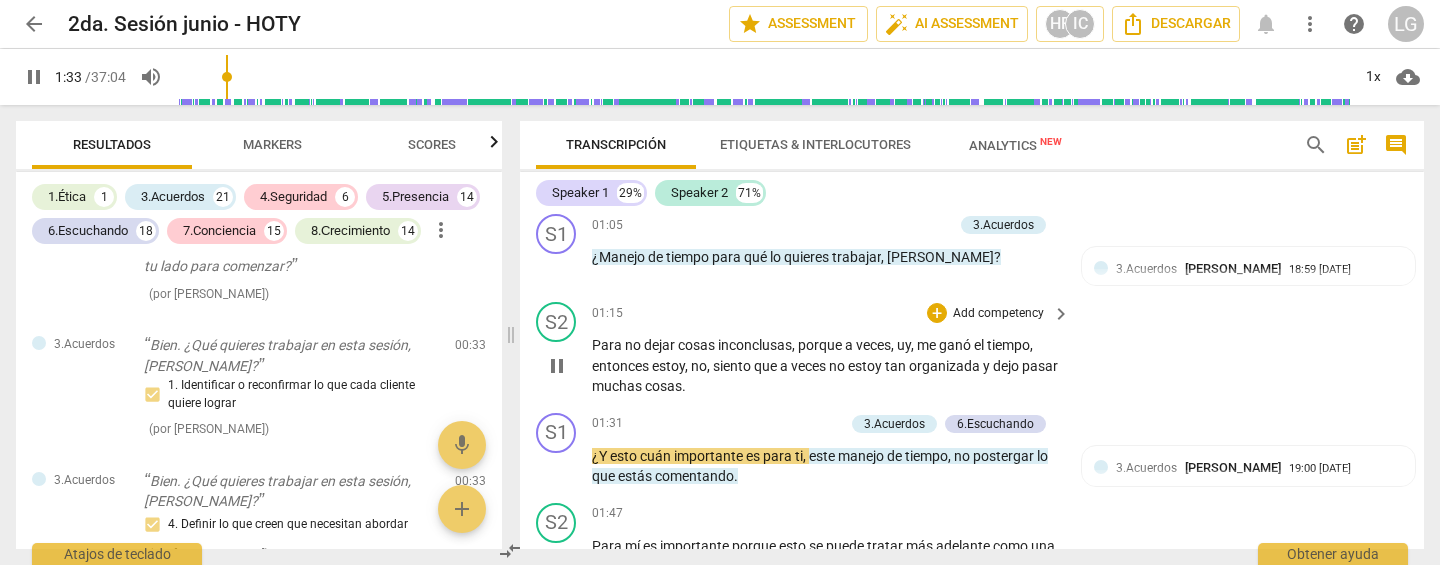 scroll, scrollTop: 2650, scrollLeft: 0, axis: vertical 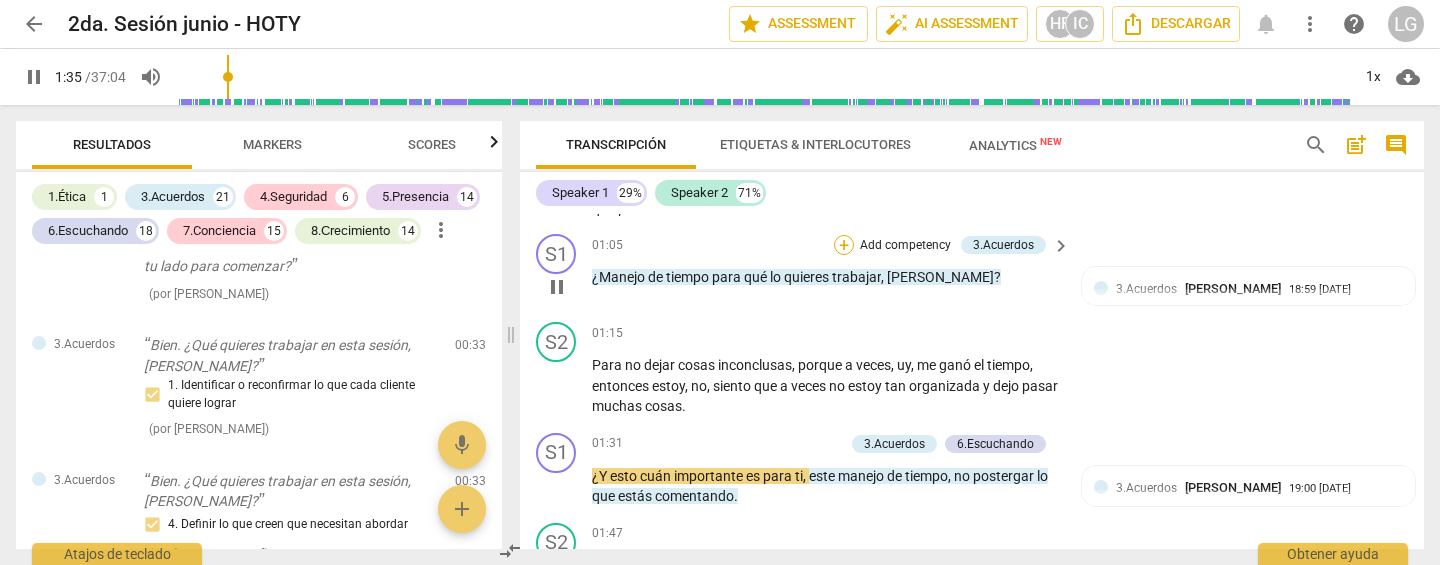 click on "+" at bounding box center [844, 245] 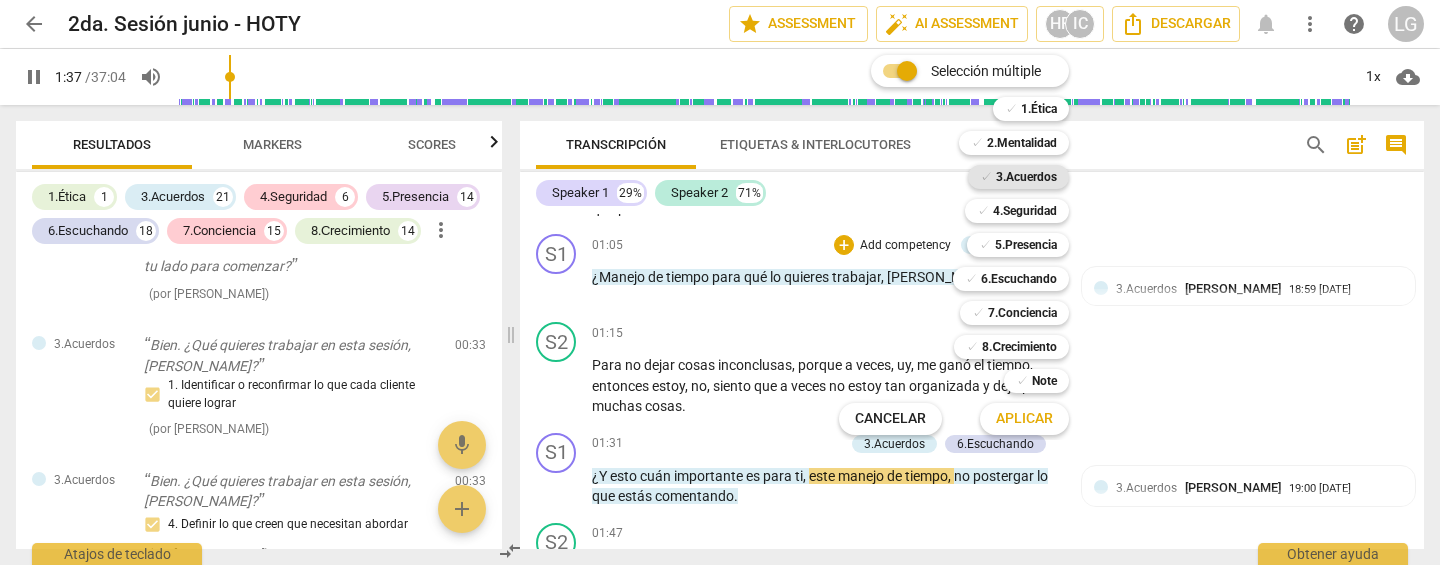 click on "3.Acuerdos" at bounding box center (1026, 177) 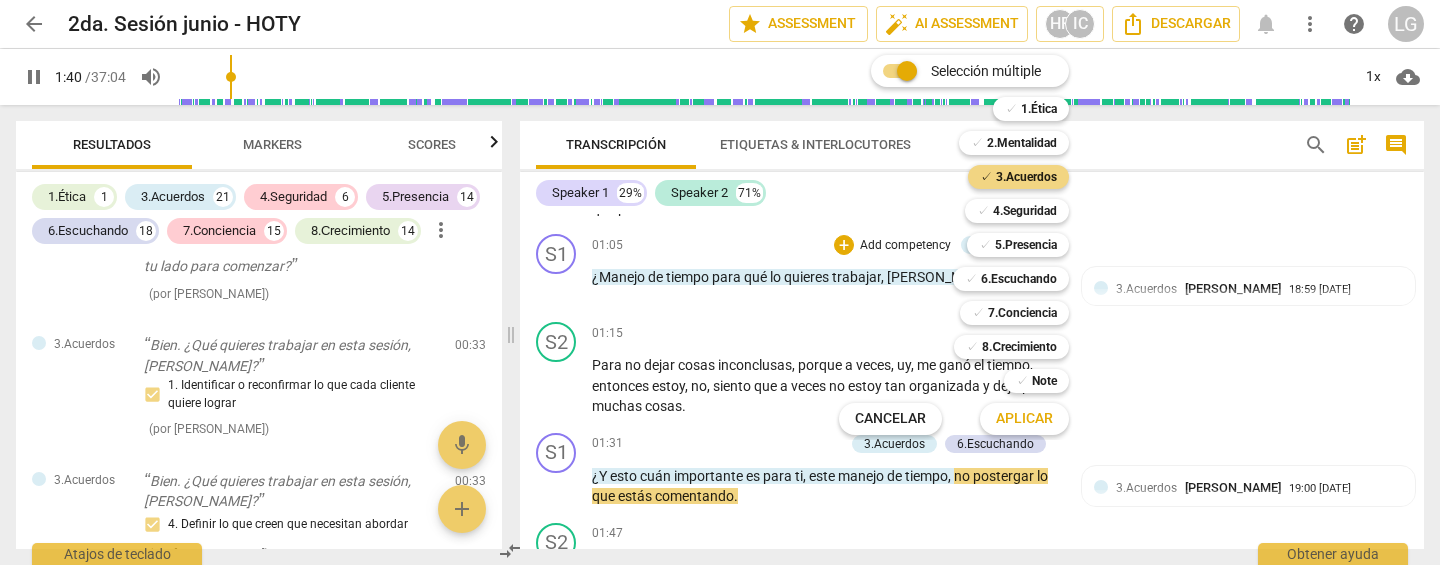 click at bounding box center [720, 282] 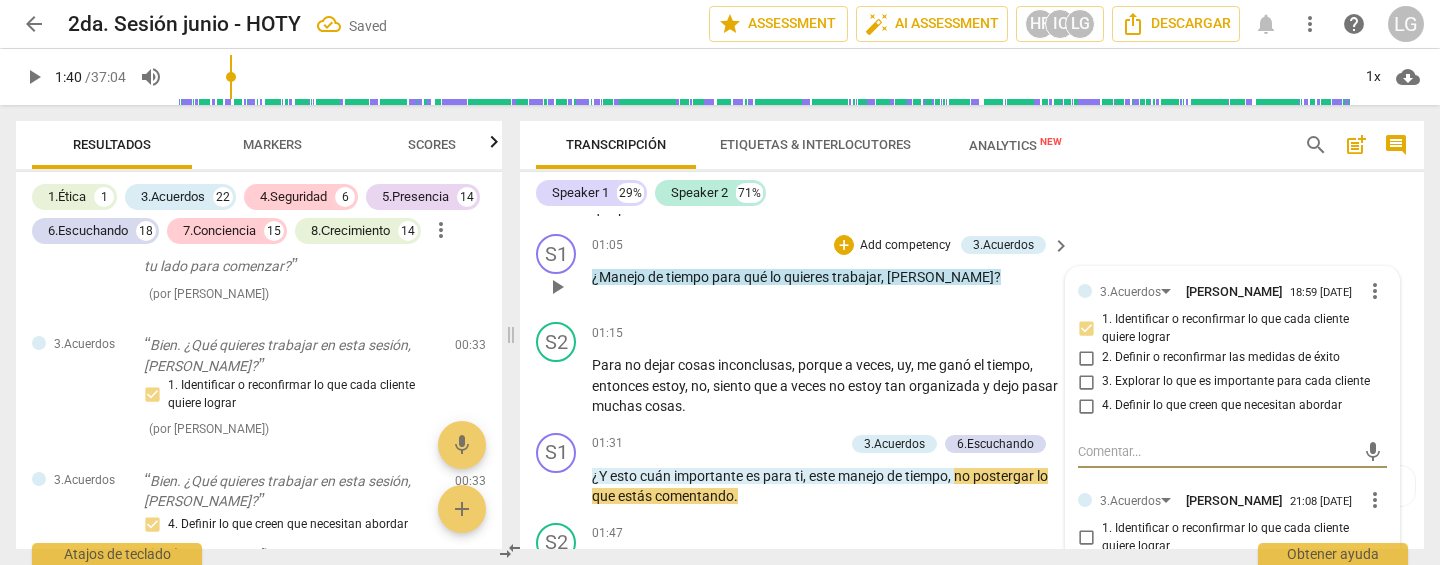click on "S1 play_arrow pause 01:05 + Add competency 3.Acuerdos keyboard_arrow_right ¿Manejo   de   tiempo   para   qué   lo   quieres   trabajar ,   [PERSON_NAME] ? 3.Acuerdos [PERSON_NAME] 18:59 [DATE] more_vert 1. Identificar o reconfirmar lo que cada cliente quiere lograr  2. Definir o reconfirmar las medidas de éxito  3. Explorar lo que es importante para cada cliente  4. Definir lo que creen que necesitan abordar  mic 3.Acuerdos [PERSON_NAME] 21:08 [DATE] more_vert 1. Identificar o reconfirmar lo que cada cliente quiere lograr  2. Definir o reconfirmar las medidas de éxito  3. Explorar lo que es importante para cada cliente  4. Definir lo que creen que necesitan abordar  mic 3.Acuerdos [PERSON_NAME] 09:11 [DATE] more_vert 1. Identificar o reconfirmar lo que cada cliente quiere lograr  2. Definir o reconfirmar las medidas de éxito  3. Explorar lo que es importante para cada cliente  4. Definir lo que creen que necesitan abordar  mic" at bounding box center (972, 270) 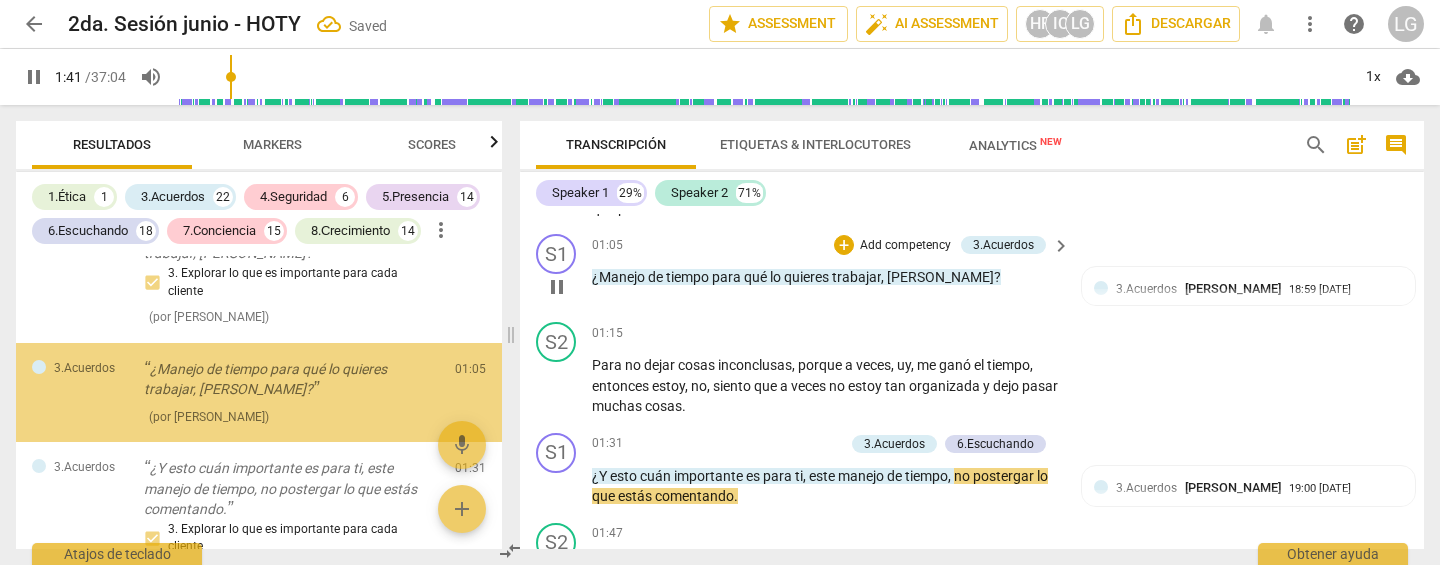 scroll, scrollTop: 952, scrollLeft: 0, axis: vertical 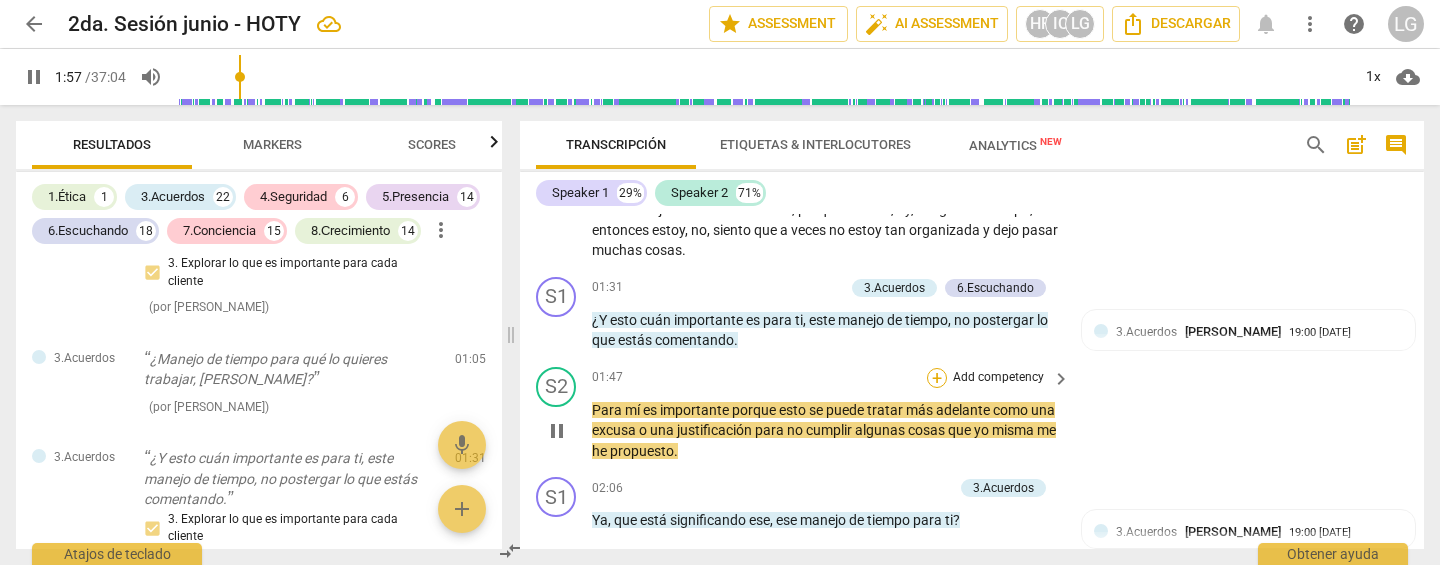 click on "+" at bounding box center [937, 378] 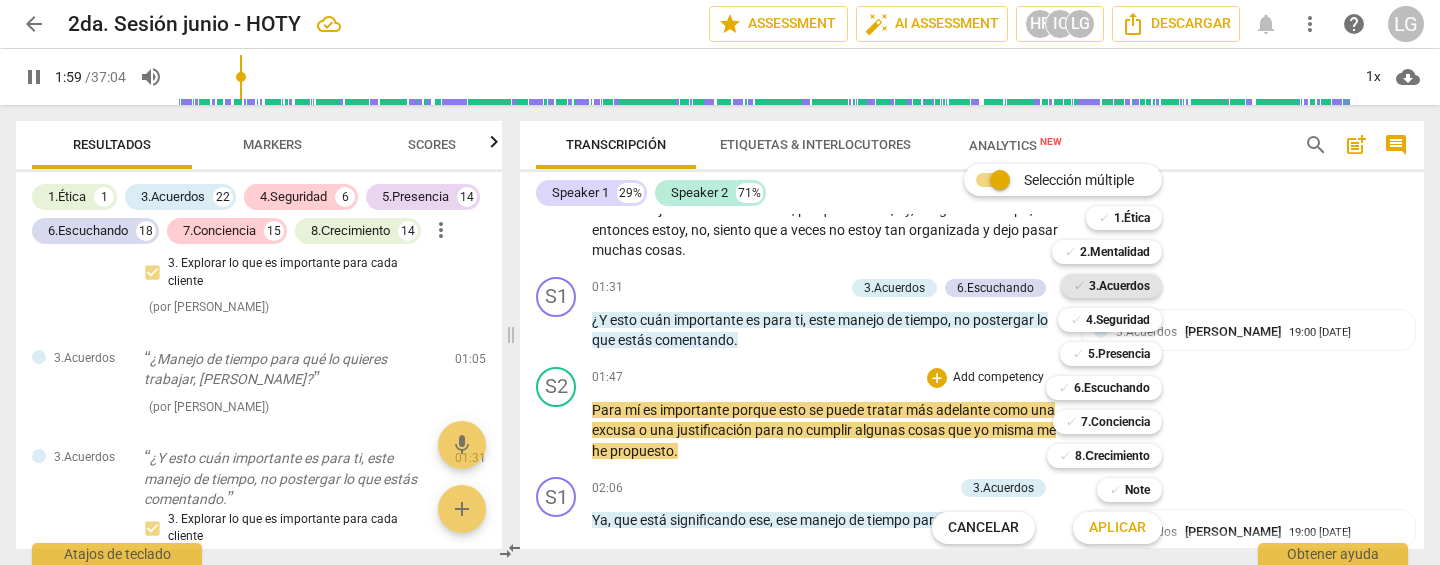 click on "3.Acuerdos" at bounding box center (1119, 286) 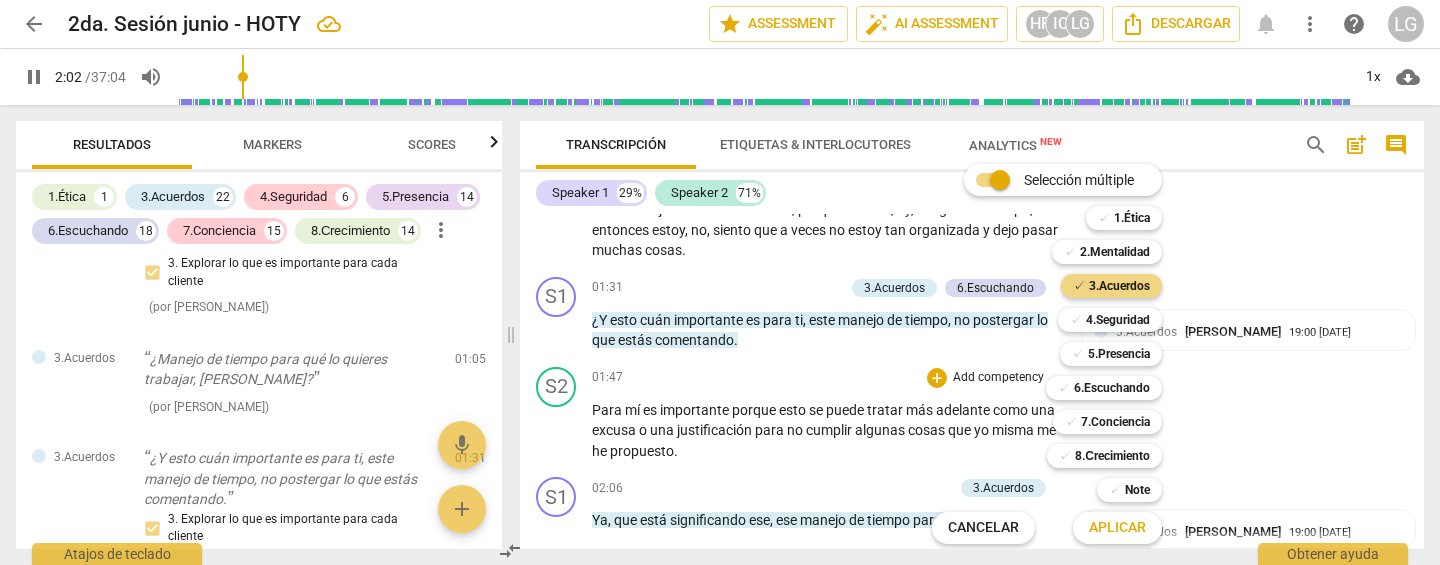 click on "Aplicar" at bounding box center (1117, 528) 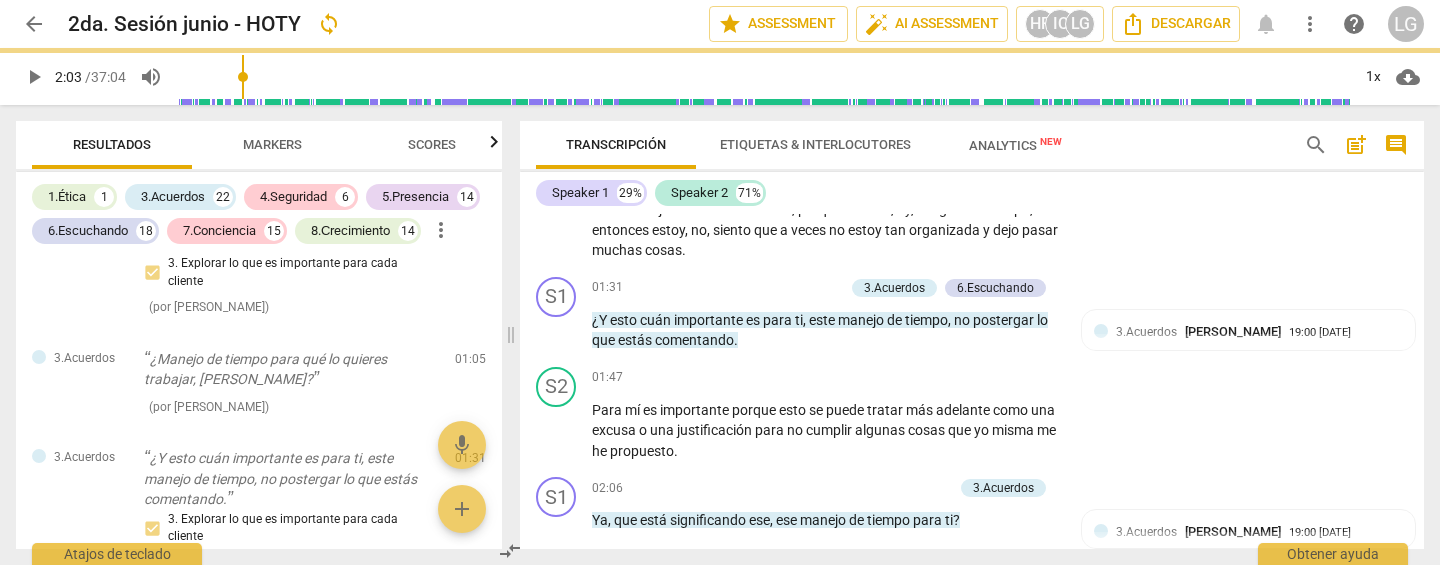 type on "123" 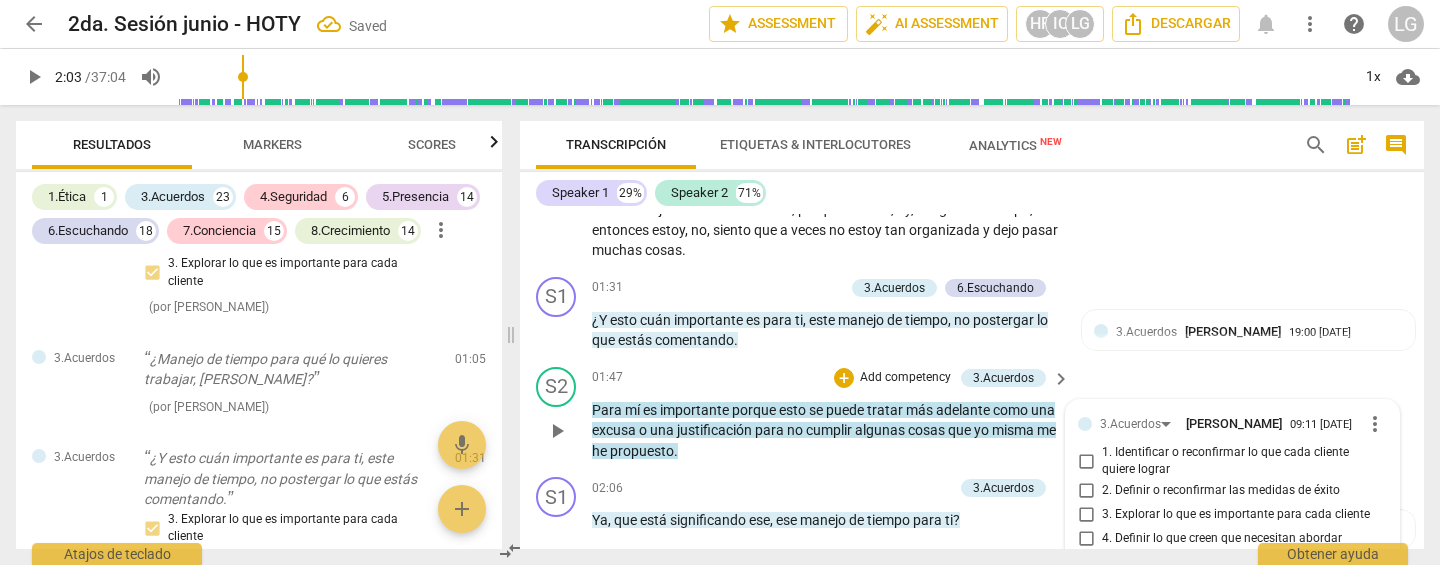 scroll, scrollTop: 3016, scrollLeft: 0, axis: vertical 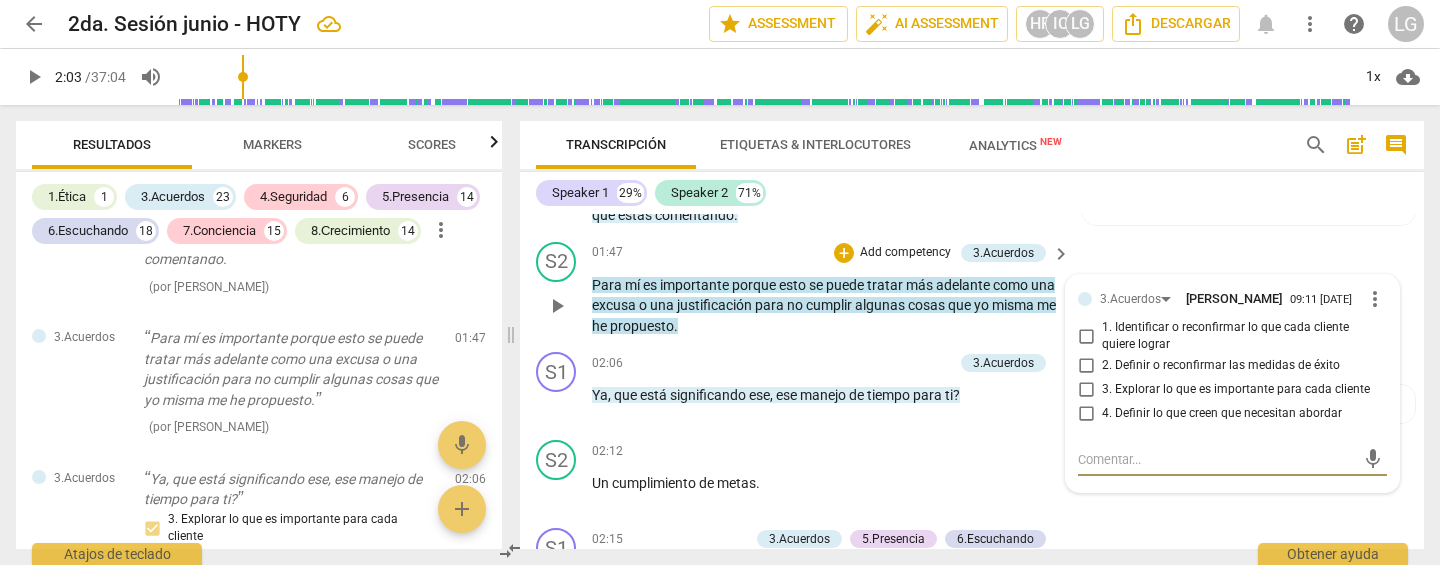 click on "3. Explorar lo que es importante para cada cliente" at bounding box center (1086, 390) 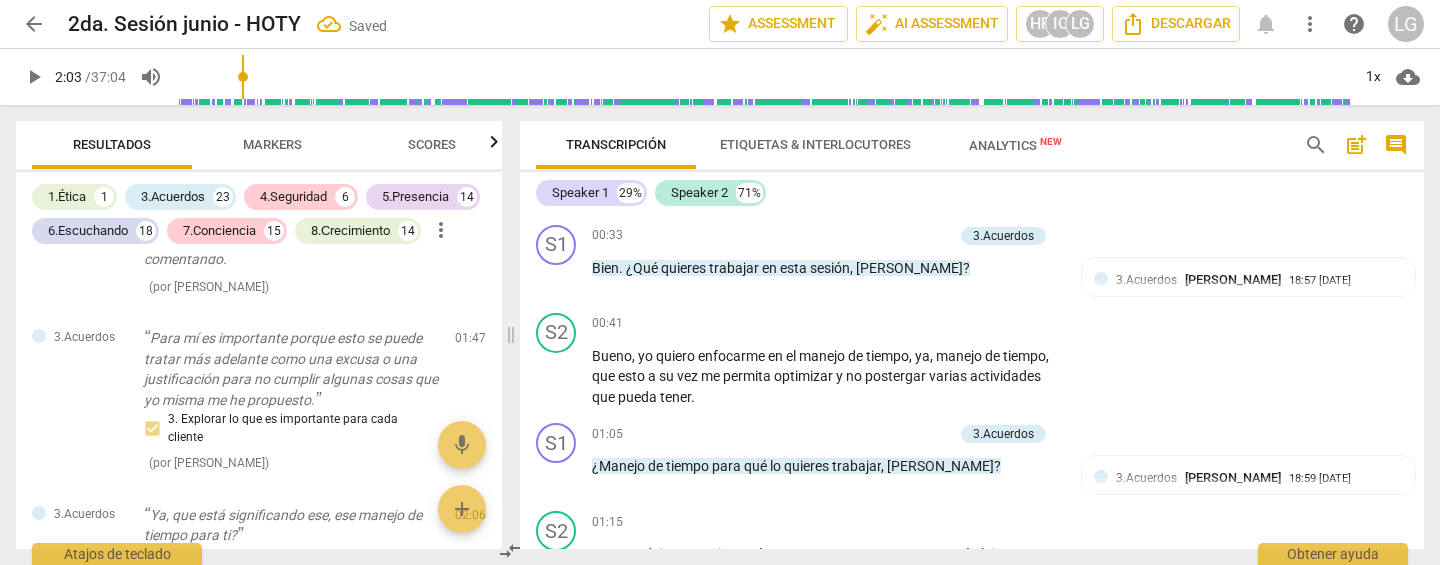 scroll, scrollTop: 2452, scrollLeft: 0, axis: vertical 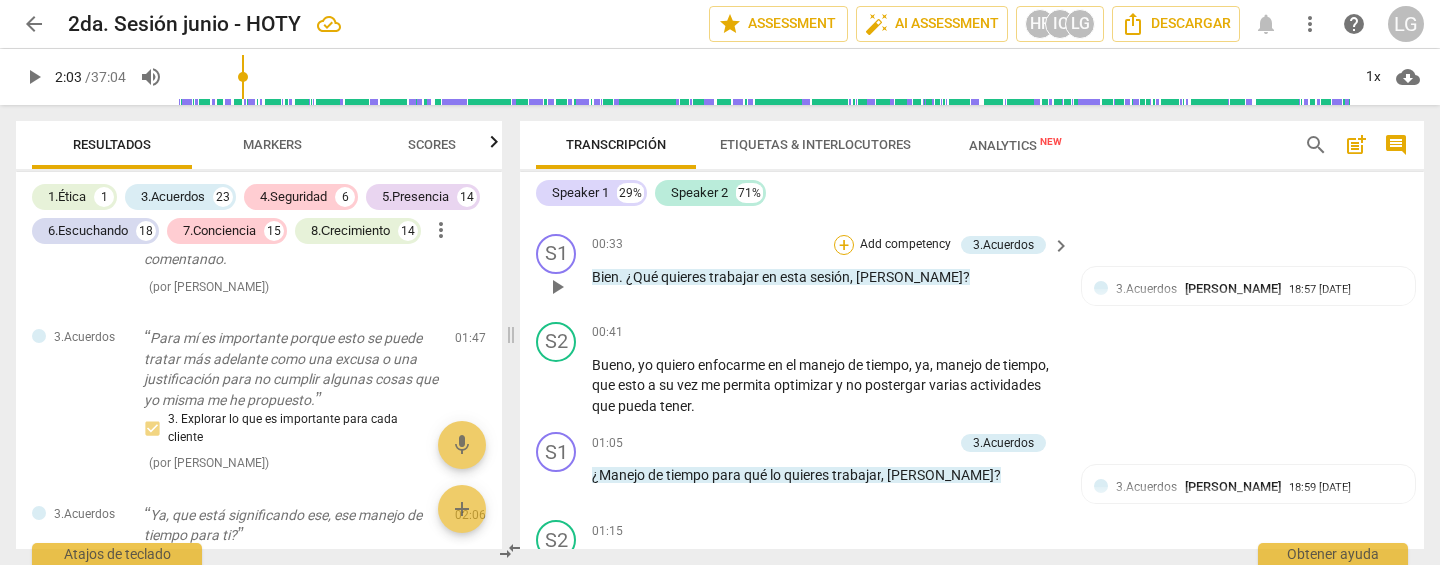 click on "+" at bounding box center (844, 245) 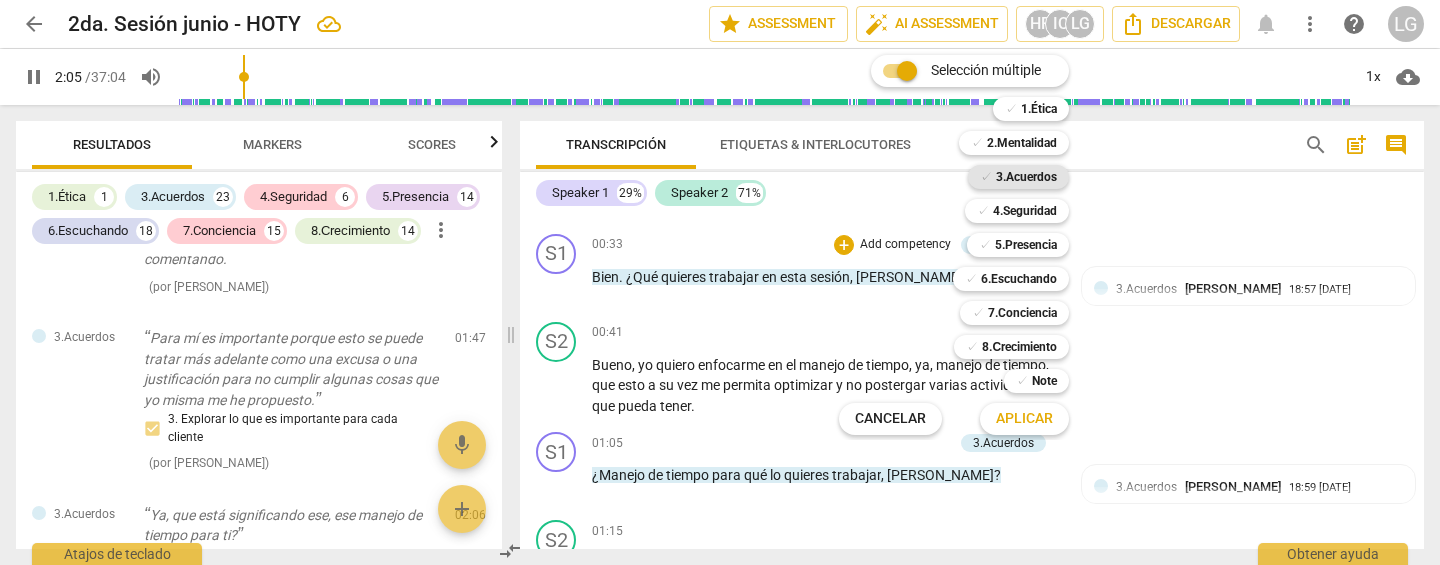 click on "3.Acuerdos" at bounding box center [1026, 177] 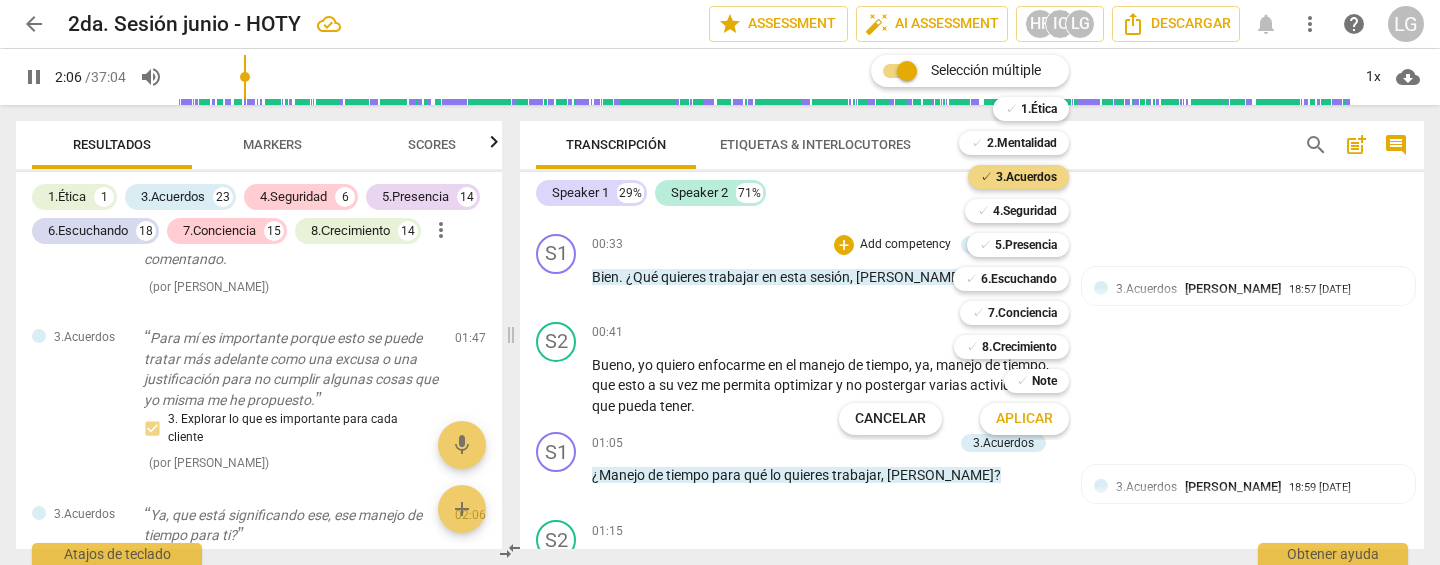 click on "Aplicar" at bounding box center [1024, 419] 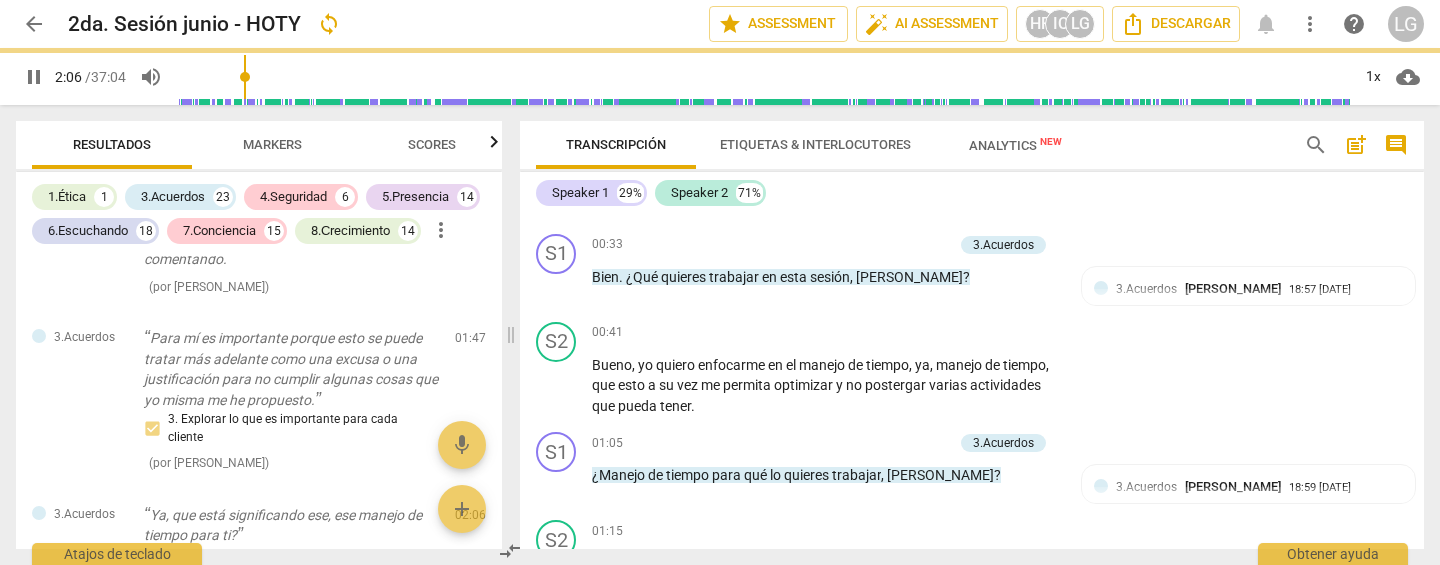 type on "127" 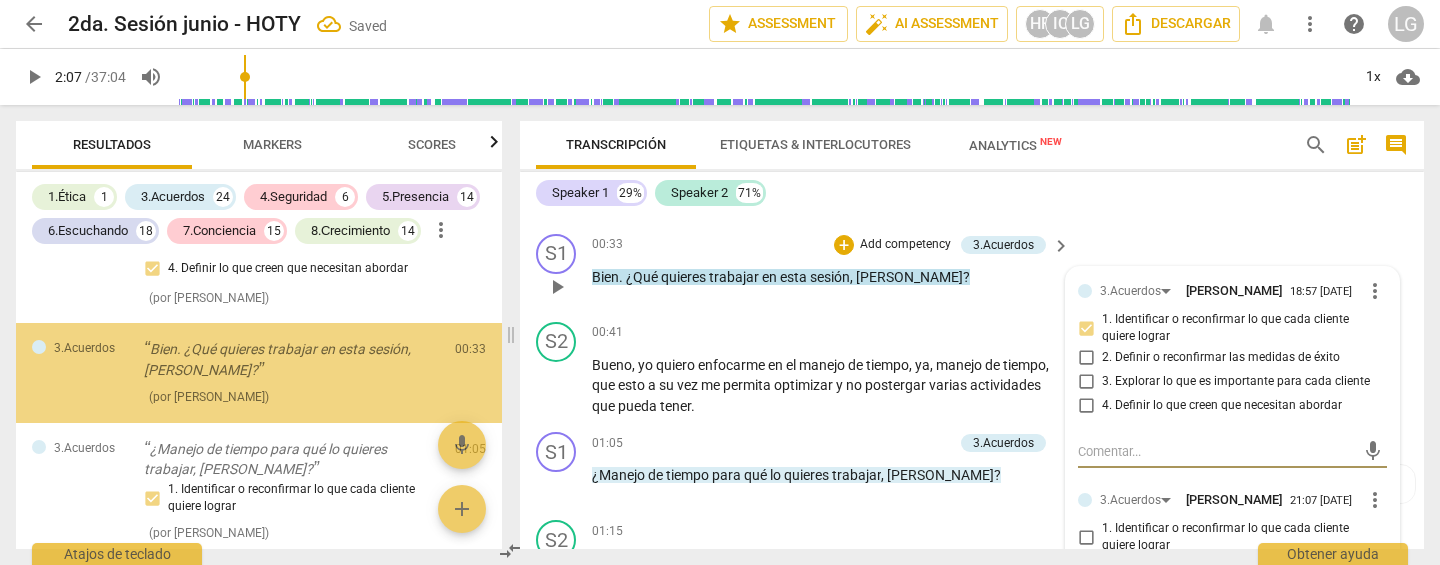 scroll, scrollTop: 681, scrollLeft: 0, axis: vertical 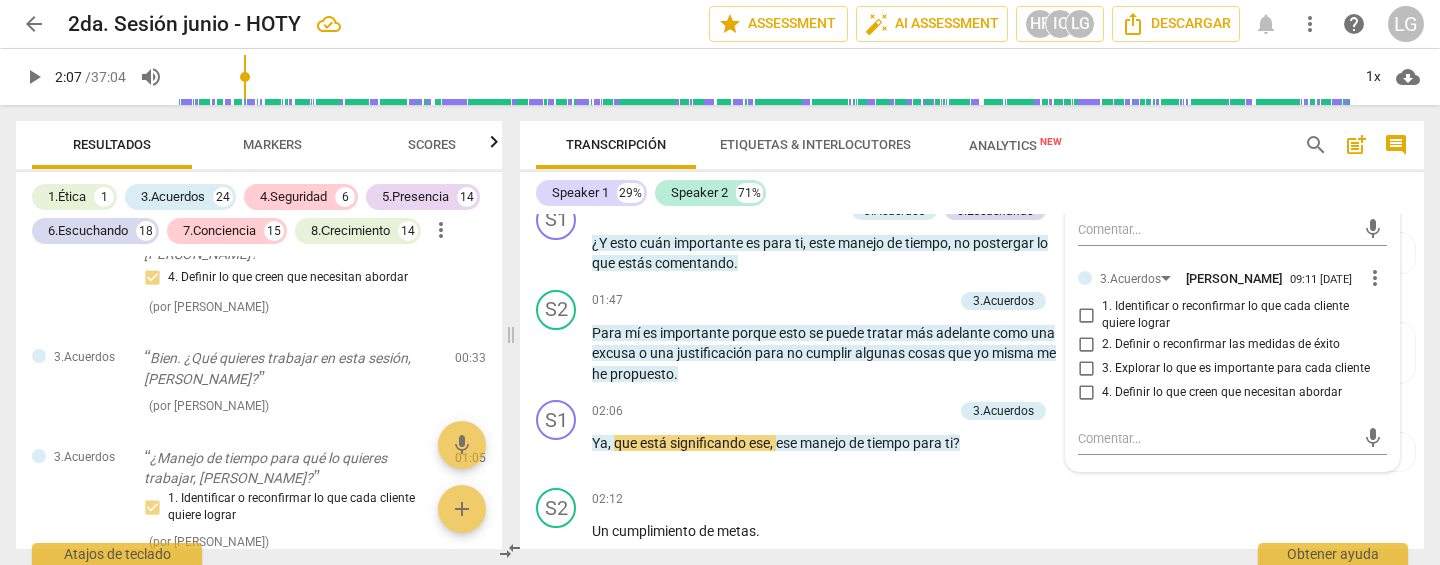 click on "1. Identificar o reconfirmar lo que cada cliente quiere lograr" at bounding box center (1086, 315) 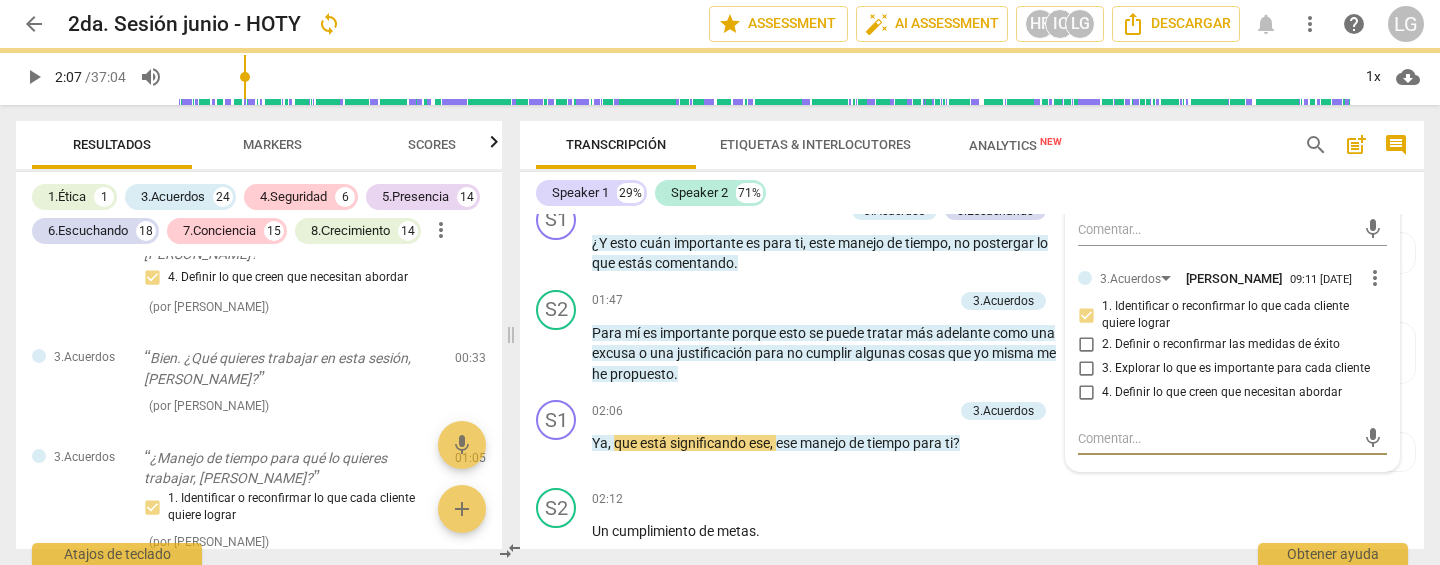 click at bounding box center [1216, 438] 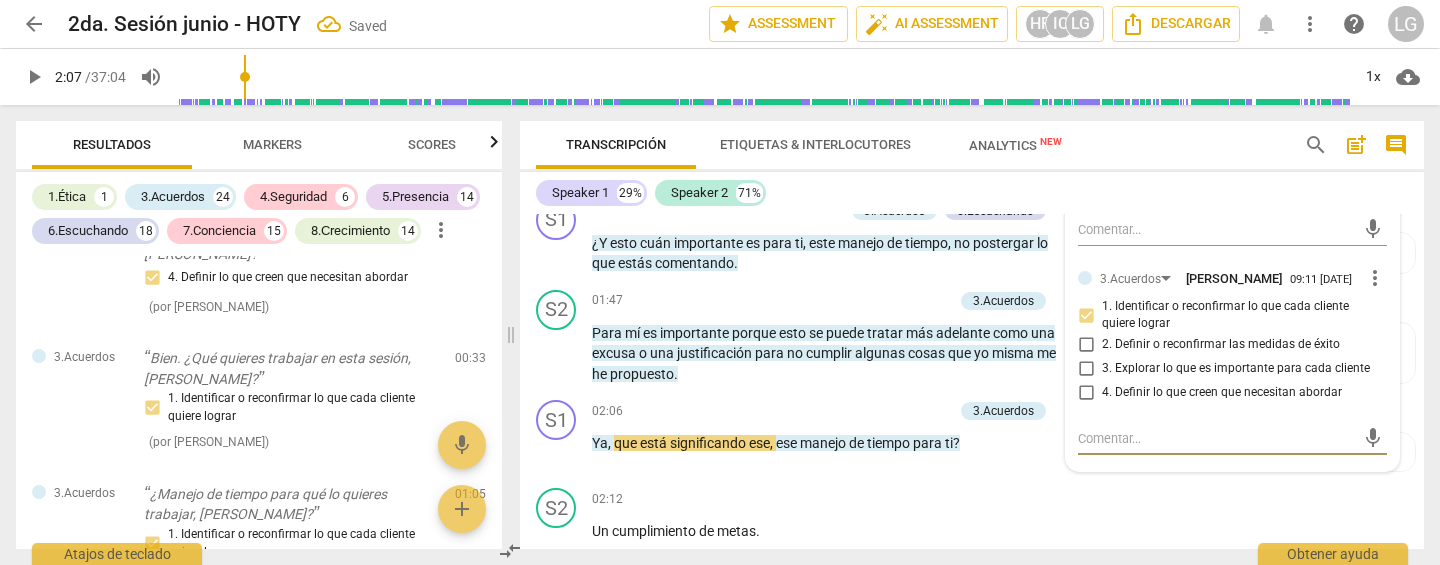 type 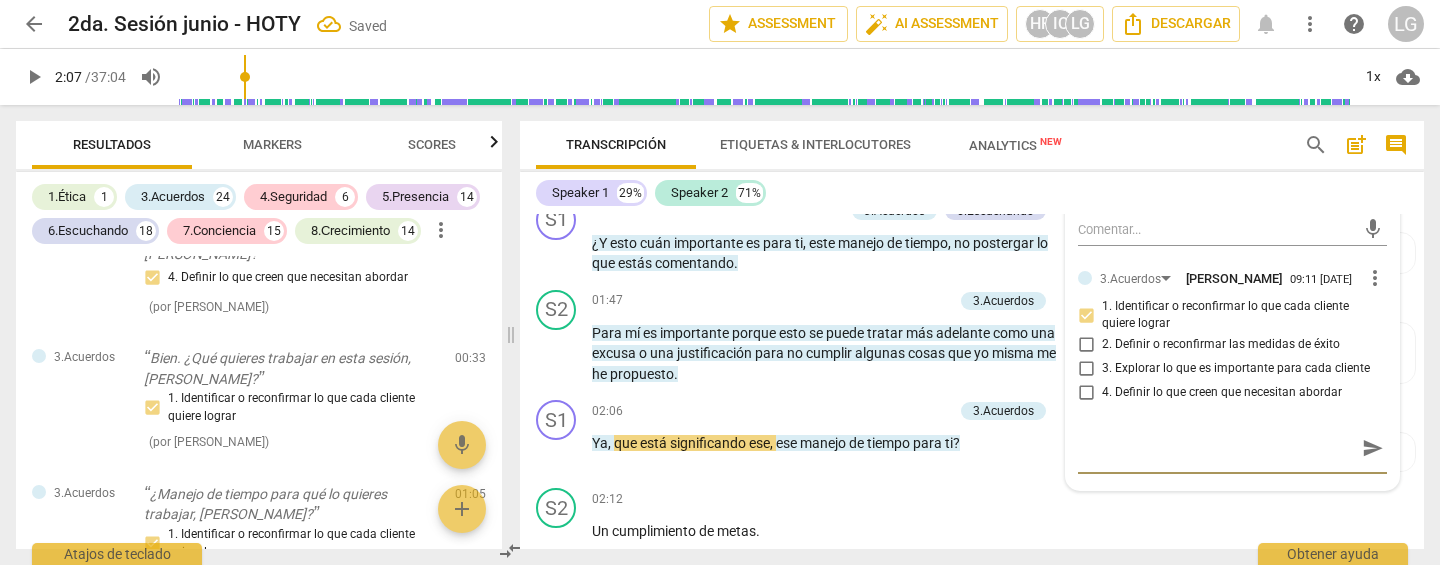 type 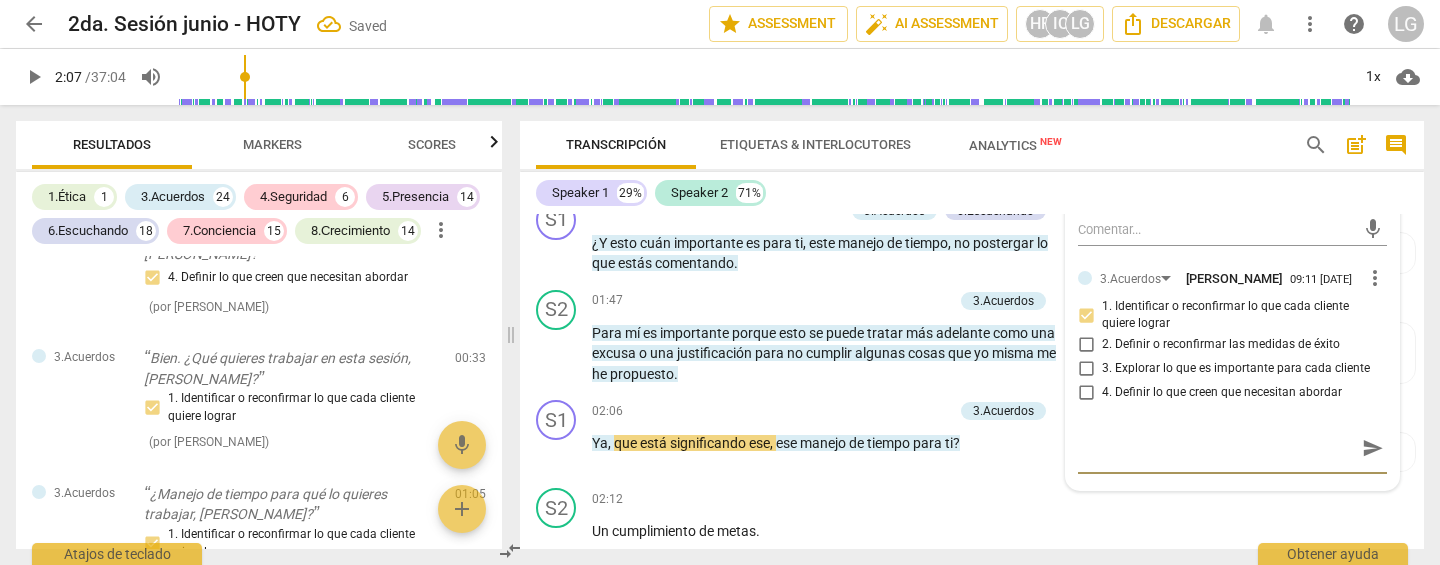 type 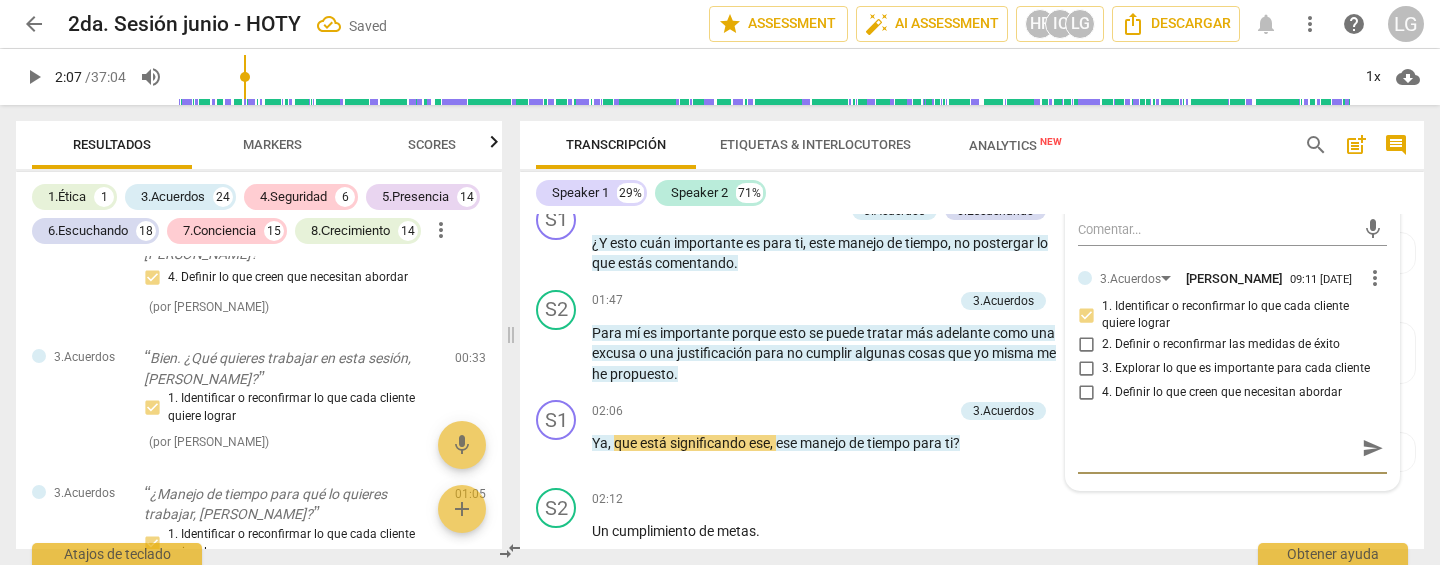 type 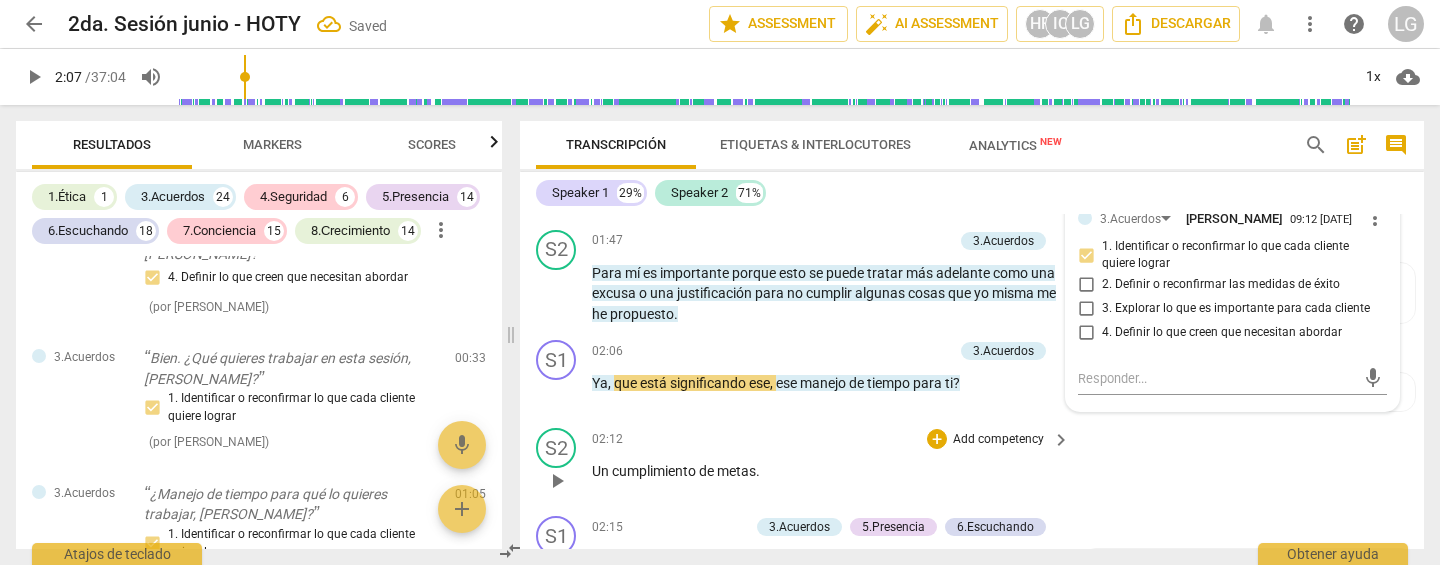 scroll, scrollTop: 2947, scrollLeft: 0, axis: vertical 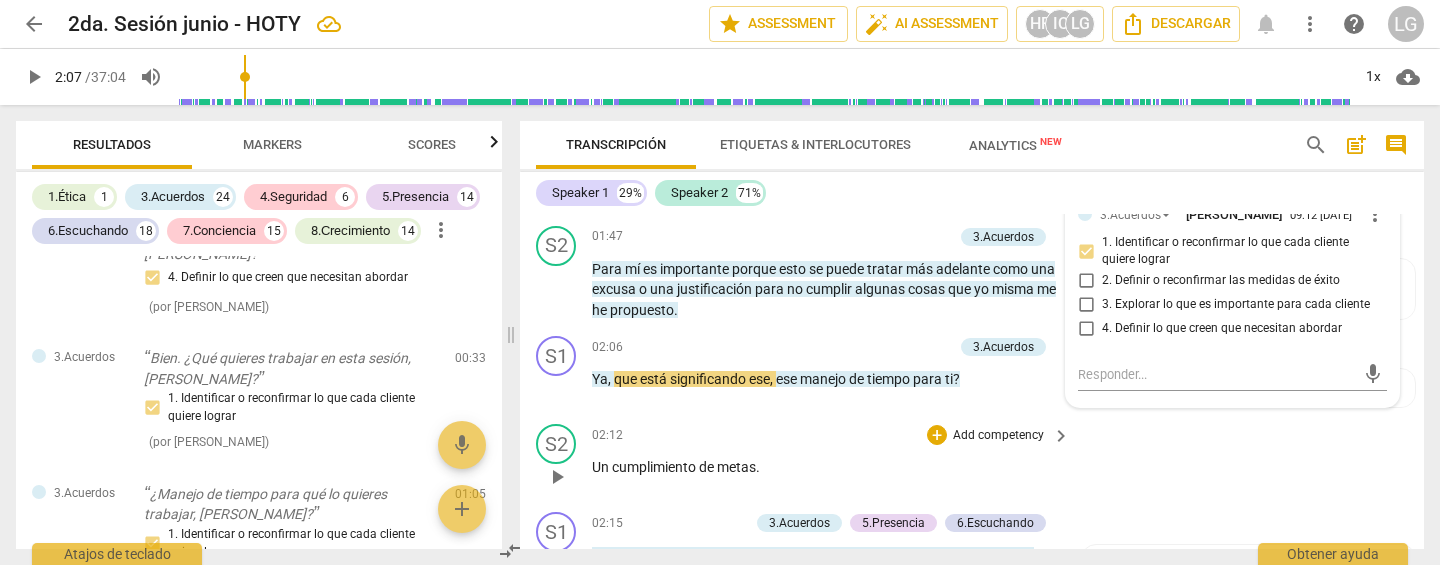 click on "S2 play_arrow pause 02:12 + Add competency keyboard_arrow_right Un   cumplimiento   de   metas ." at bounding box center (972, 460) 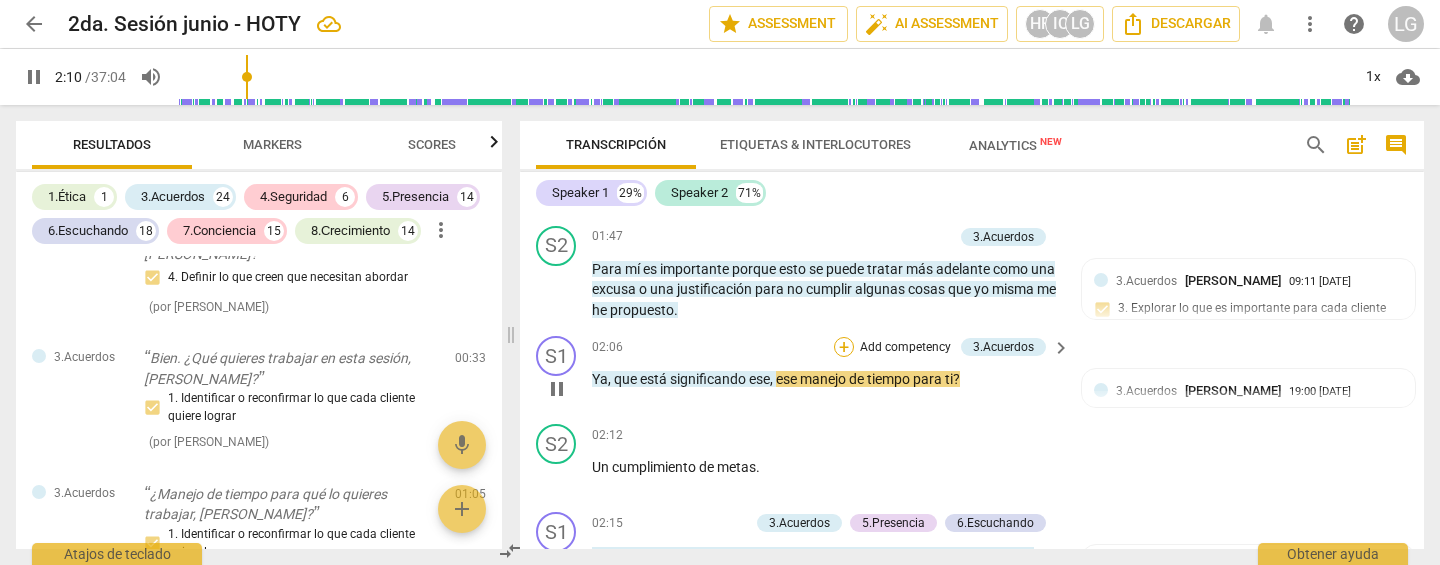 click on "+" at bounding box center [844, 347] 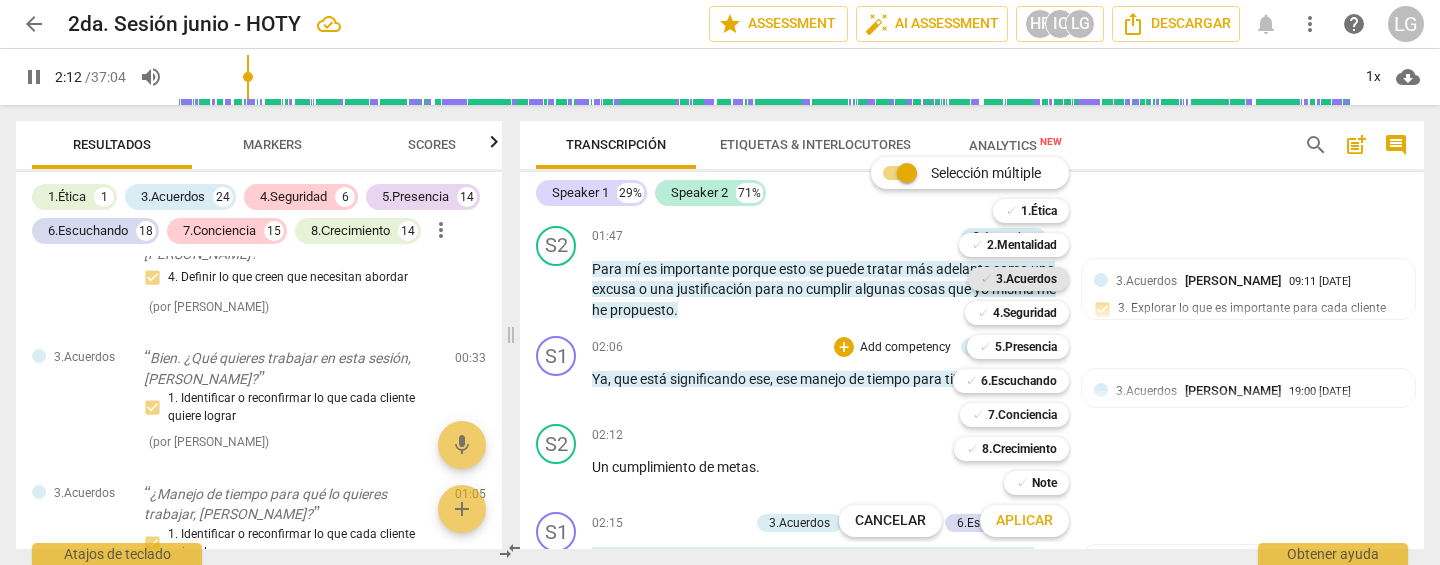 click on "3.Acuerdos" at bounding box center (1026, 279) 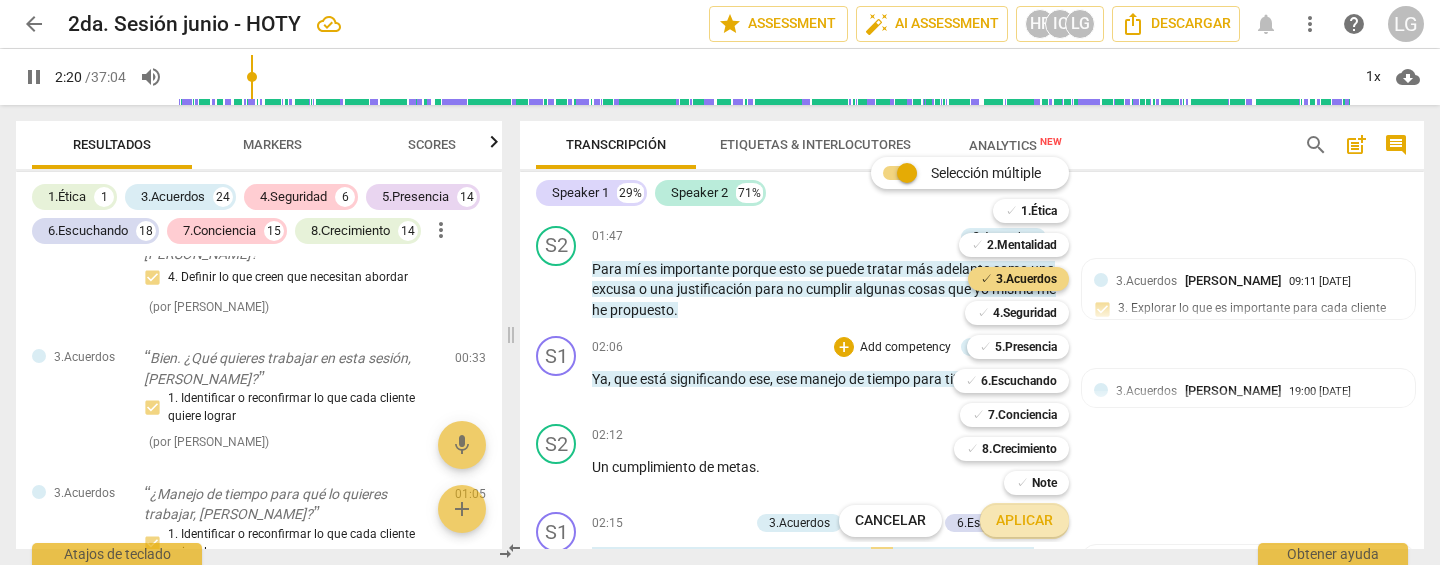 click on "Aplicar" at bounding box center (1024, 521) 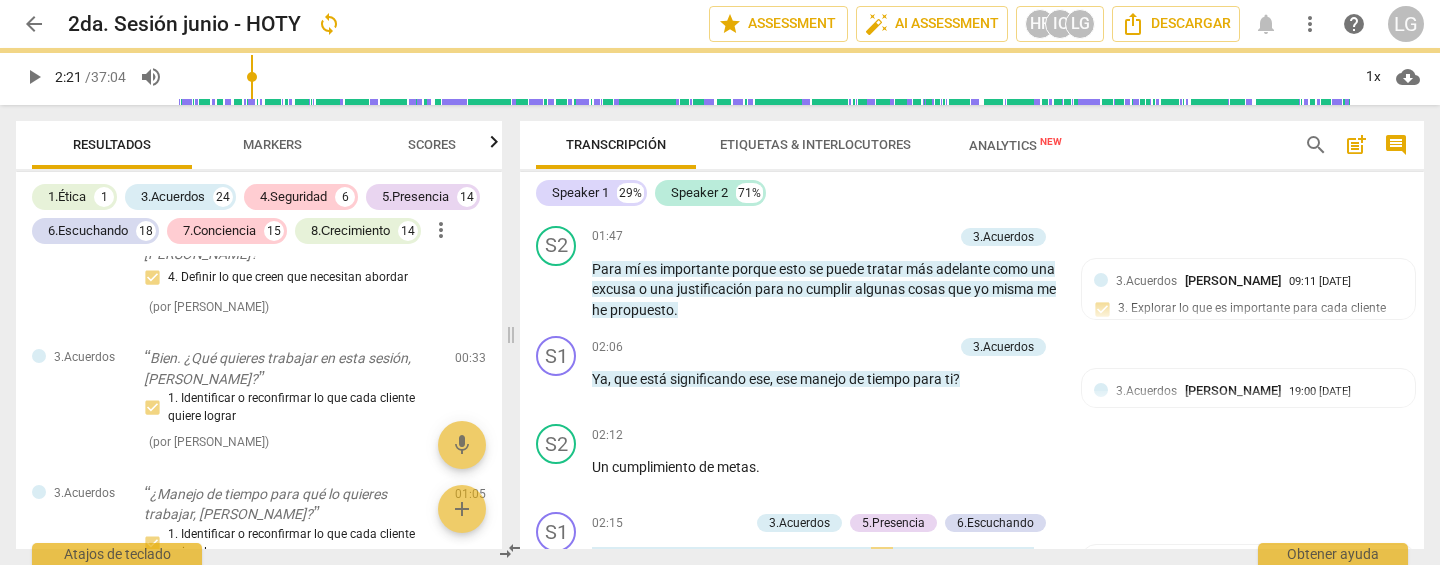 type on "141" 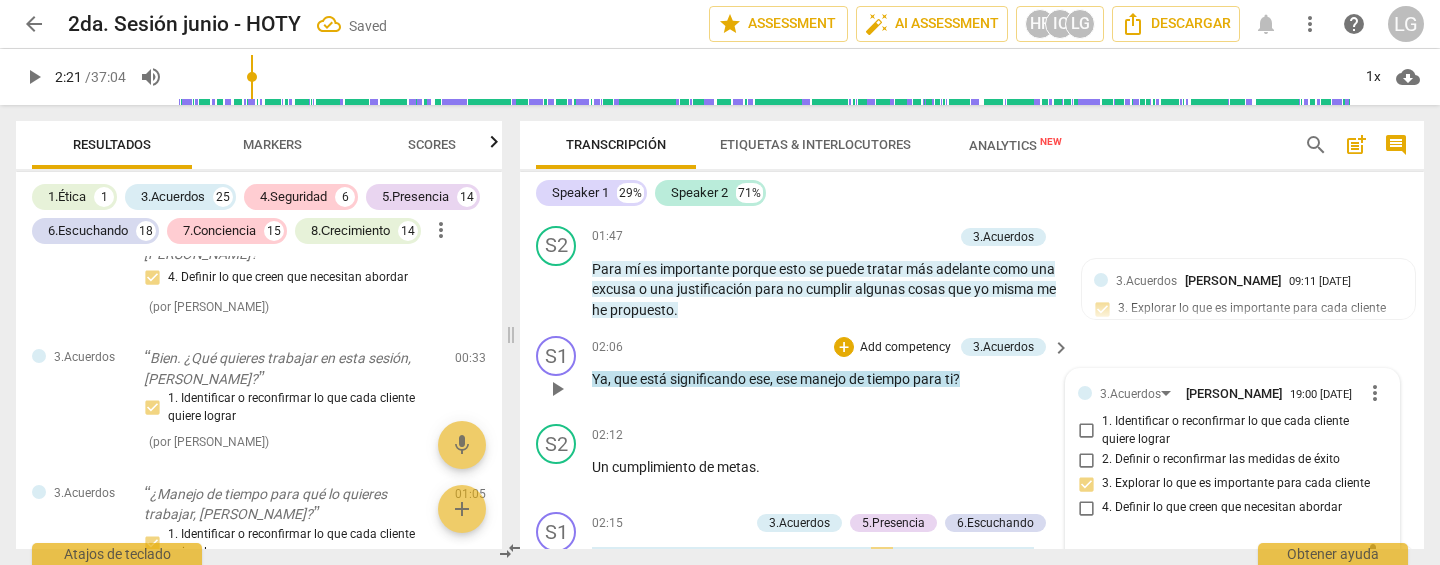 scroll, scrollTop: 3126, scrollLeft: 0, axis: vertical 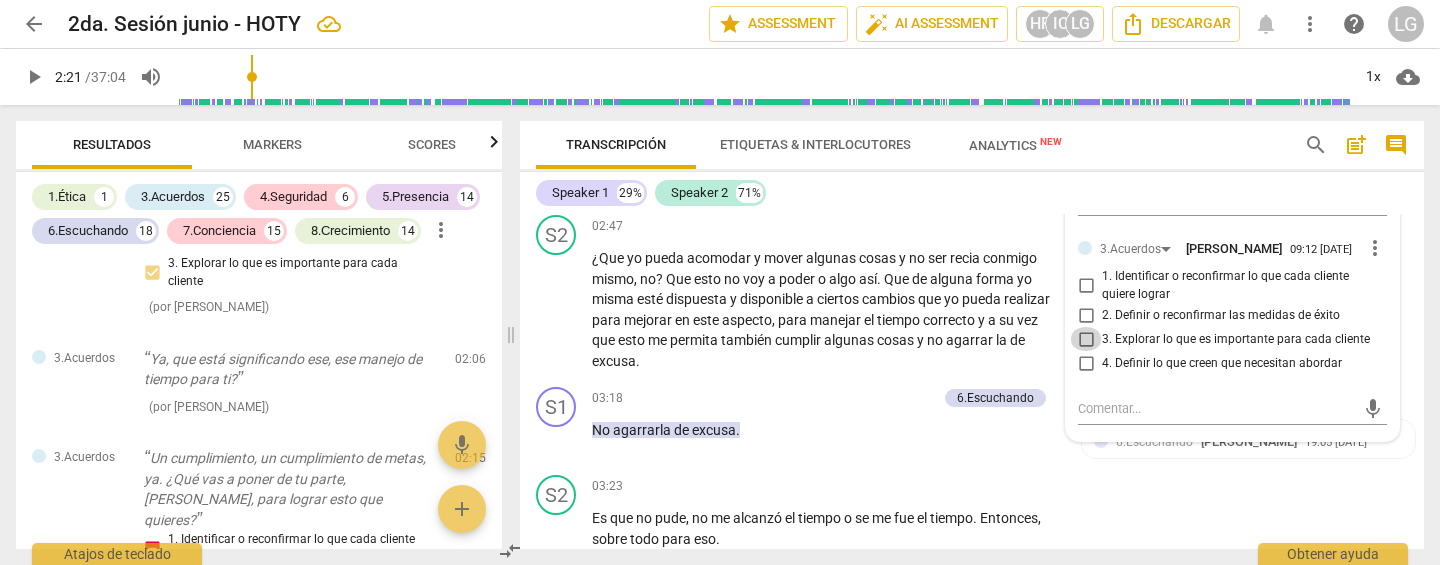 click on "3. Explorar lo que es importante para cada cliente" at bounding box center [1086, 339] 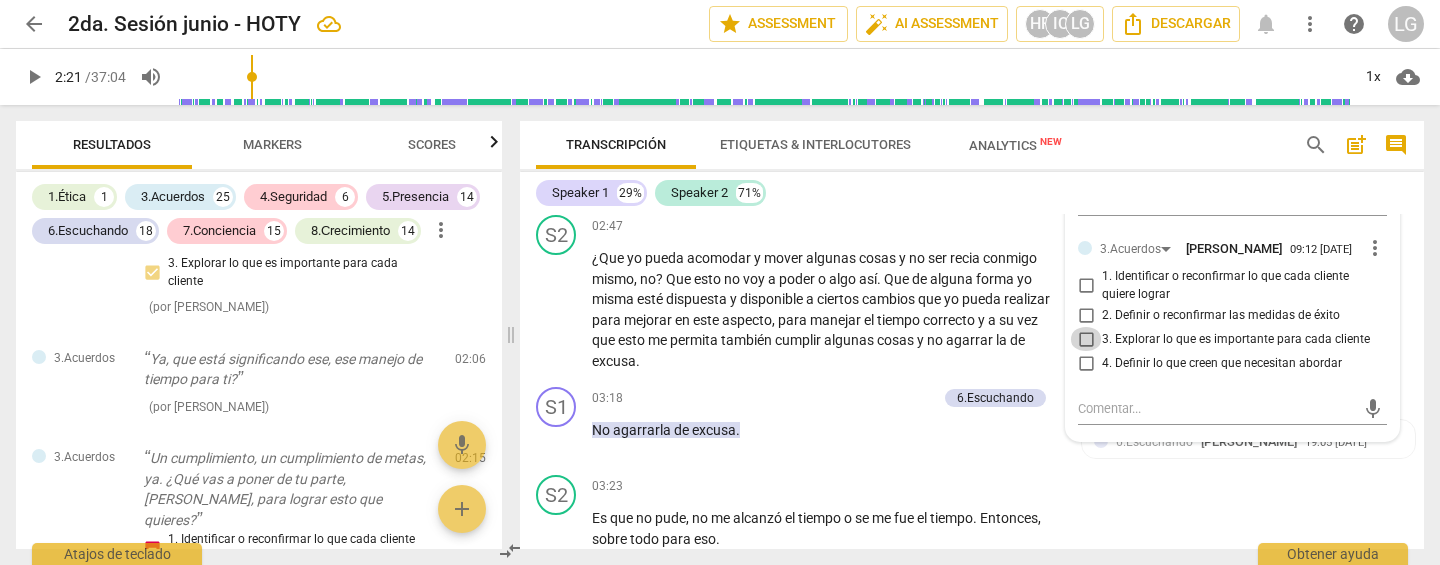 checkbox on "true" 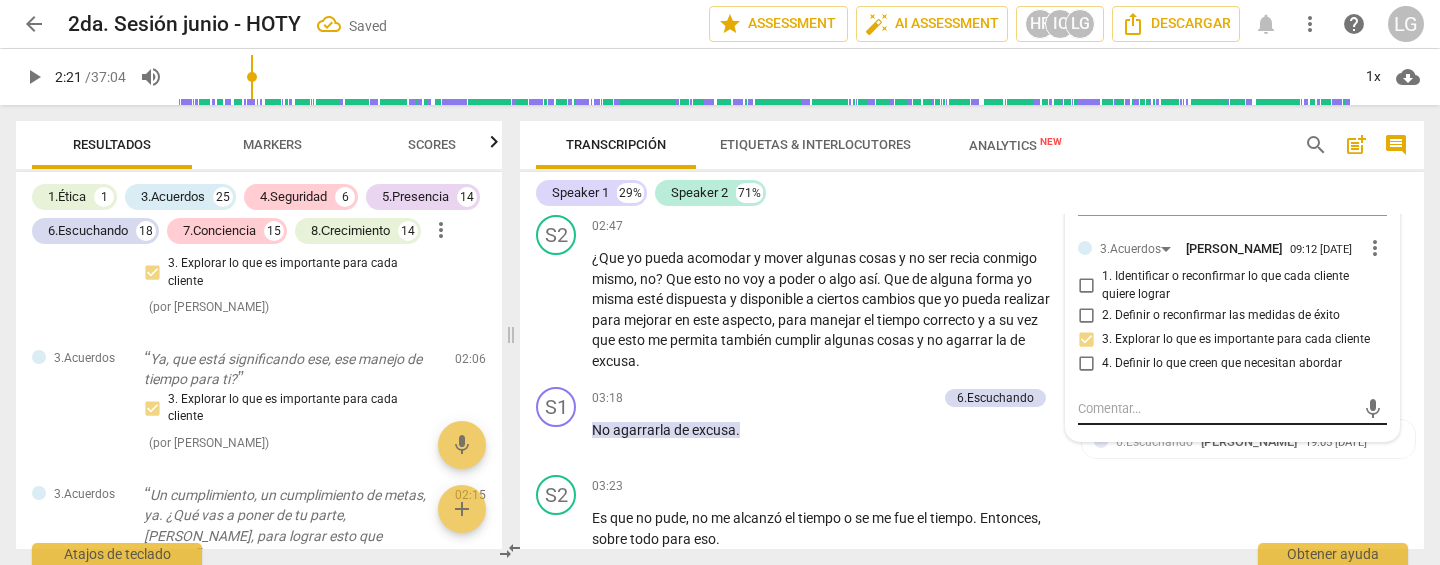 click at bounding box center [1216, 408] 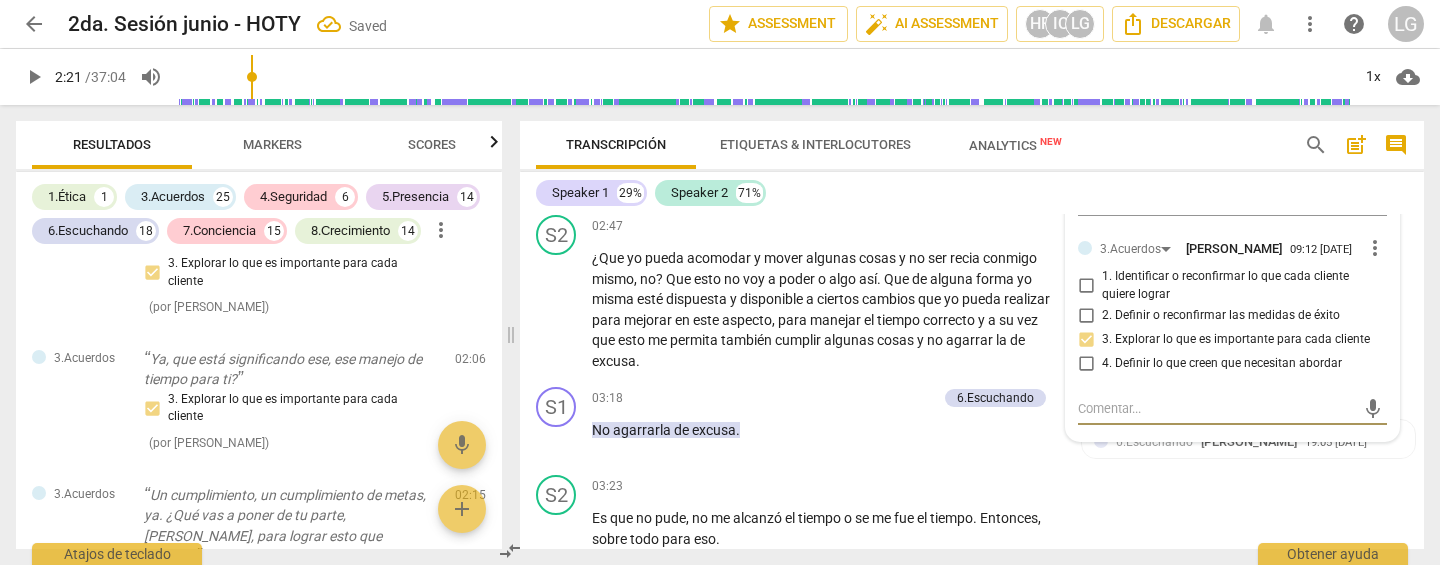 type 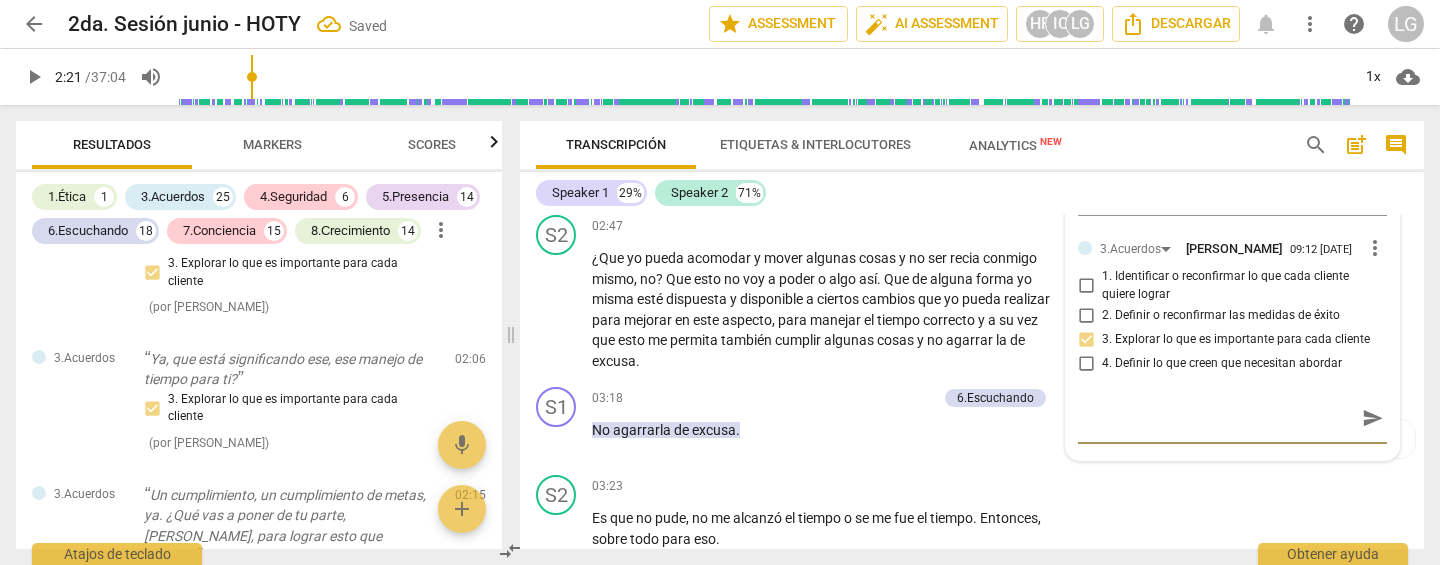 type 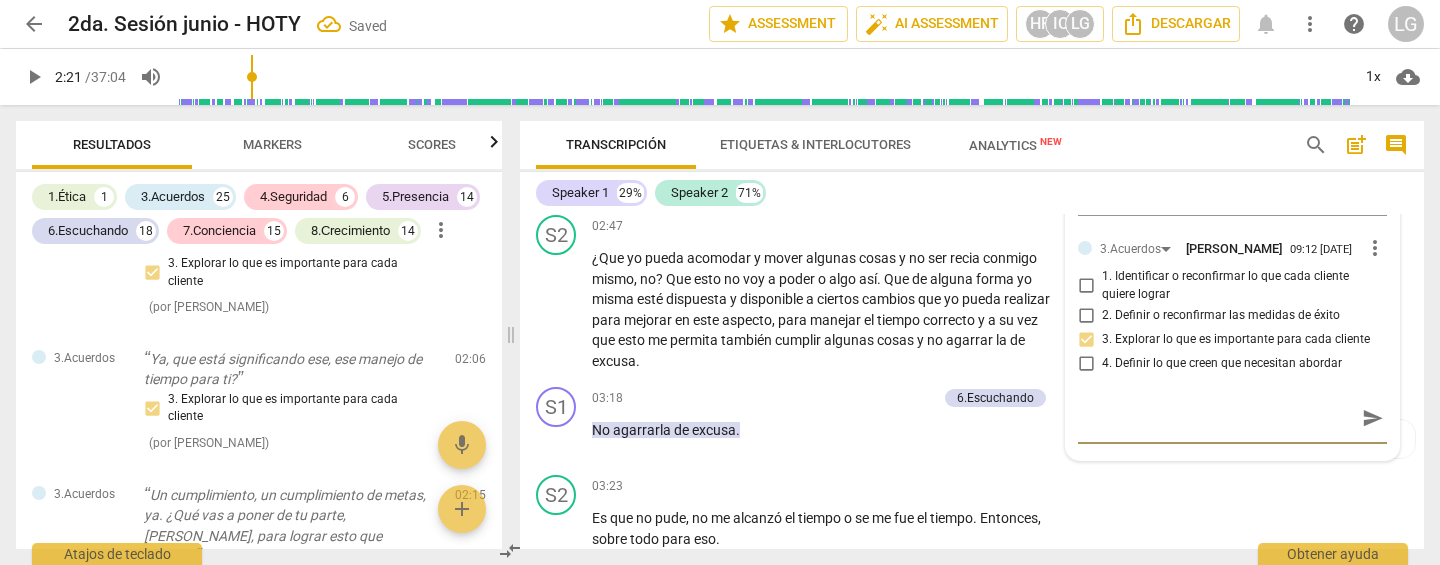 click on "send" at bounding box center [1373, 419] 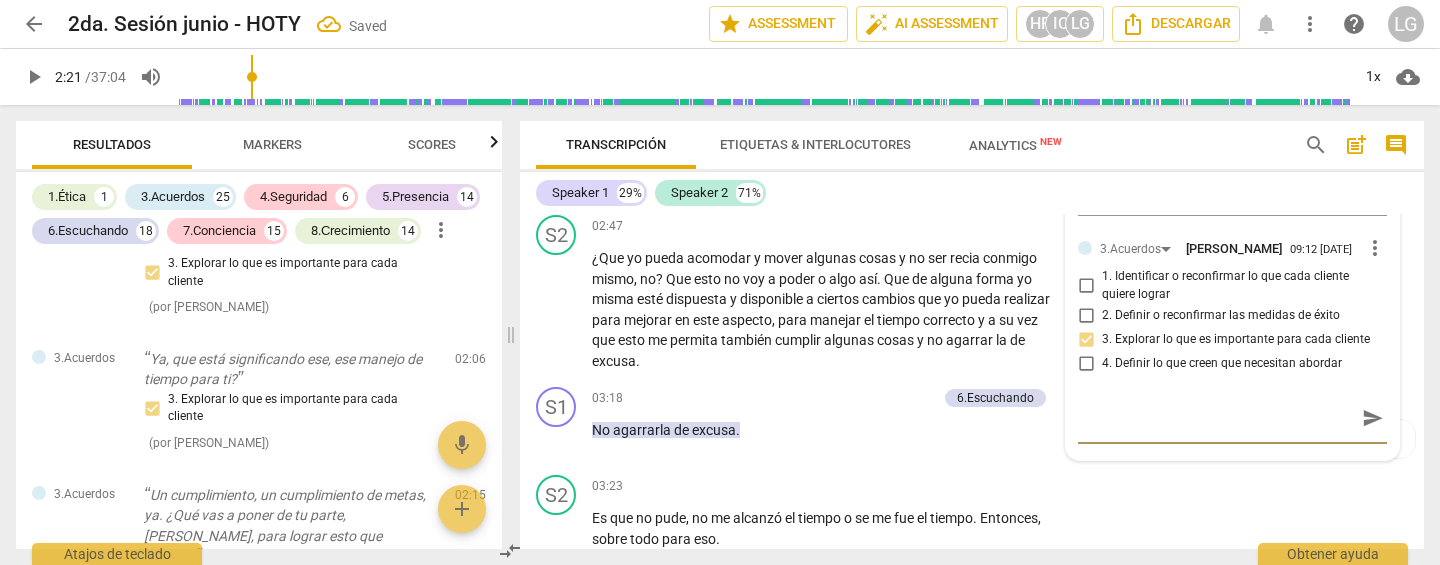 type 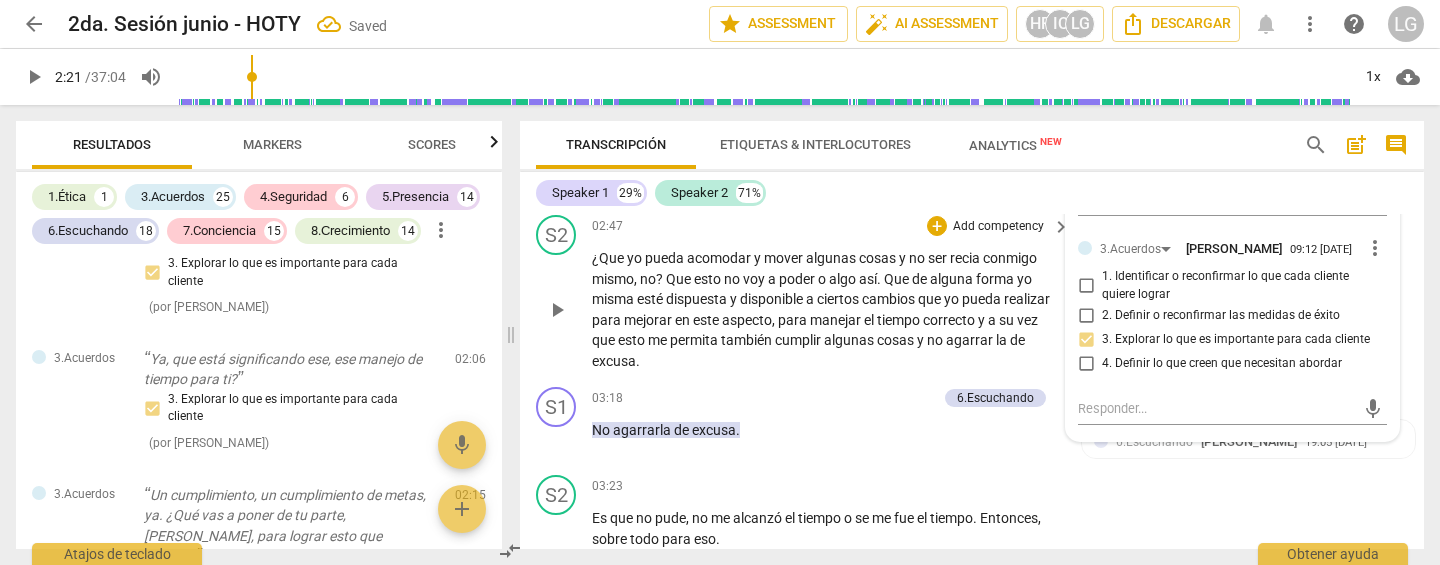 click on "¿Que   yo   pueda   acomodar   y   mover   algunas   cosas   y   no   ser   recia   conmigo   mismo ,   no ?   Que   esto   no   voy   a   poder   o   algo   así .   Que   de   alguna   forma   yo   misma   esté   dispuesta   y   disponible   a   ciertos   cambios   que   yo   pueda   realizar   para   mejorar   en   este   aspecto ,   para   manejar   el   tiempo   correcto   y   a   su   vez   que   esto   me   permita   también   cumplir   algunas   cosas   y   no   agarrar   la   de   excusa ." at bounding box center [826, 309] 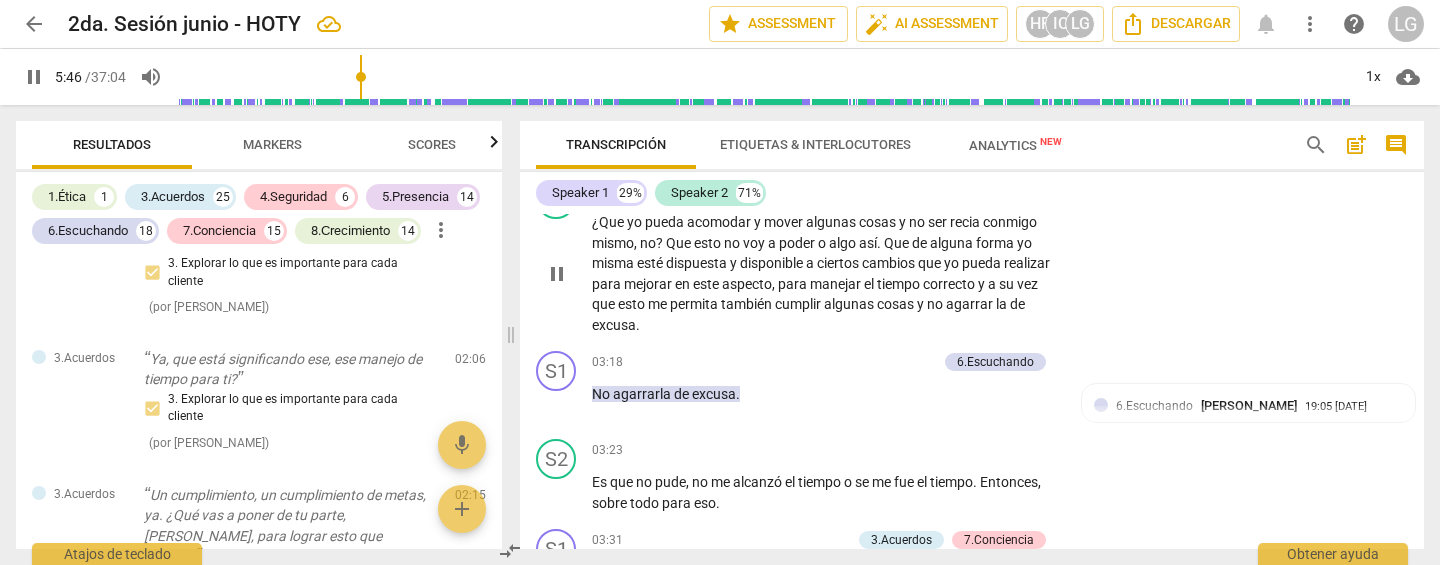 scroll, scrollTop: 4725, scrollLeft: 0, axis: vertical 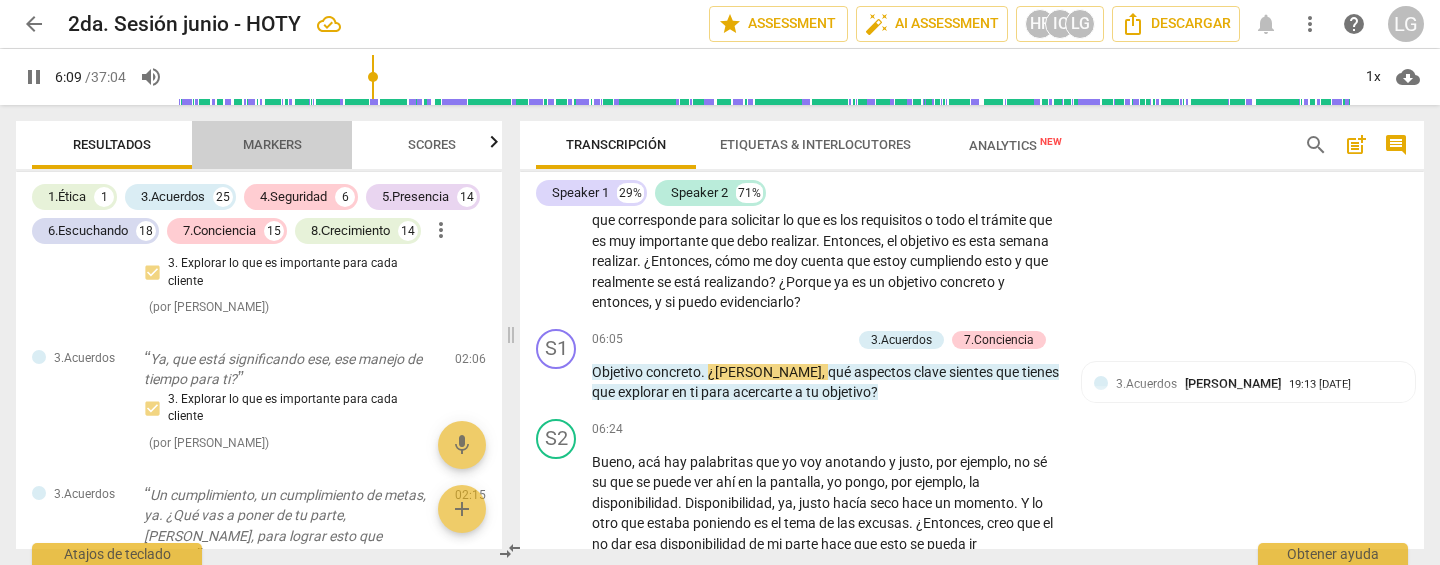 click on "Markers" at bounding box center (272, 144) 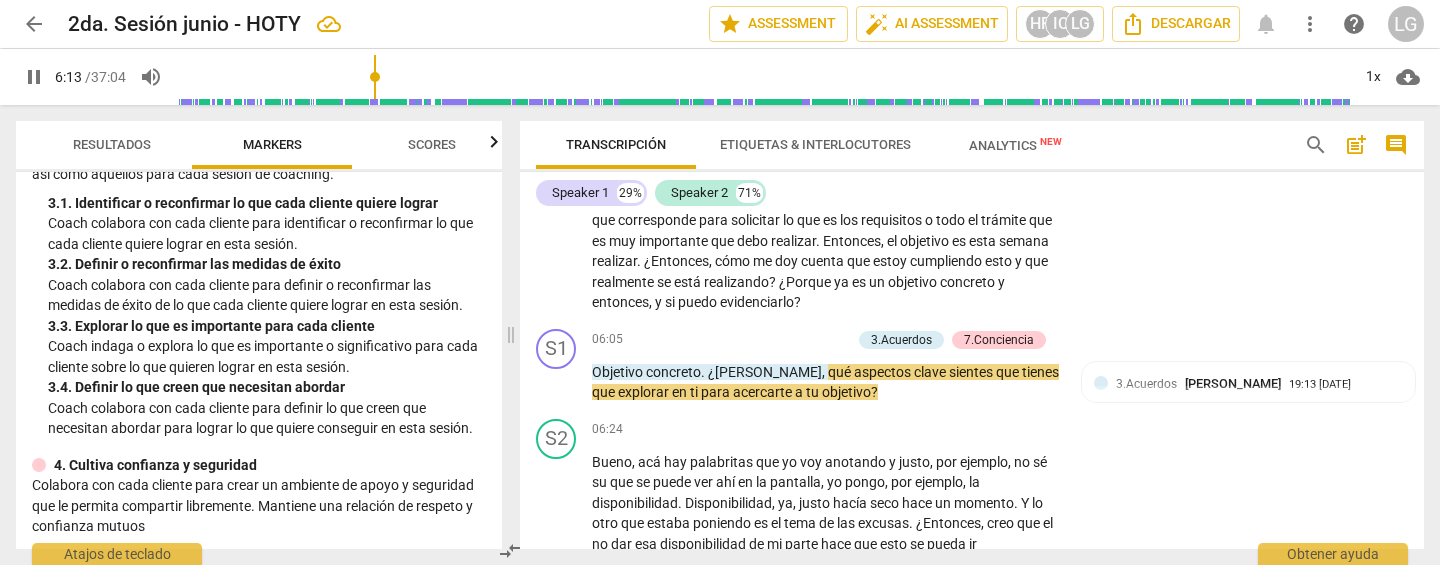 scroll, scrollTop: 329, scrollLeft: 0, axis: vertical 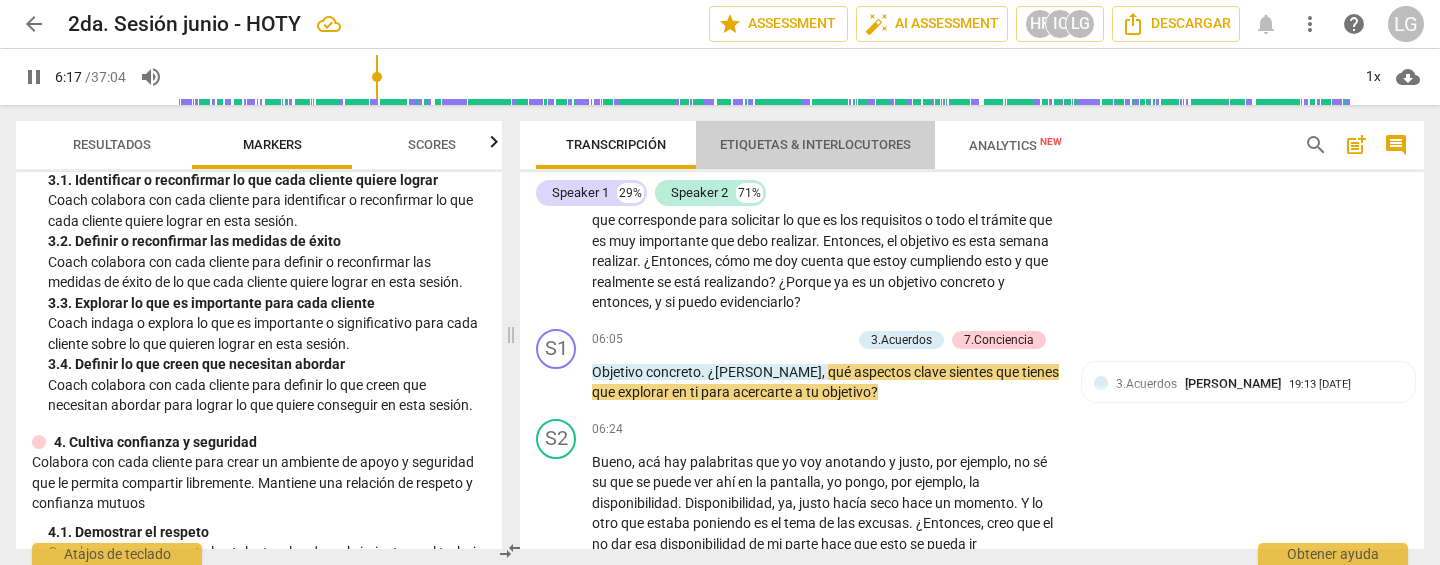 click on "Etiquetas & Interlocutores" at bounding box center [815, 144] 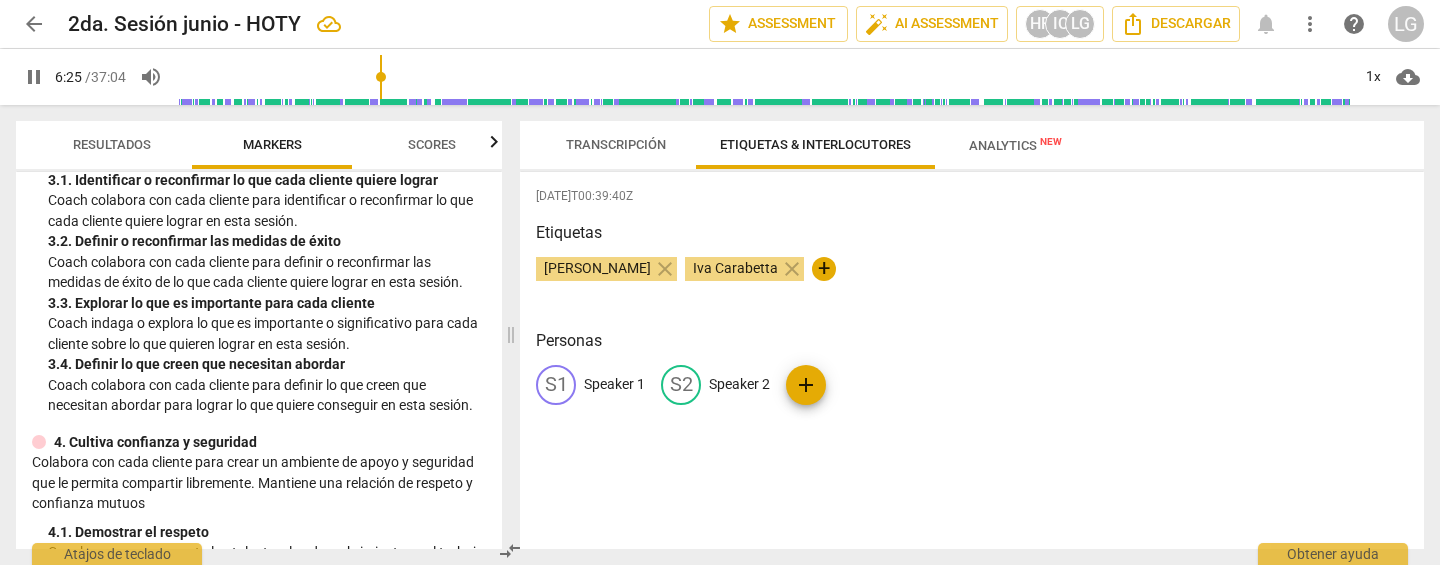 click on "Transcripción" at bounding box center (616, 144) 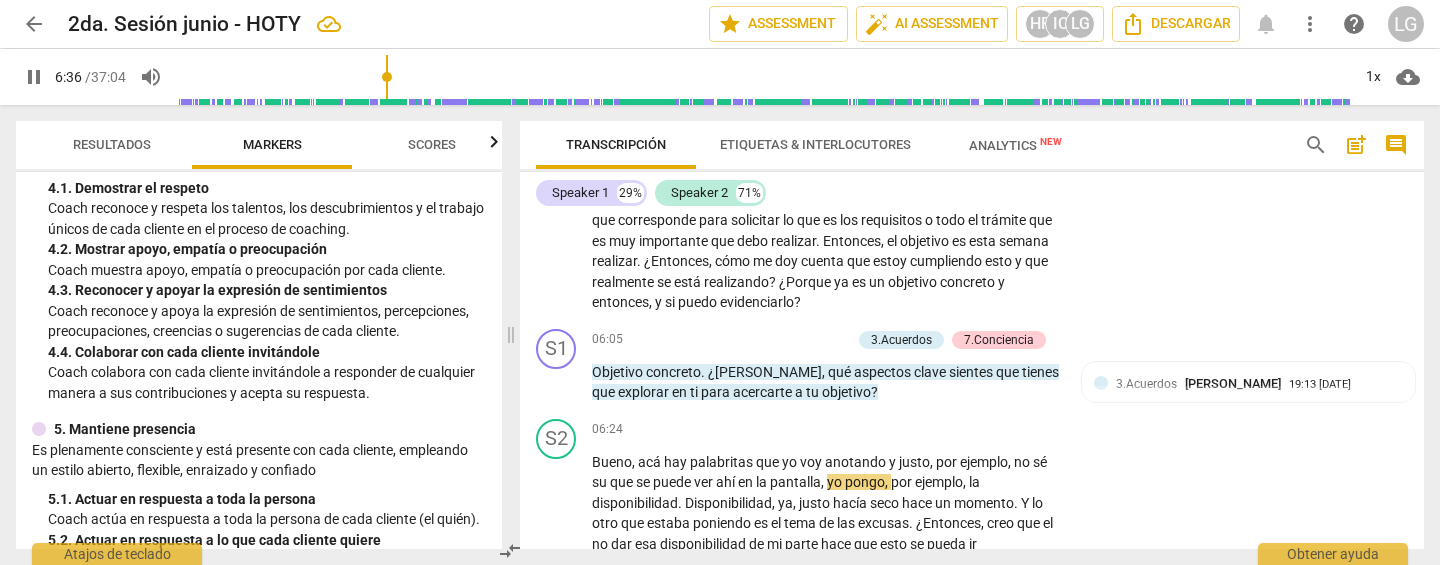 scroll, scrollTop: 677, scrollLeft: 0, axis: vertical 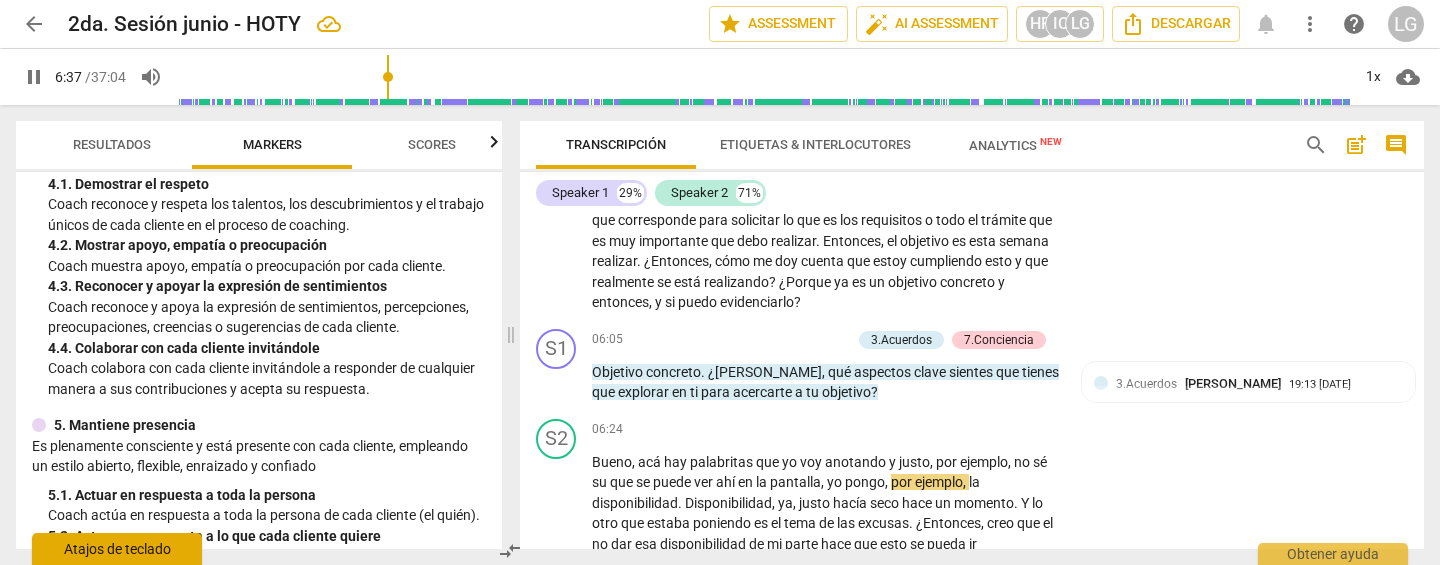 click on "Atajos de teclado" at bounding box center [117, 549] 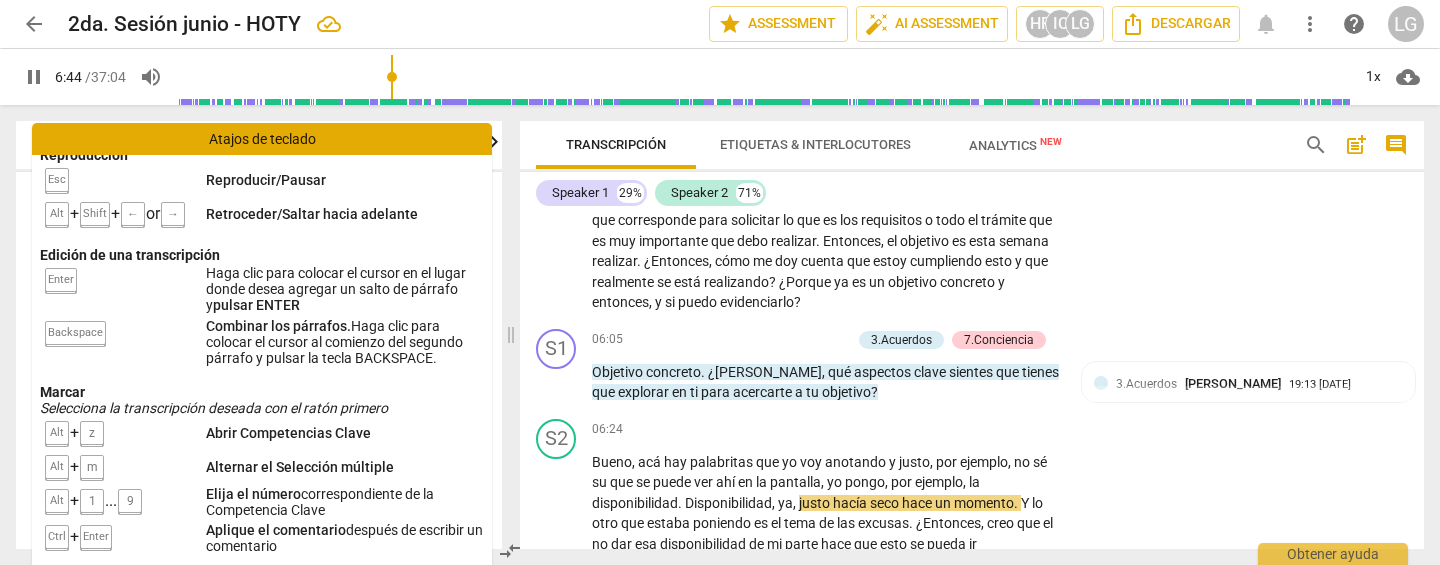 scroll, scrollTop: 0, scrollLeft: 0, axis: both 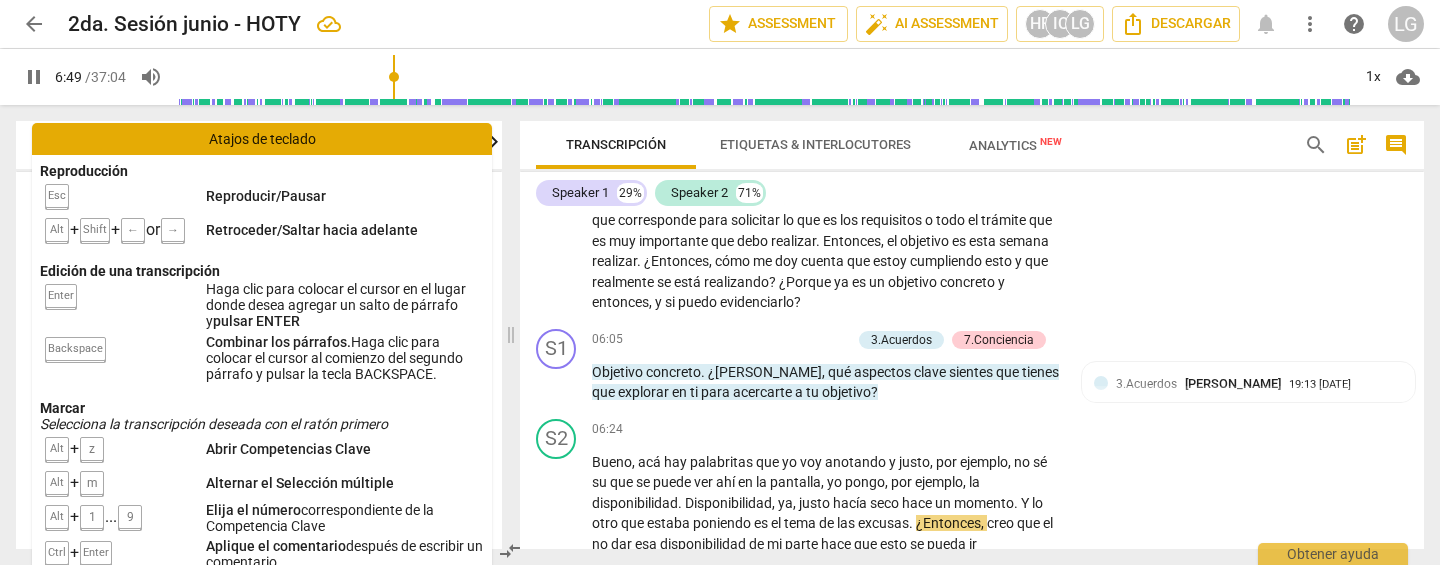click on "Atajos de teclado" at bounding box center (262, 139) 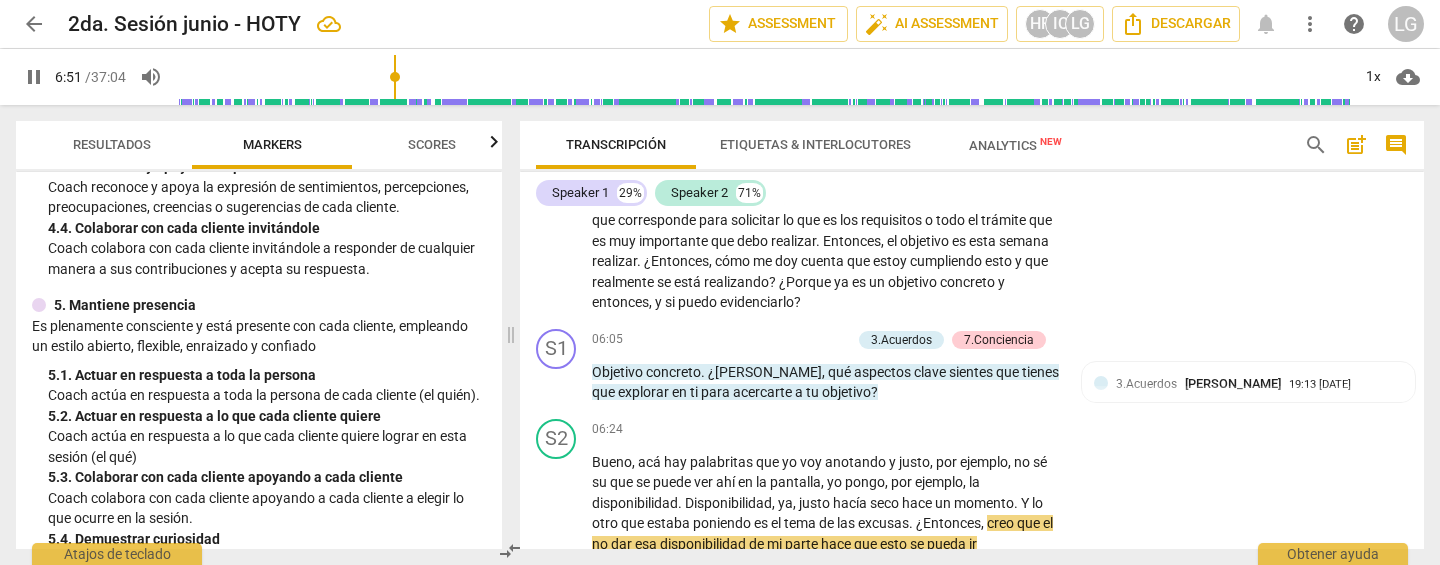 scroll, scrollTop: 799, scrollLeft: 0, axis: vertical 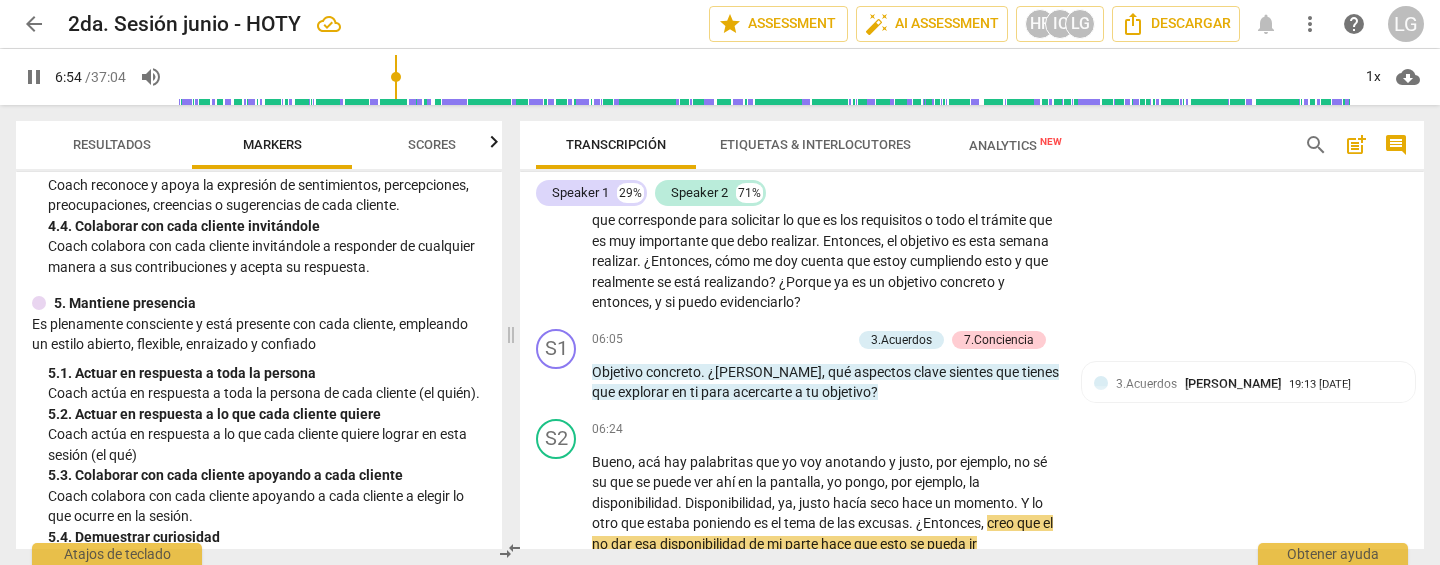 click on "compare_arrows" at bounding box center (510, 551) 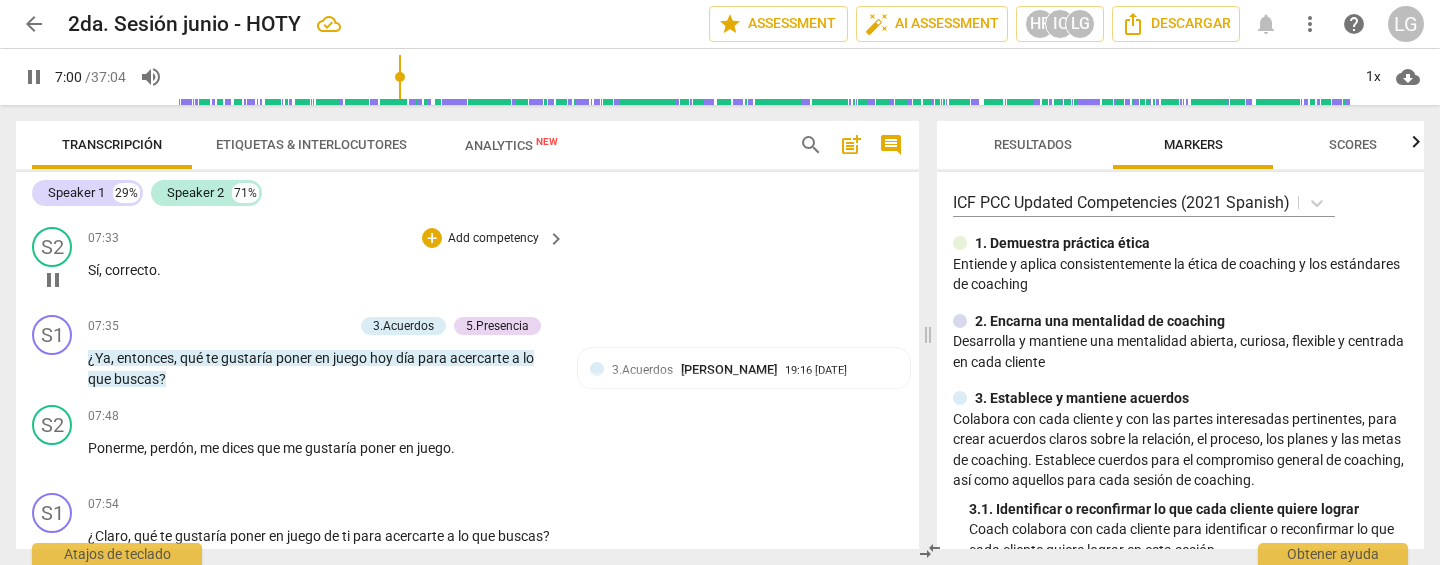 scroll, scrollTop: 5259, scrollLeft: 0, axis: vertical 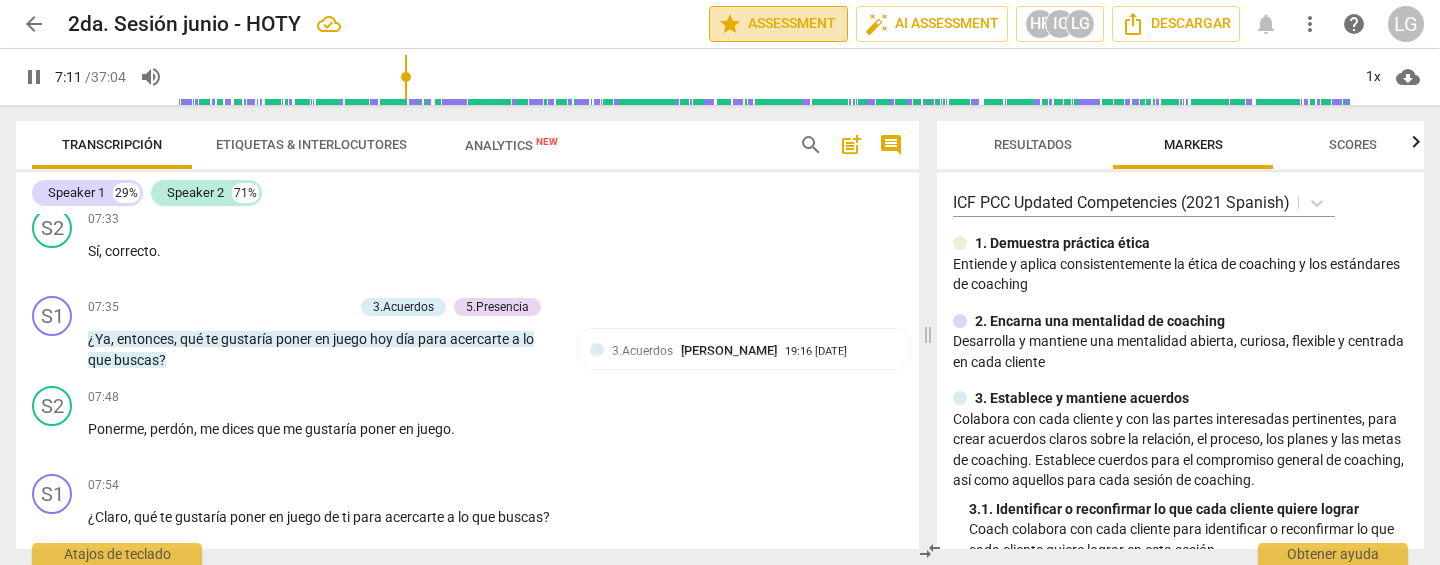 click on "star    Assessment" at bounding box center [778, 24] 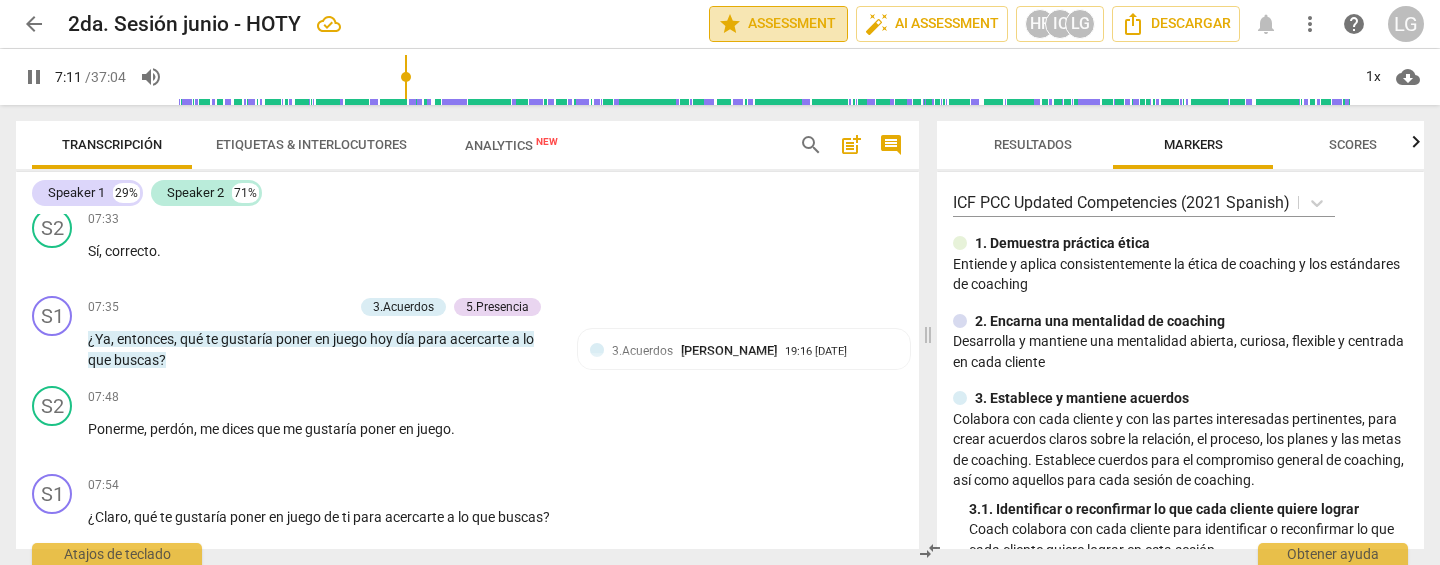 type on "432" 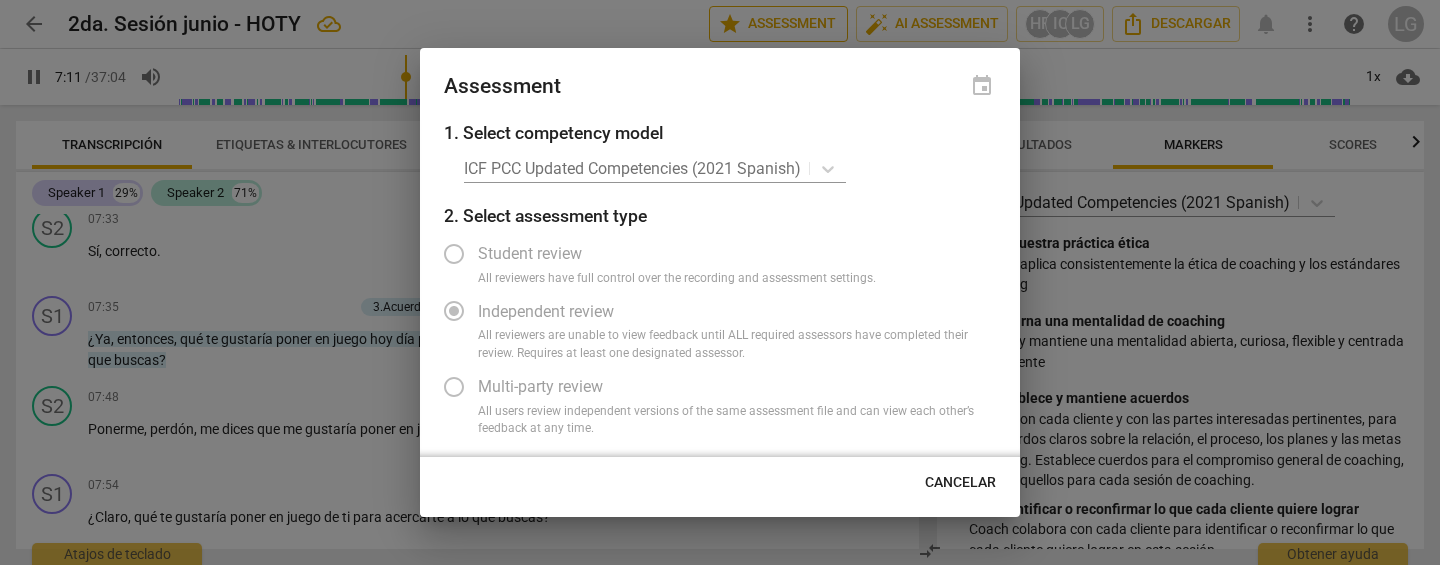 radio on "false" 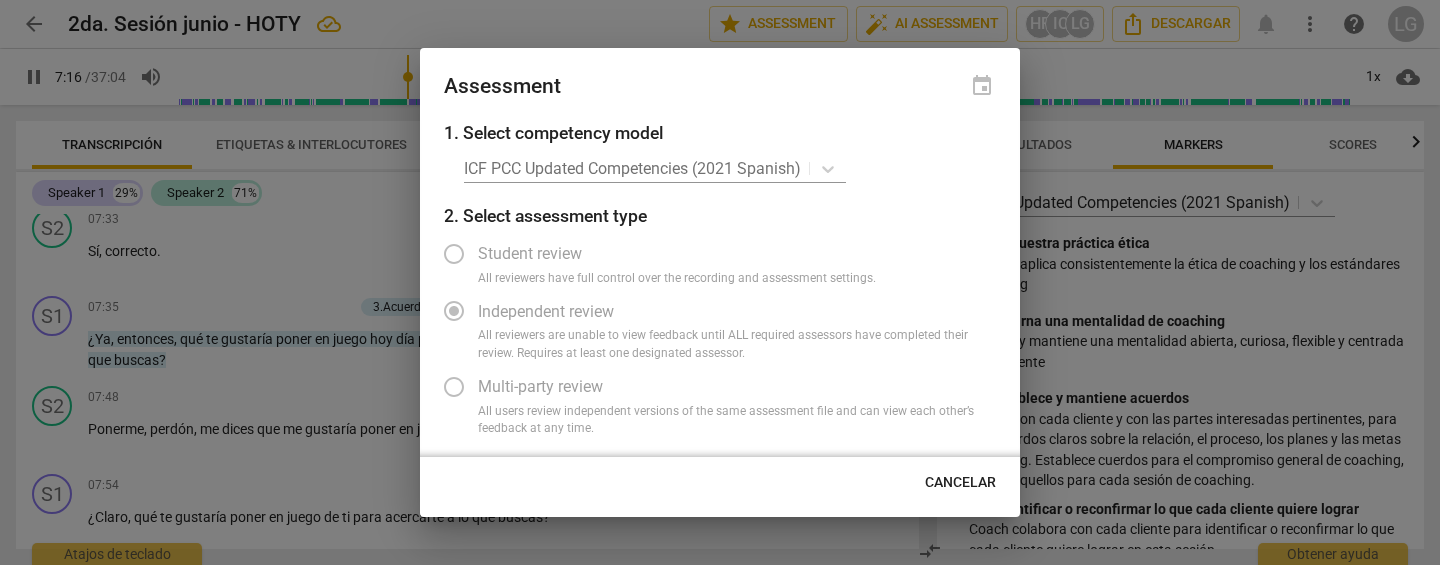 type on "436" 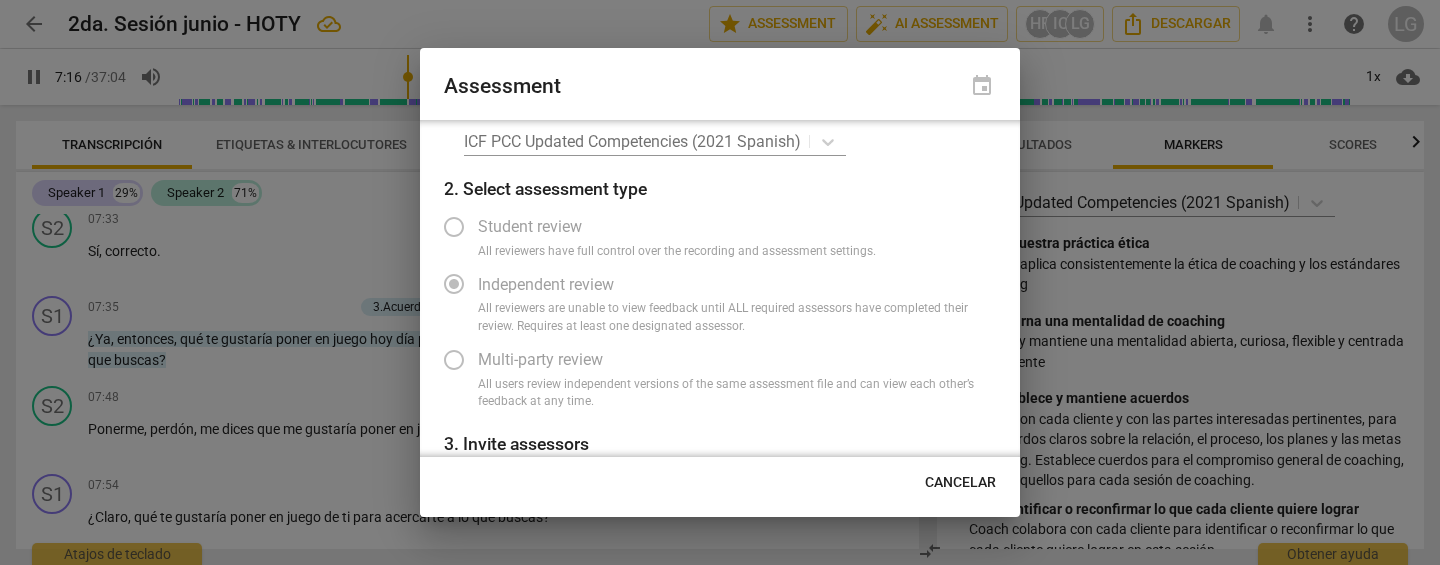 radio on "false" 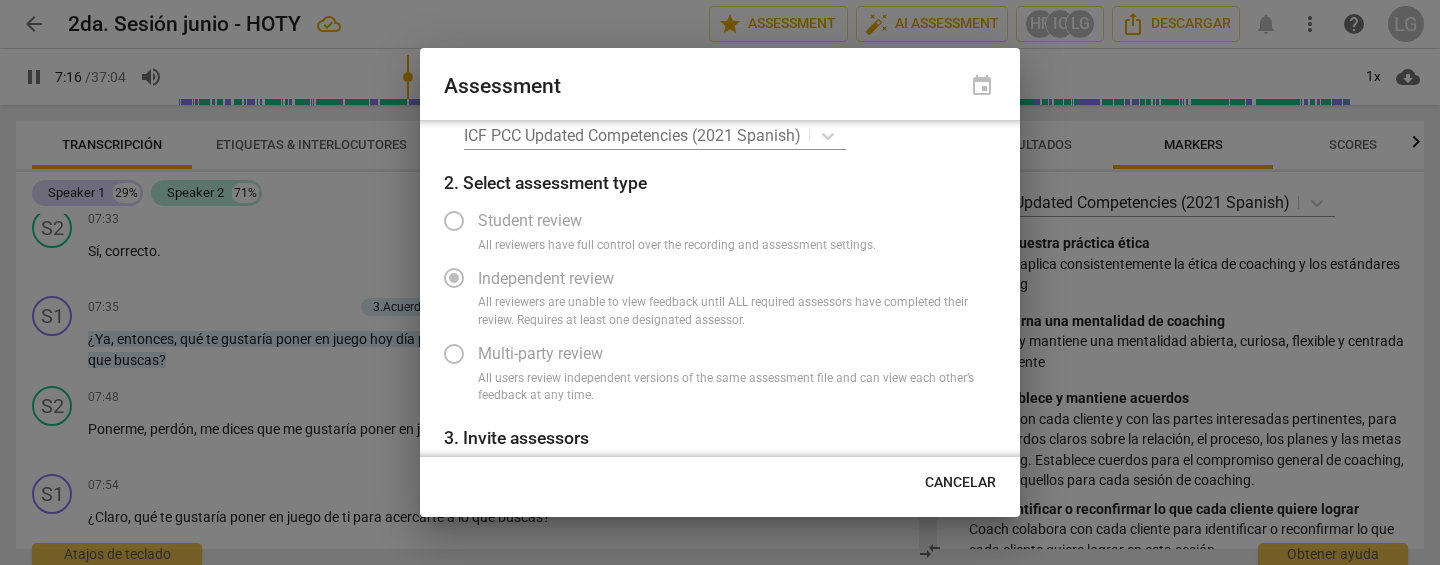 type on "437" 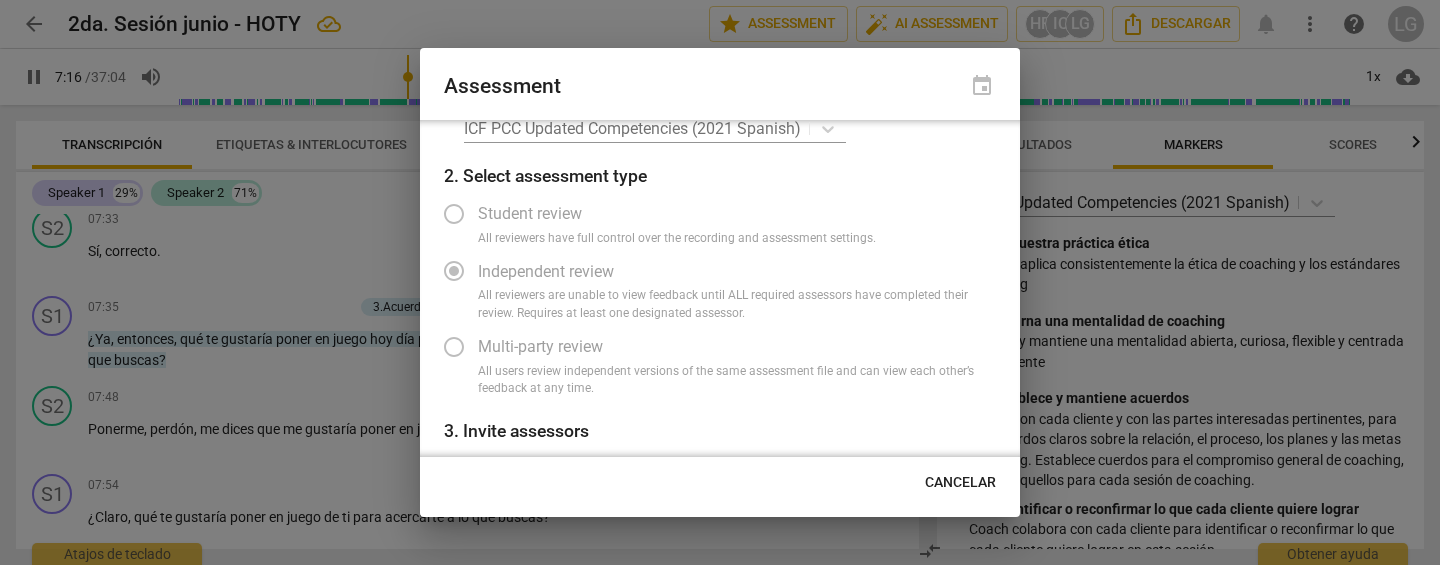 radio on "false" 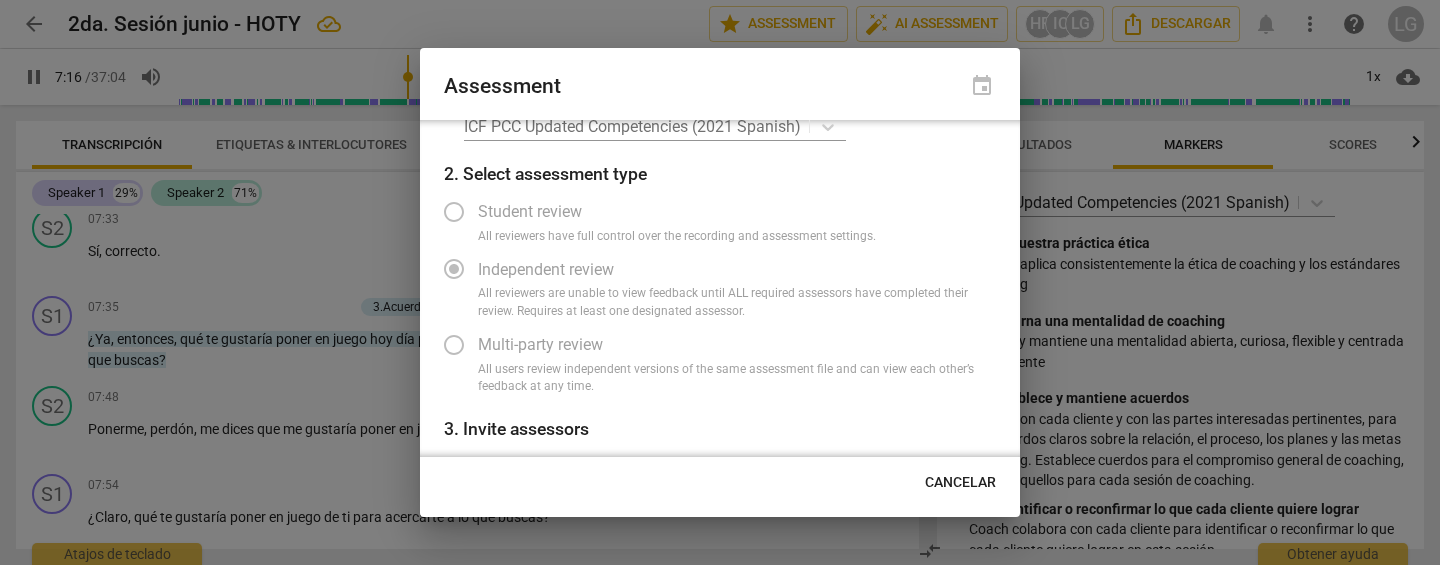 type on "437" 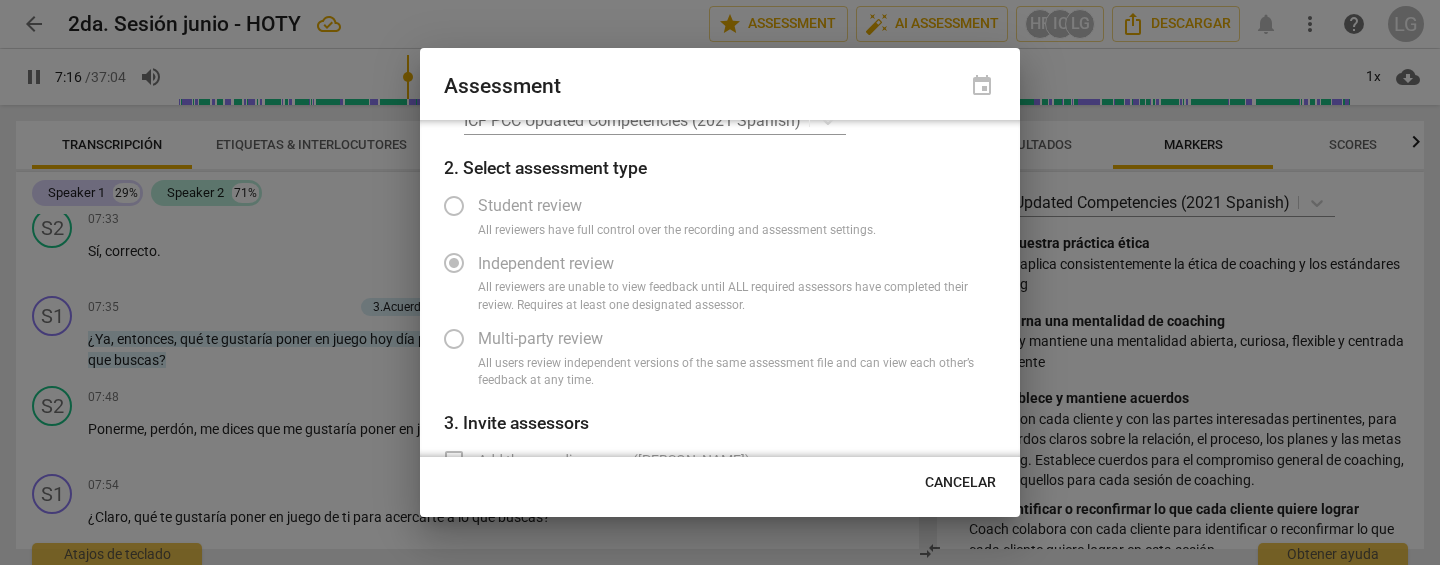 radio on "false" 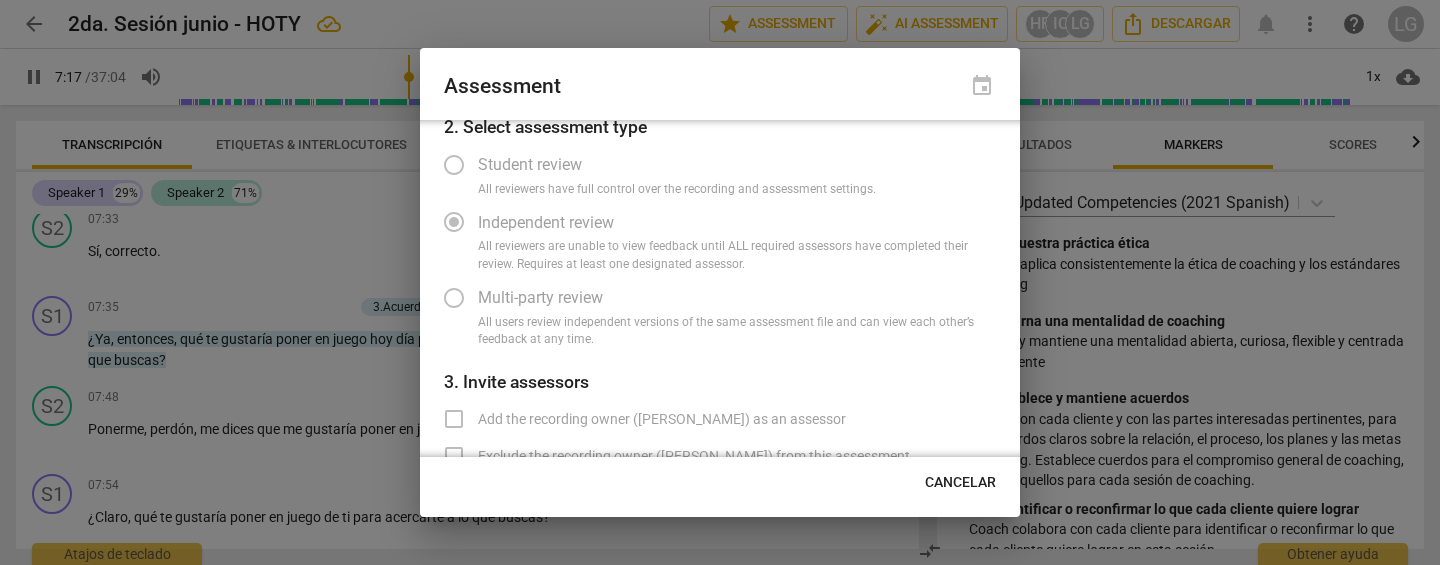 radio on "false" 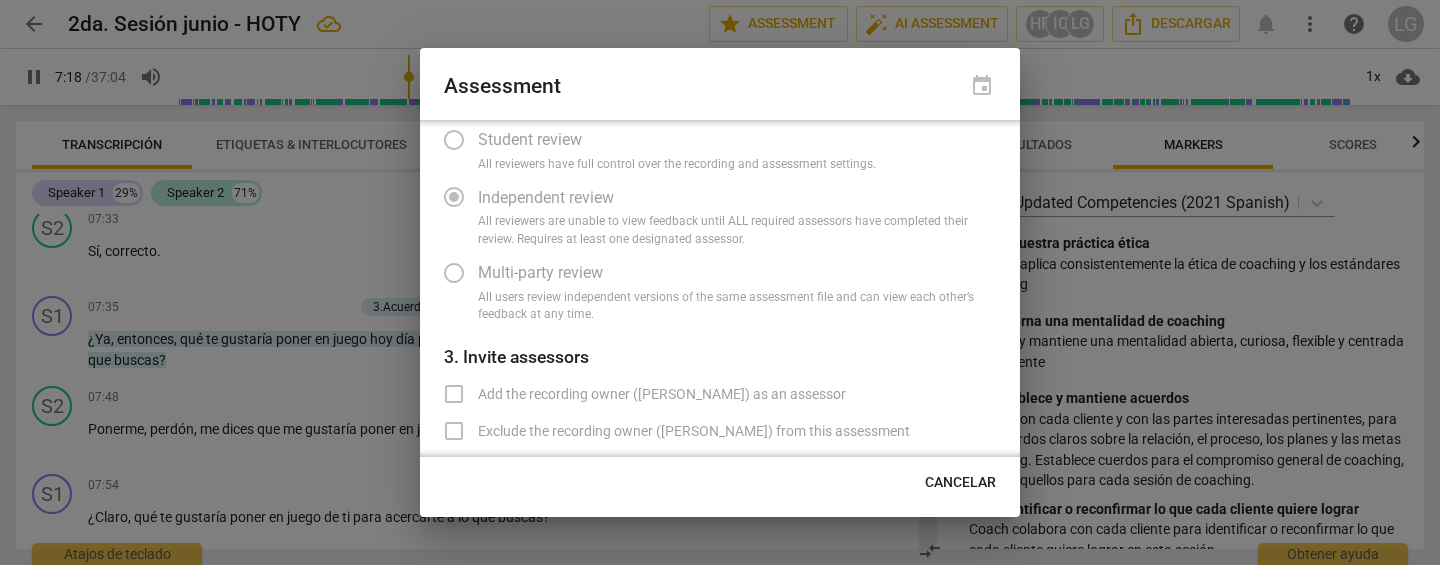 type on "439" 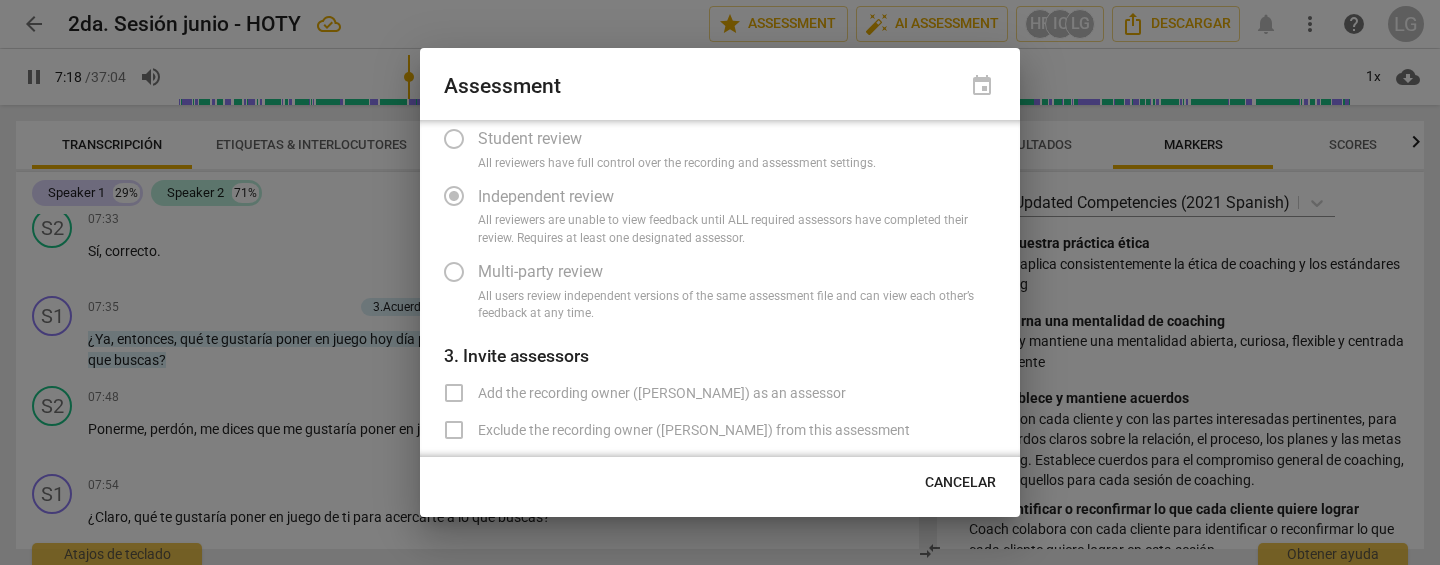 radio on "false" 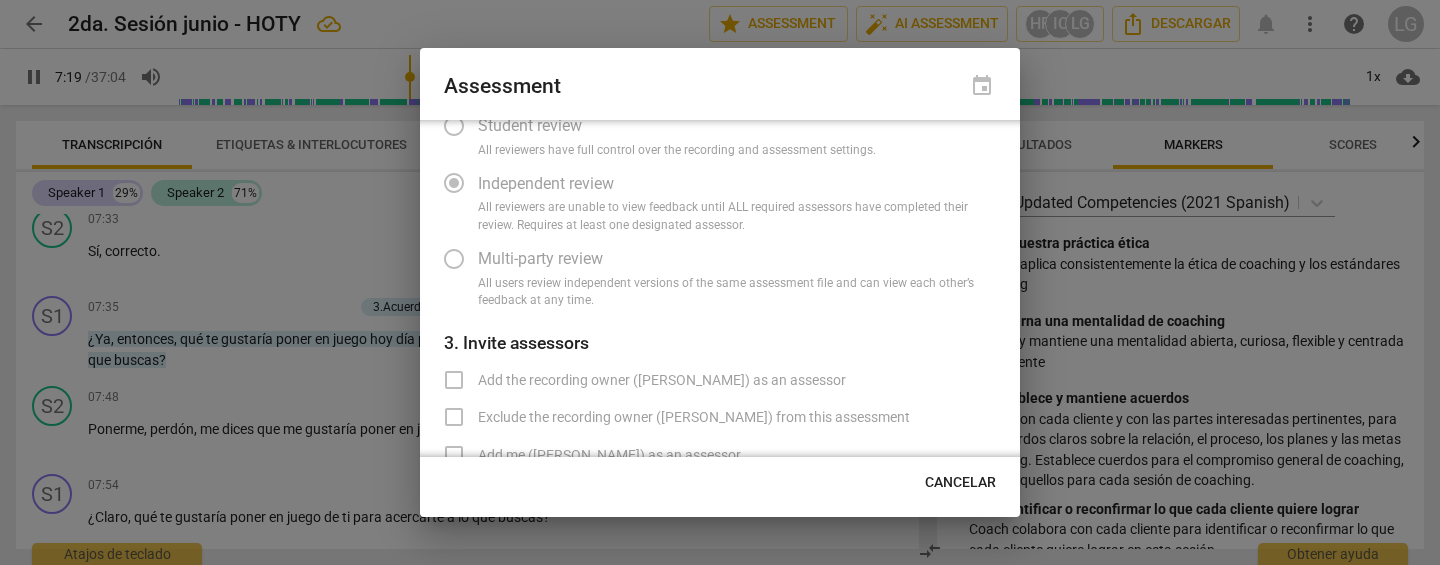radio on "false" 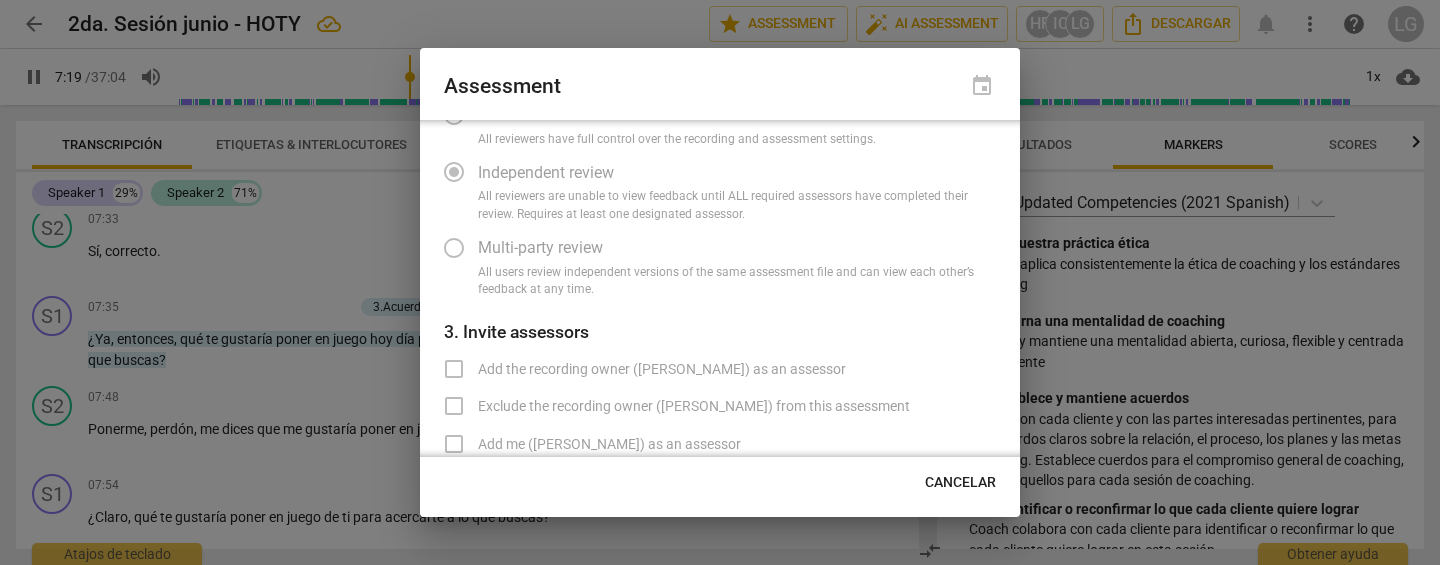 radio on "false" 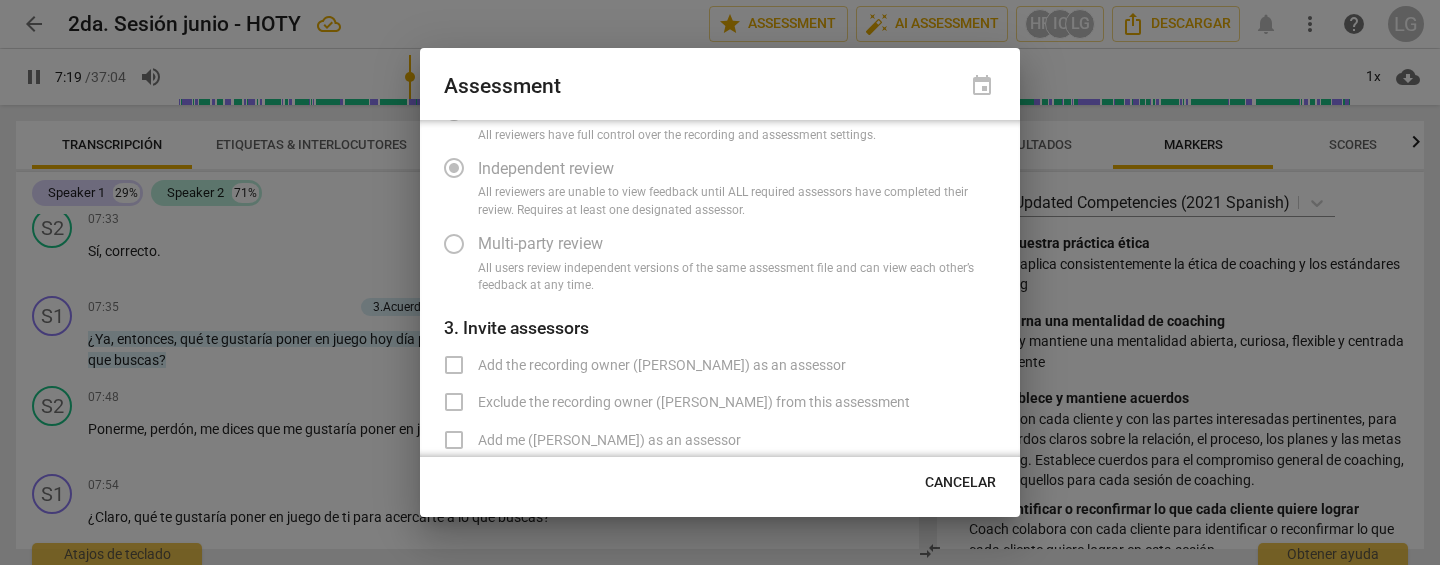 type on "440" 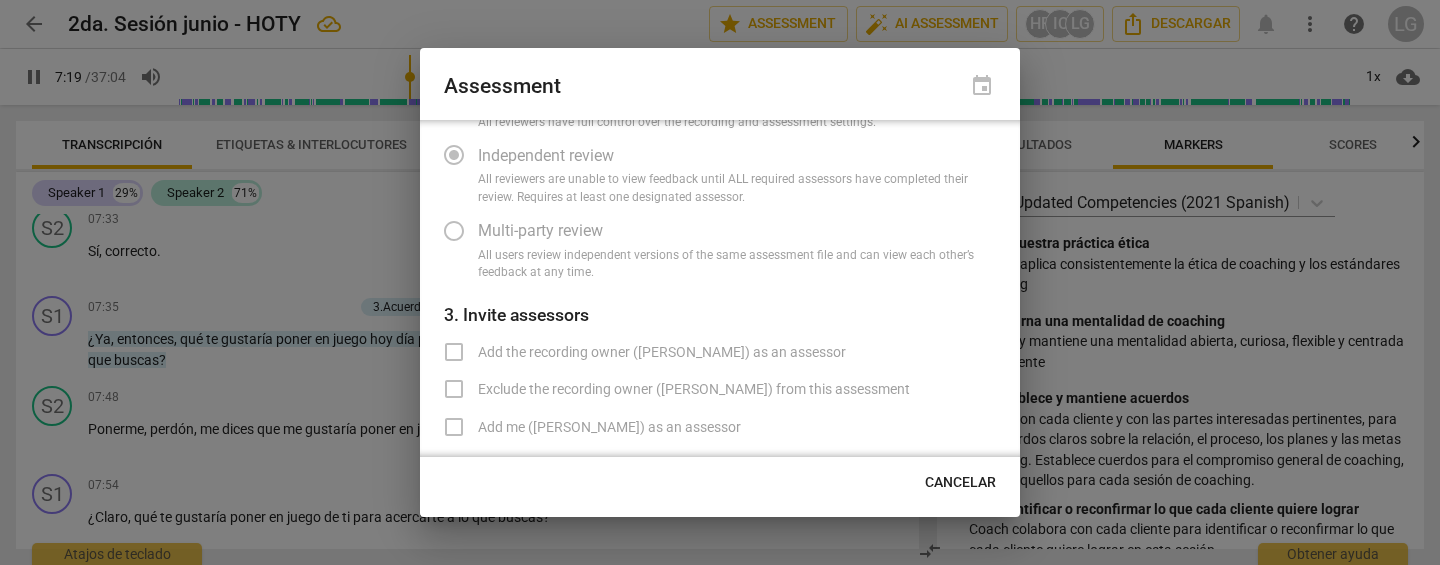 radio on "false" 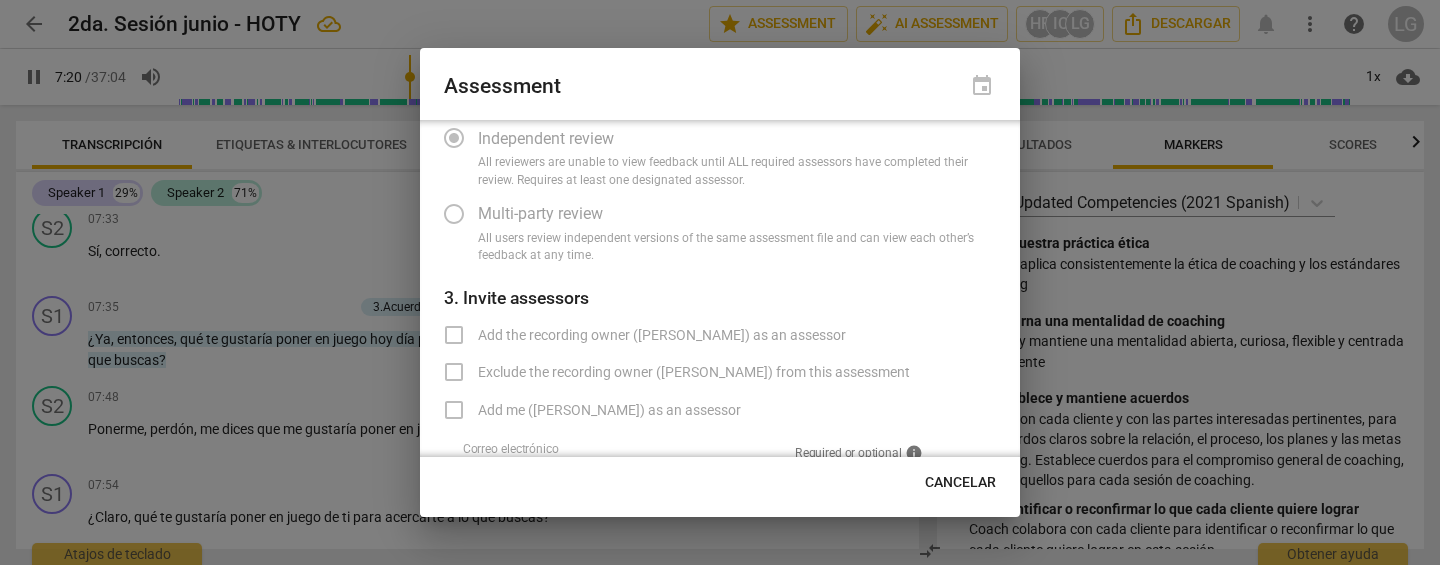 radio on "false" 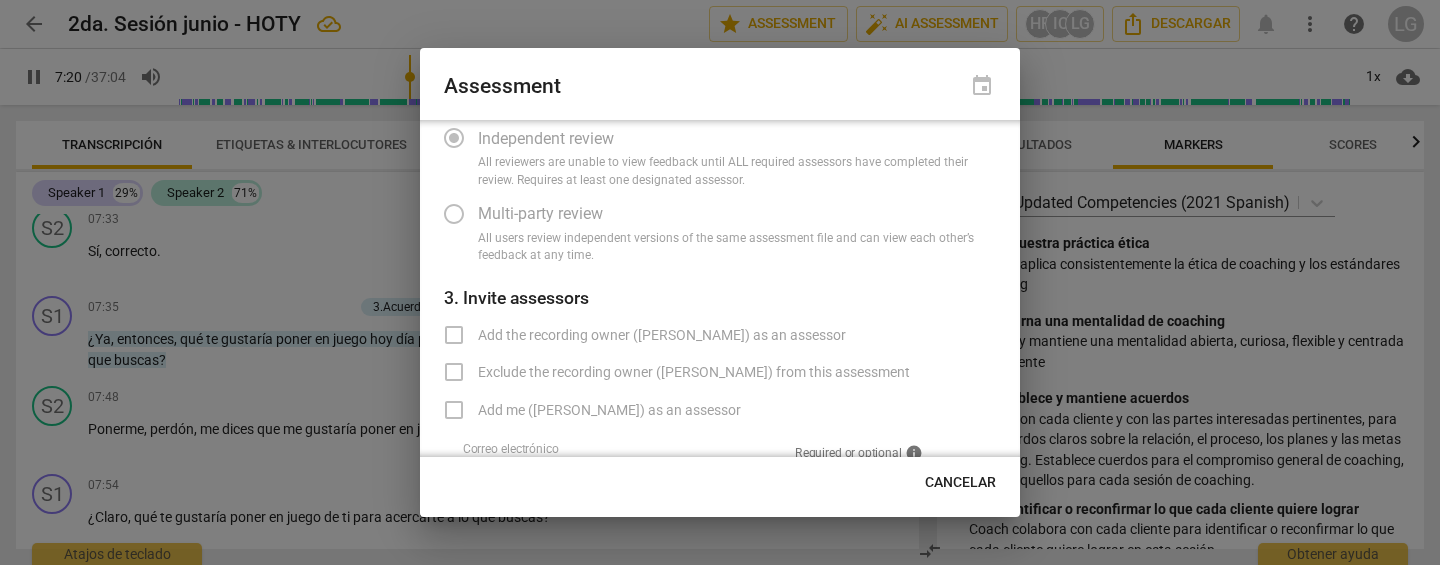 type on "440" 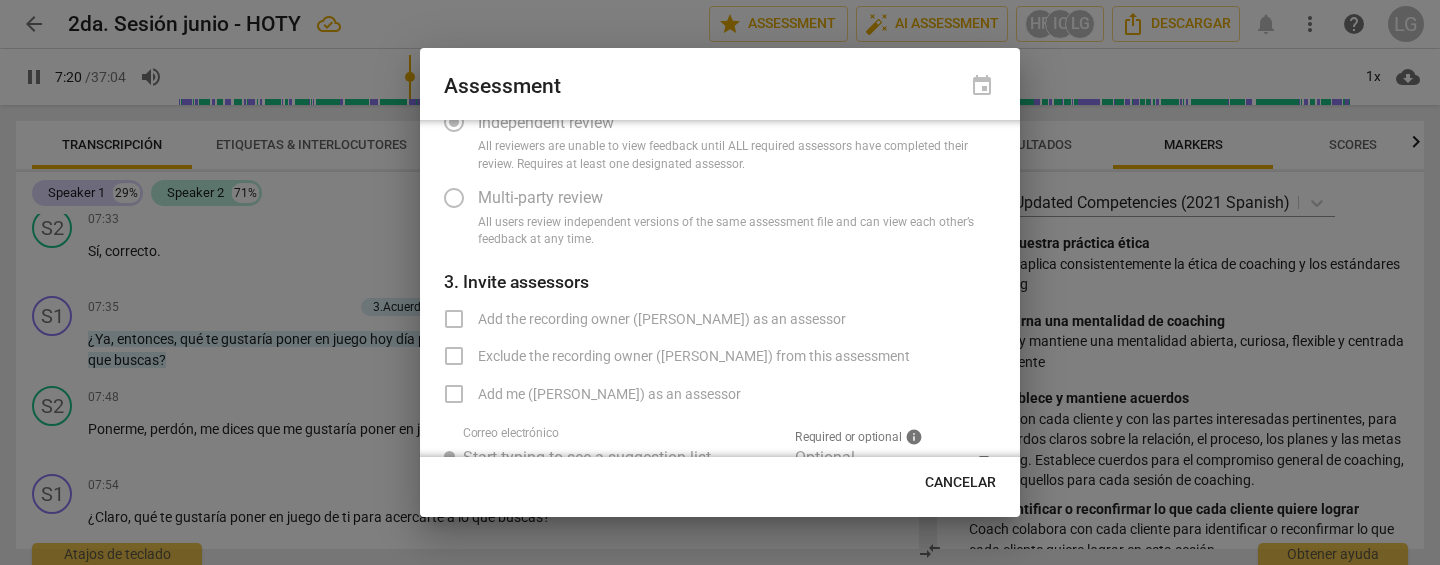 radio on "false" 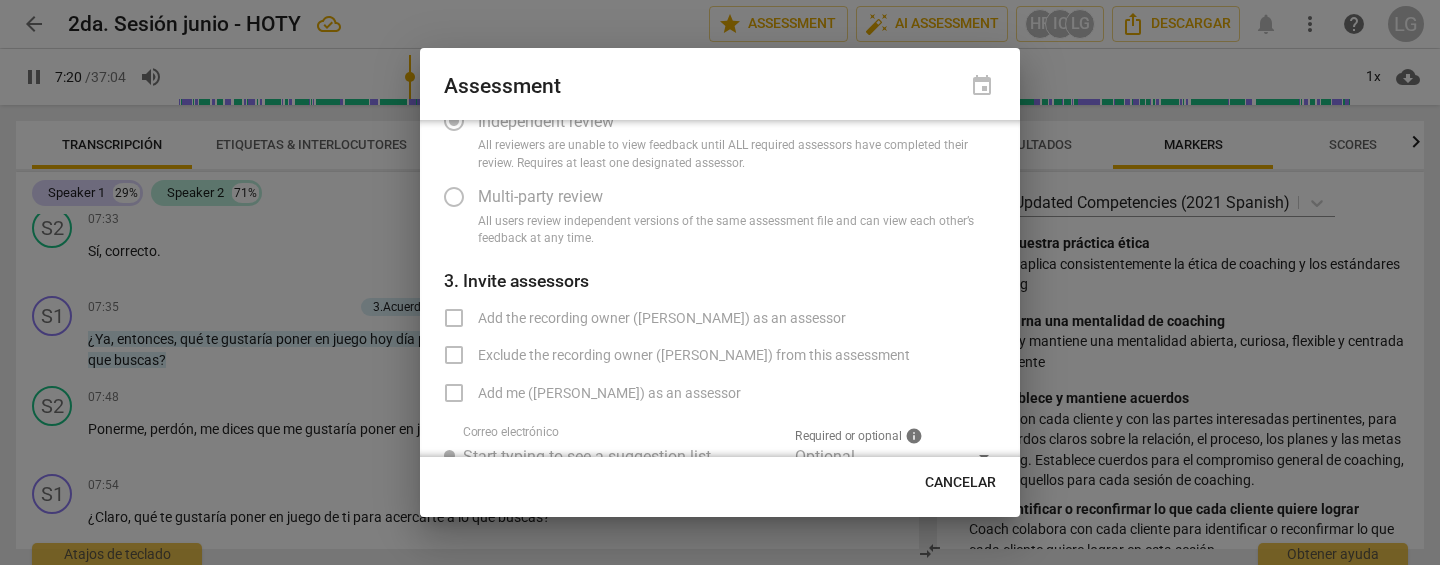 type on "441" 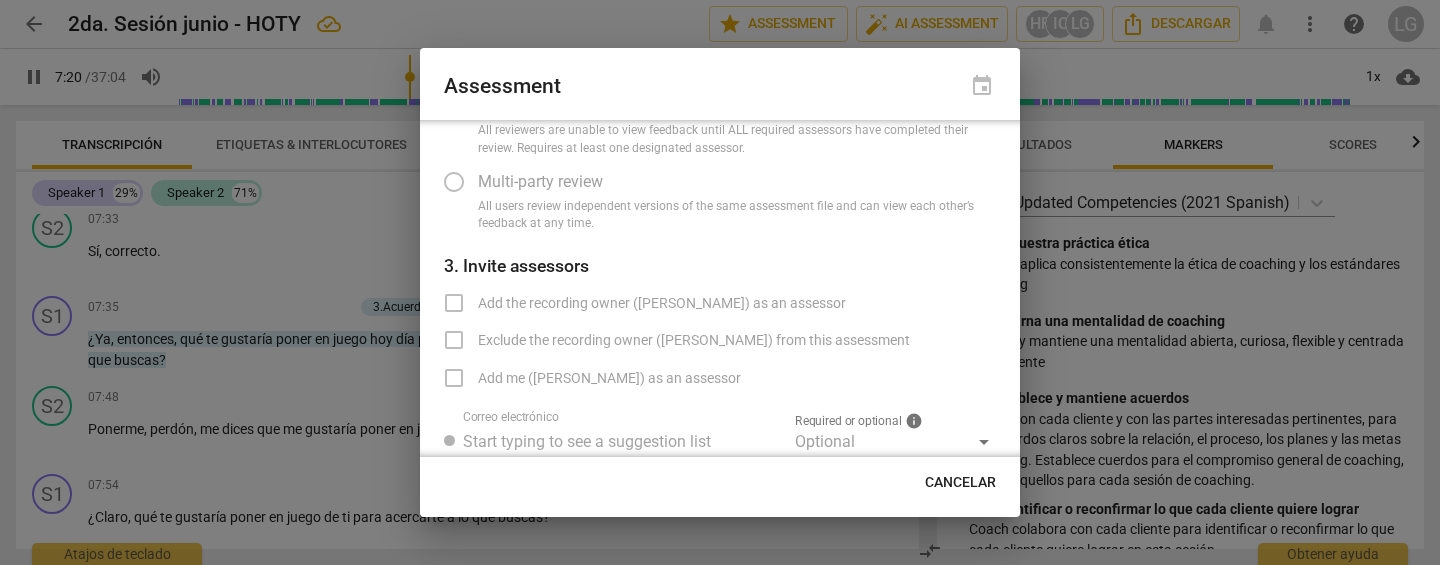 radio on "false" 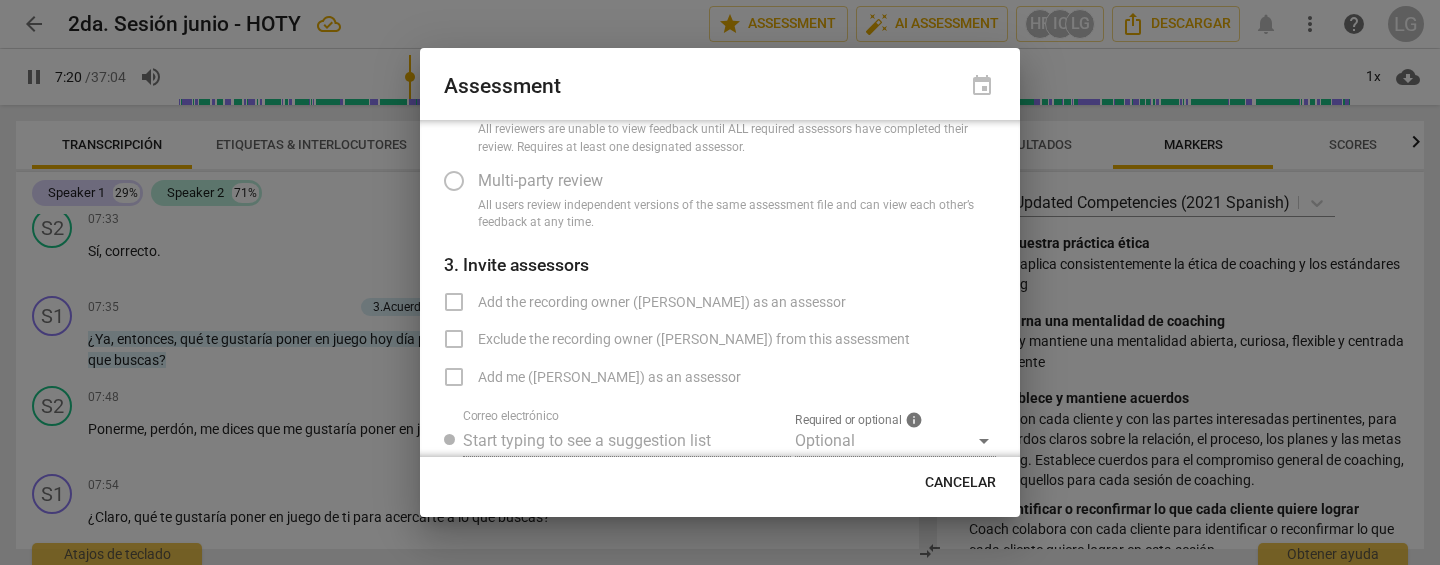 type on "441" 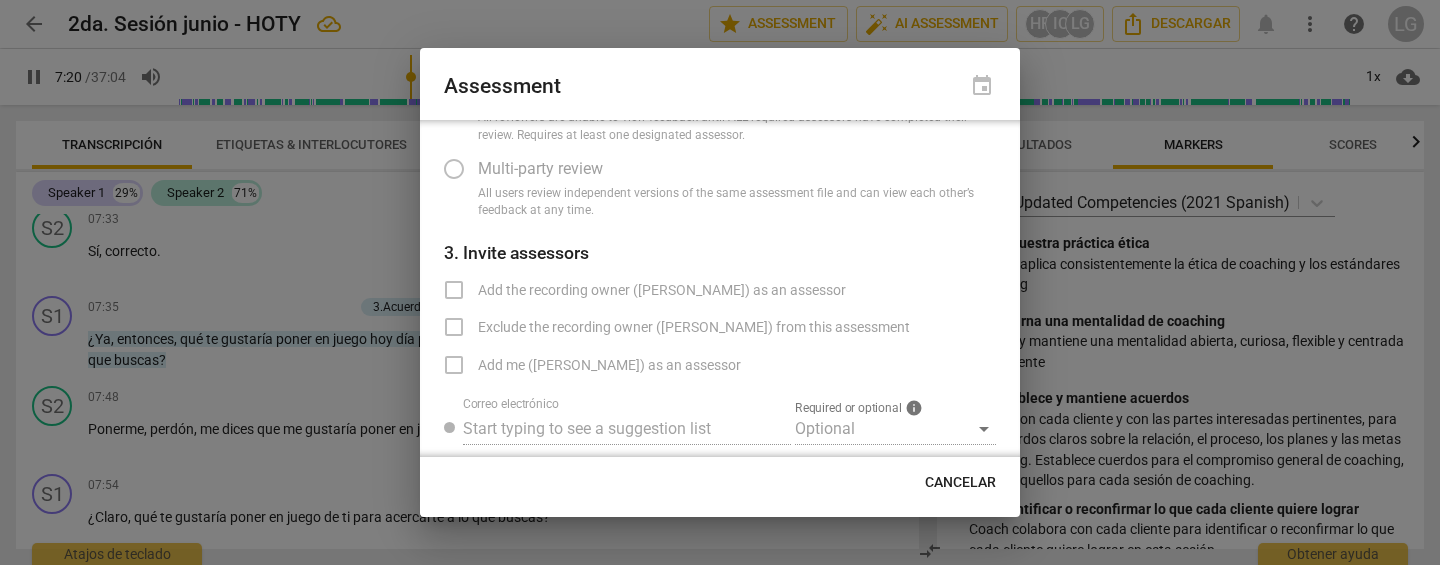 radio on "false" 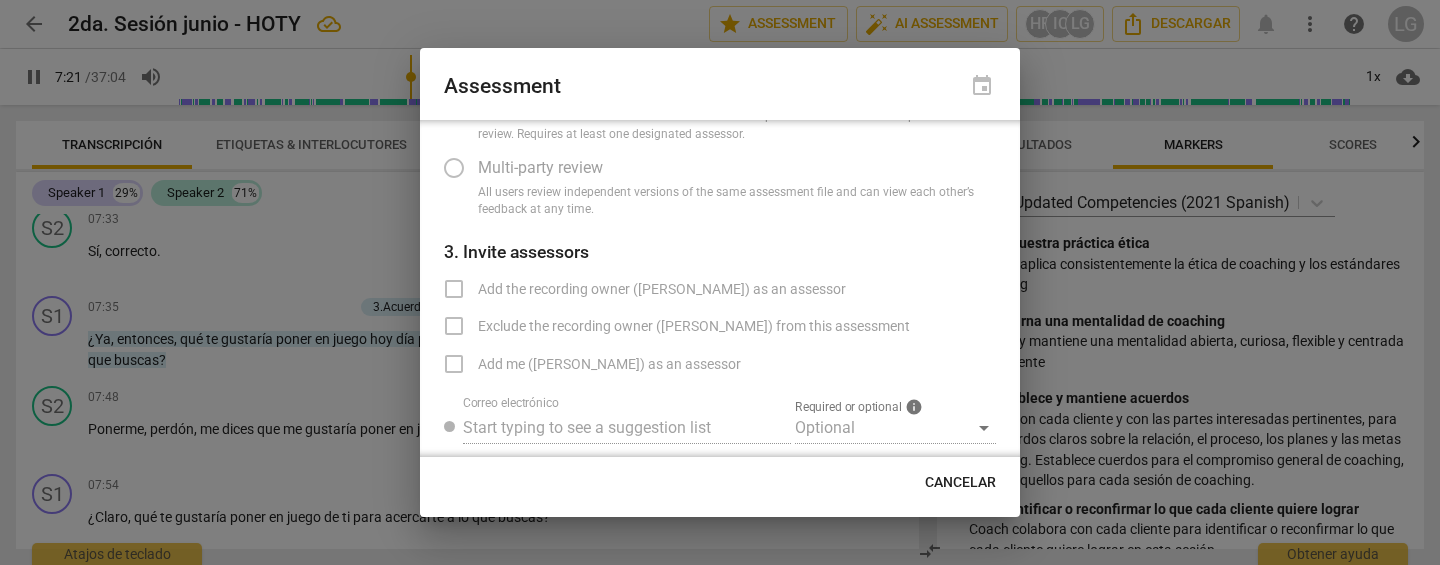 type on "442" 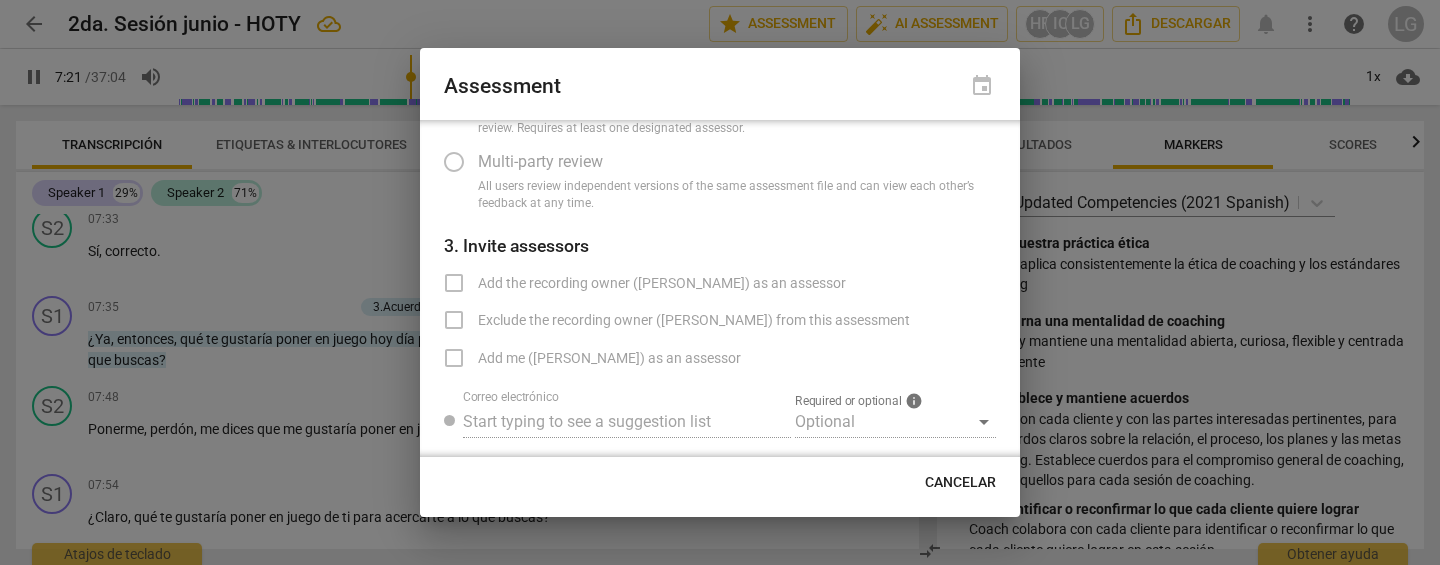 radio on "false" 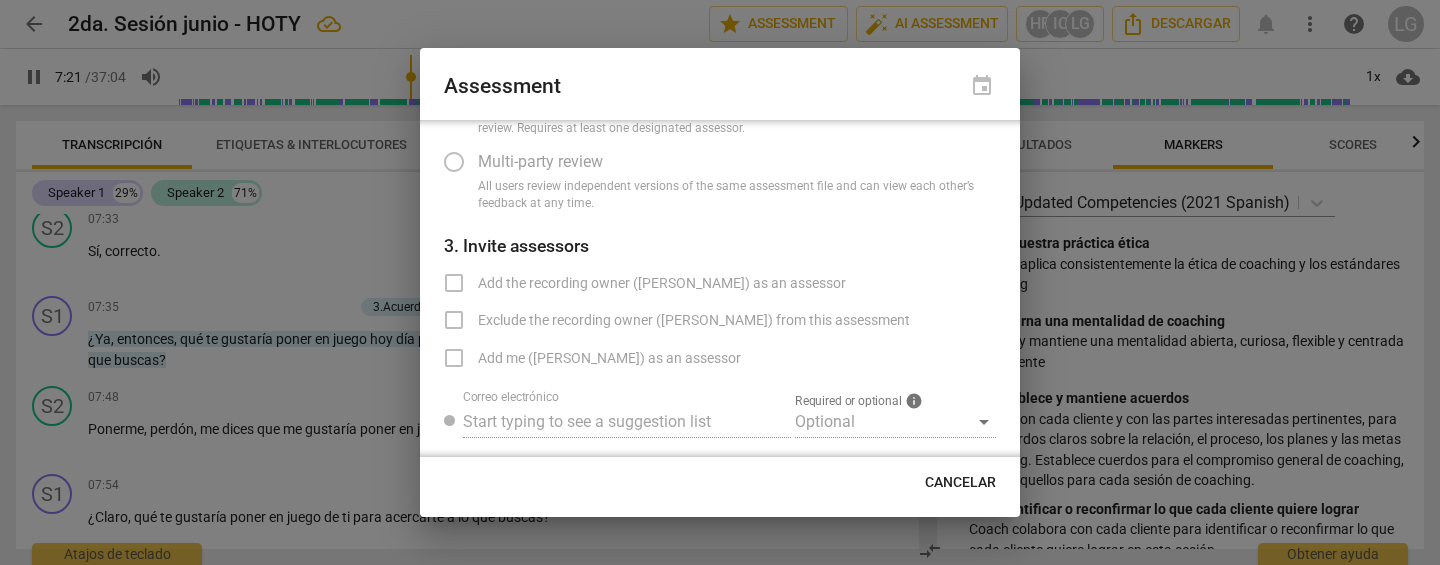 type on "442" 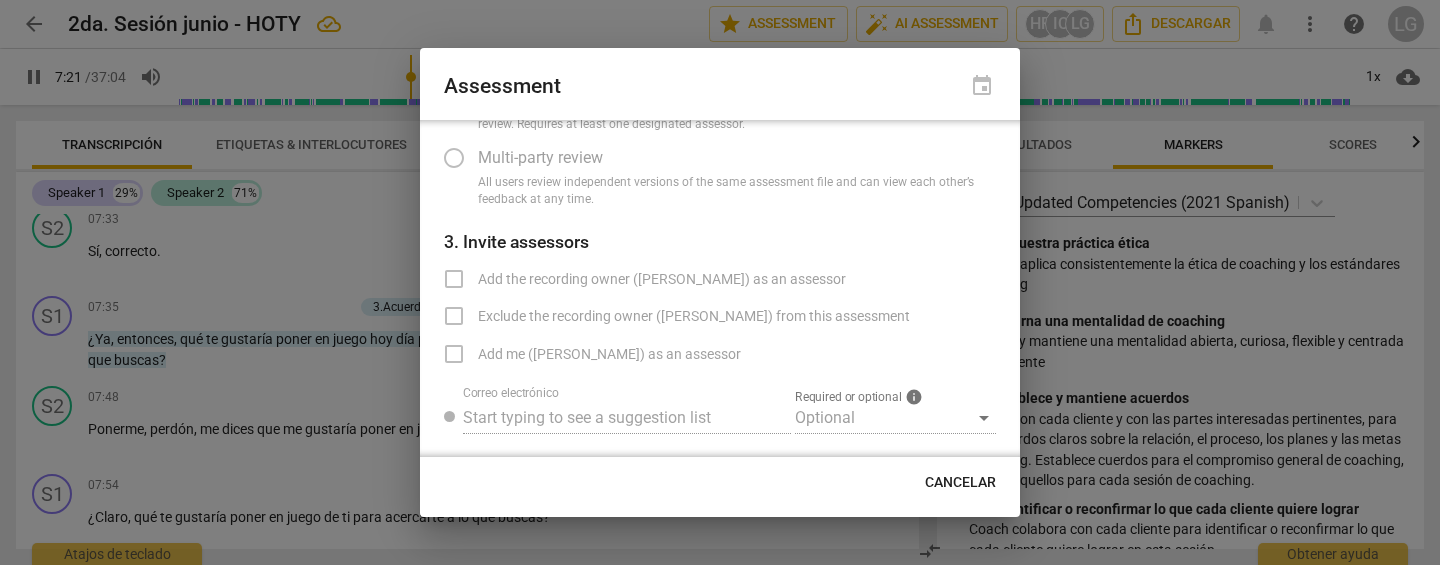 radio on "false" 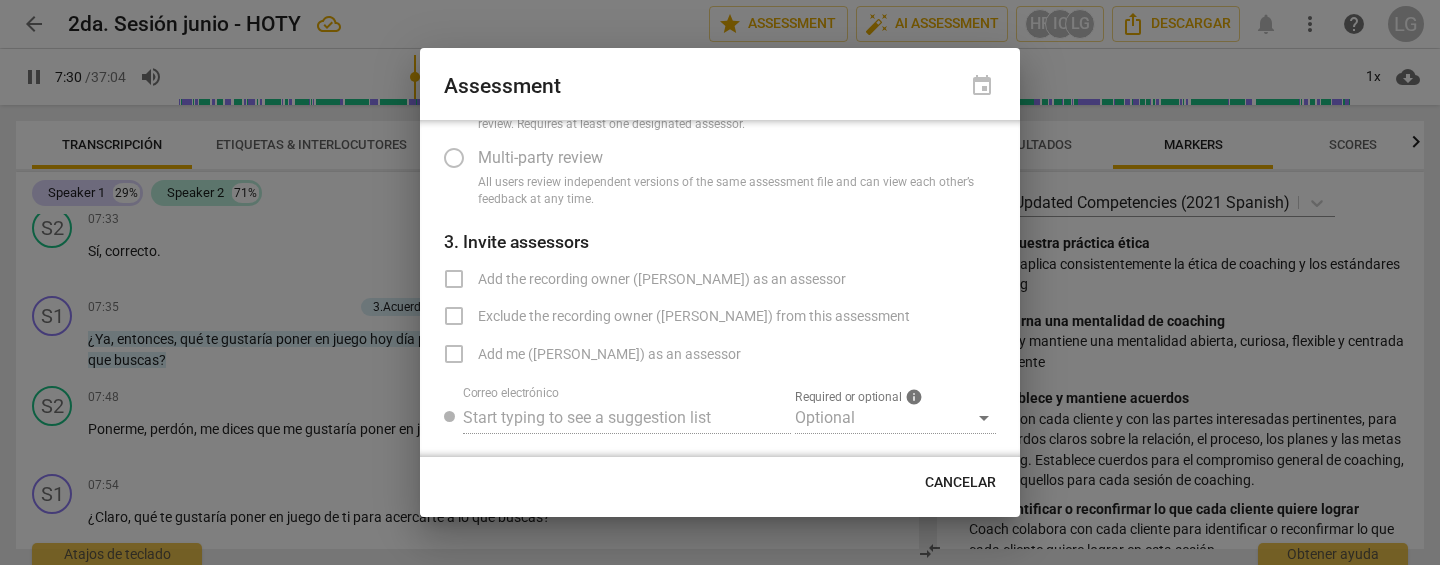type on "450" 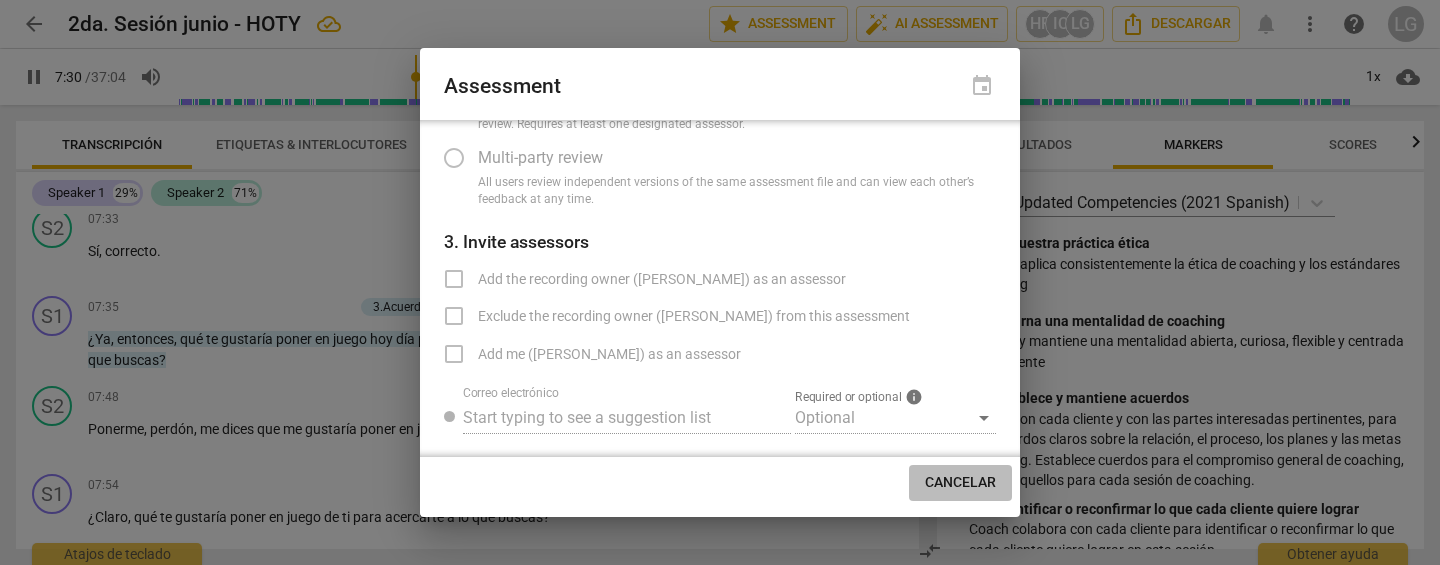 click on "Cancelar" at bounding box center [960, 483] 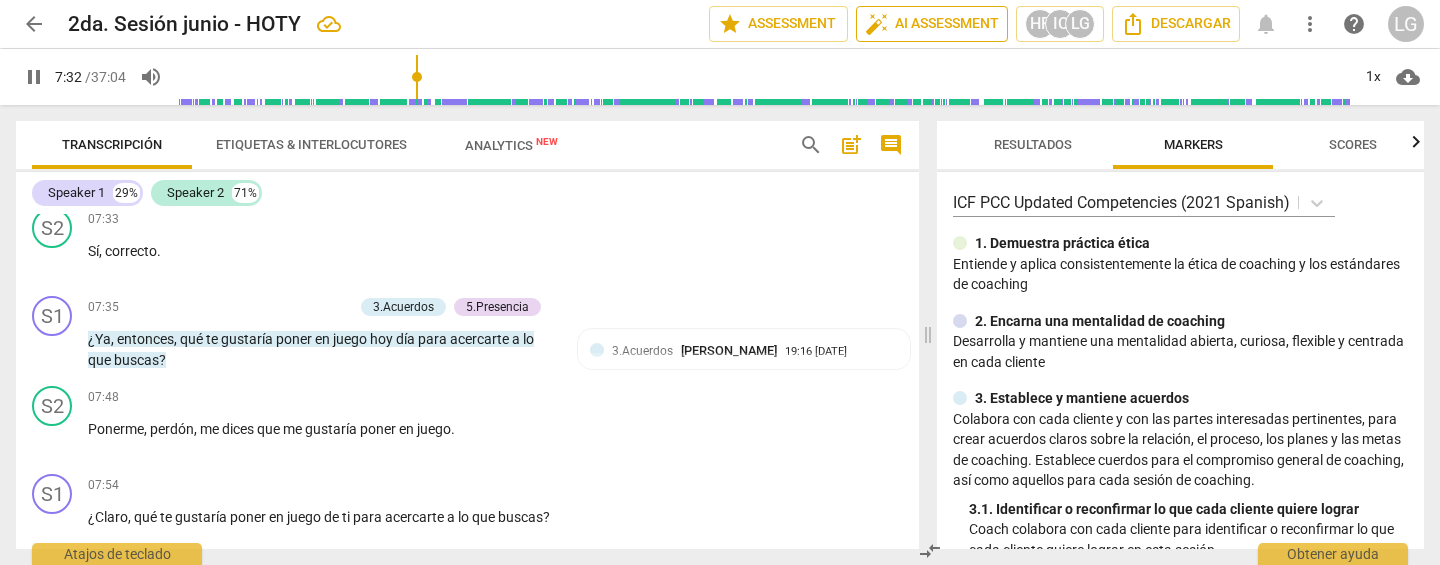 click on "auto_fix_high    AI Assessment" at bounding box center [932, 24] 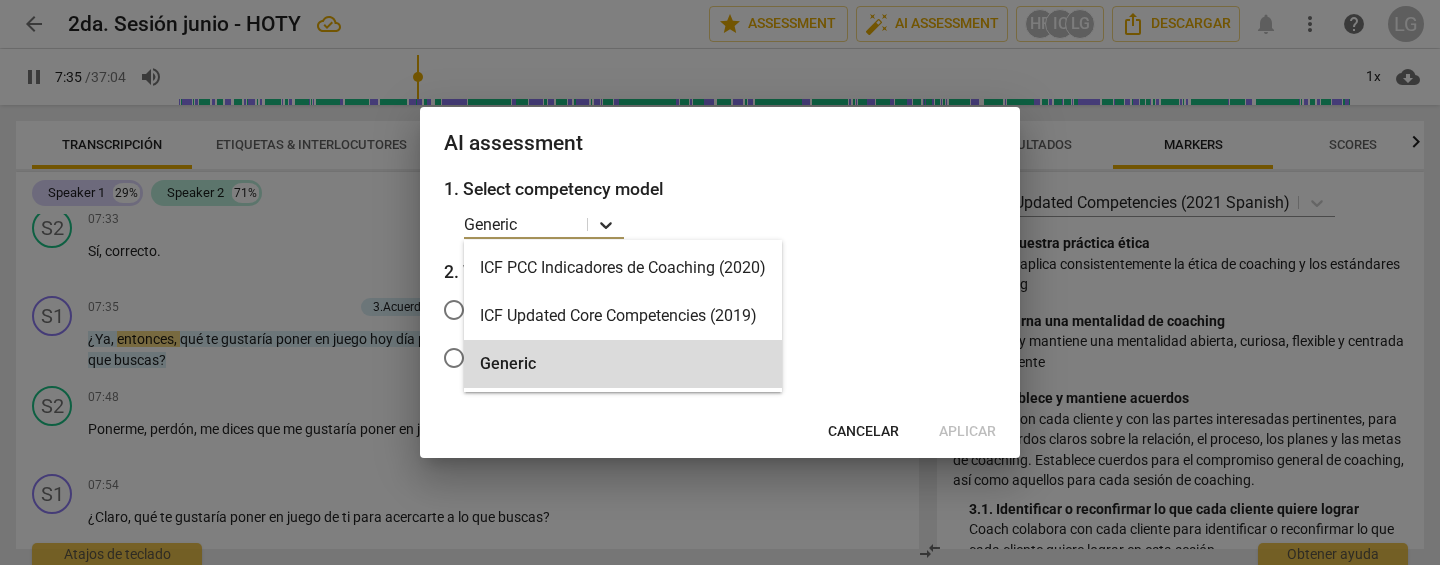 click 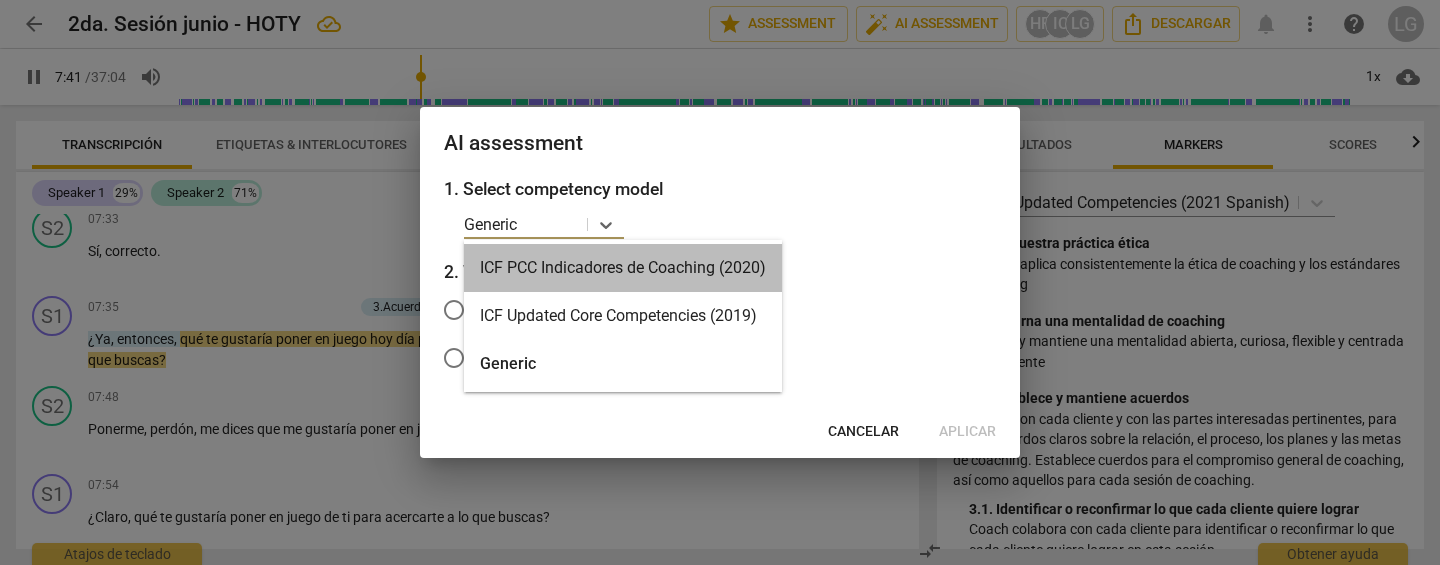 click on "ICF PCC Indicadores de Coaching (2020)" at bounding box center (623, 268) 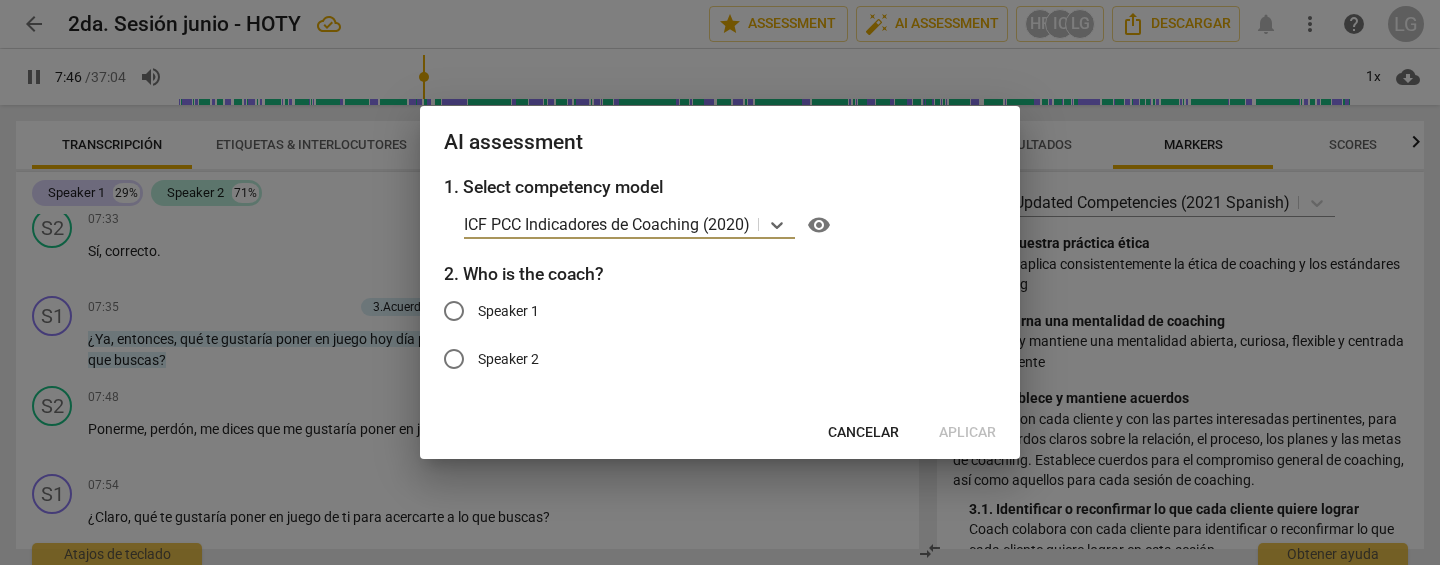 type on "467" 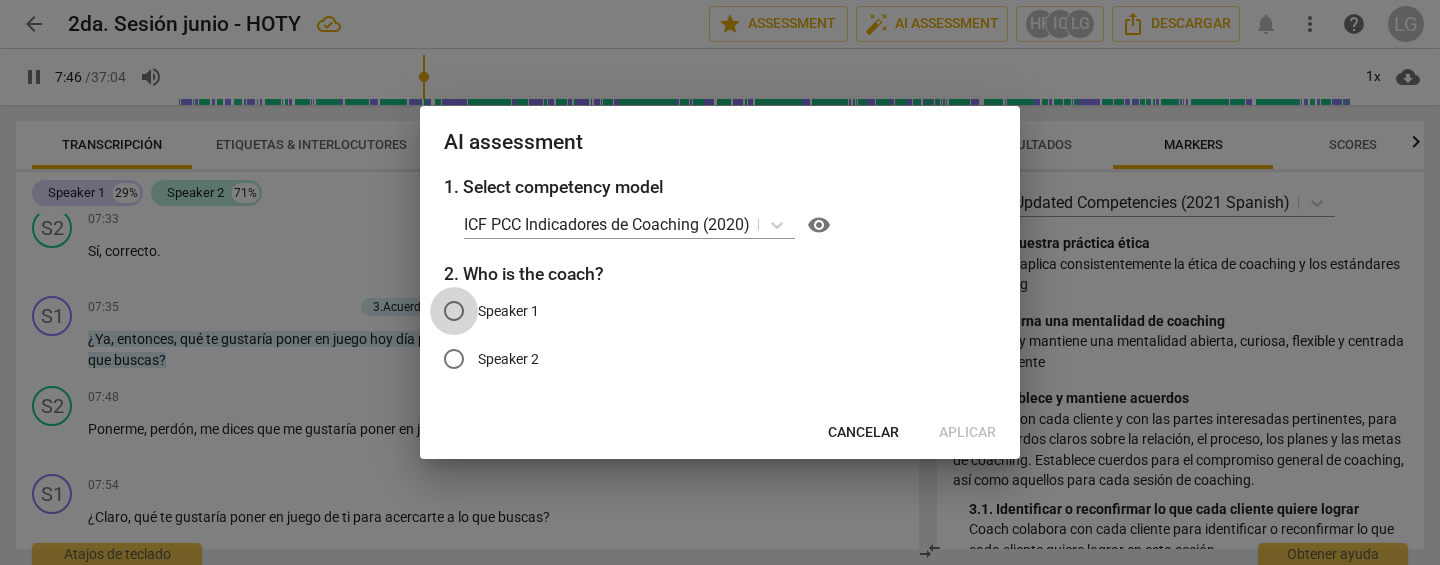 click on "Speaker 1" at bounding box center [454, 311] 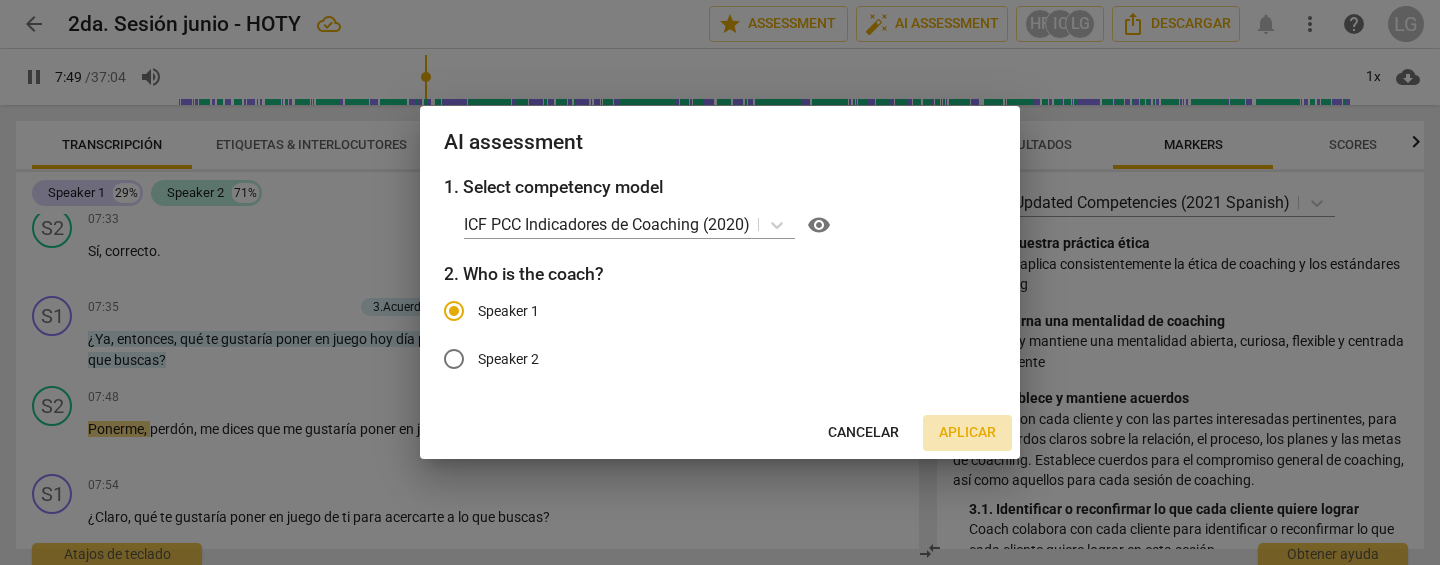 click on "Aplicar" at bounding box center [967, 433] 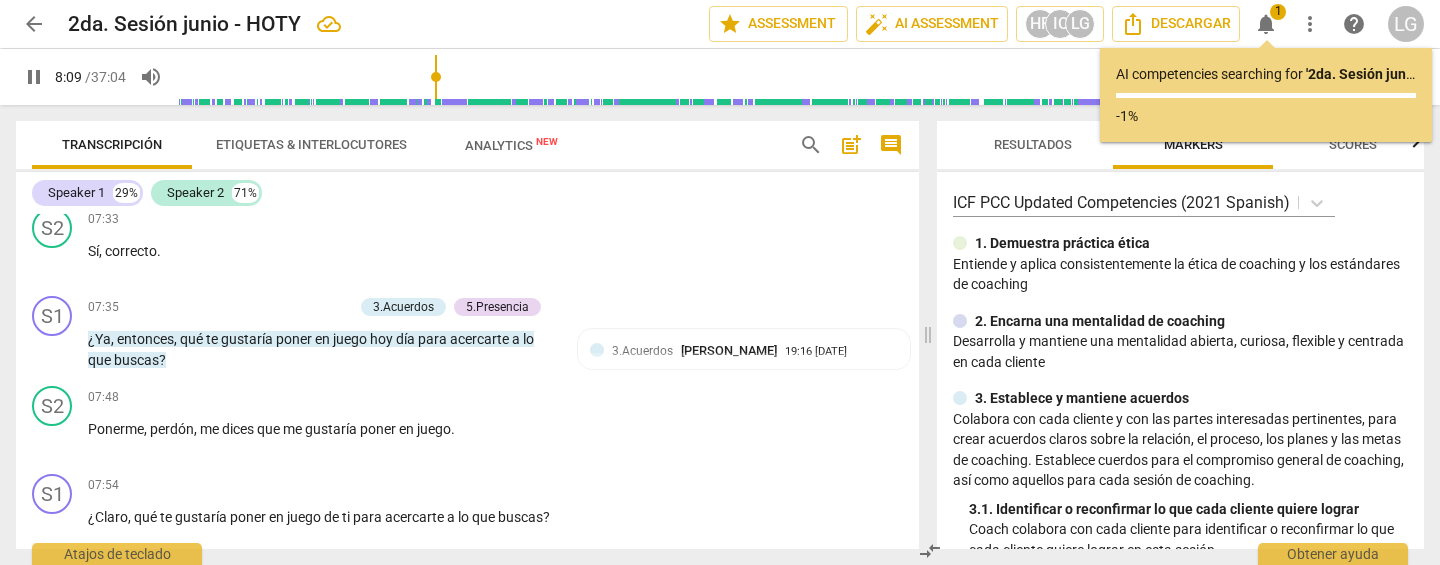 scroll, scrollTop: 5646, scrollLeft: 0, axis: vertical 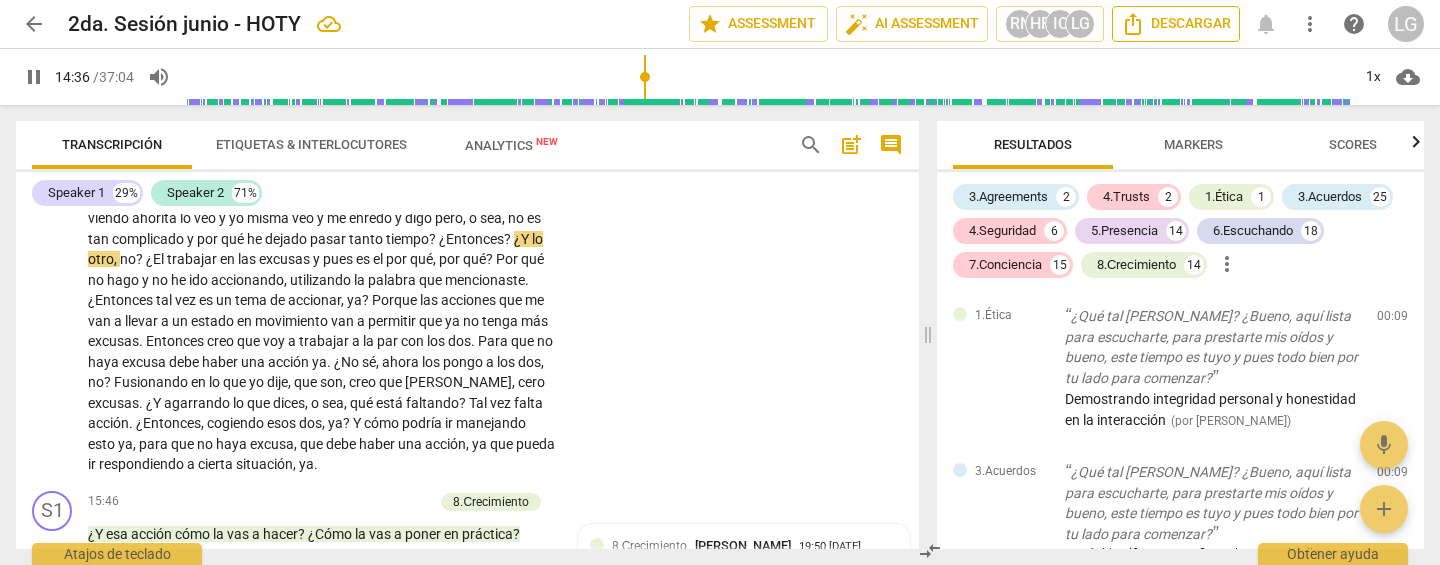 click on "Descargar" at bounding box center (1176, 24) 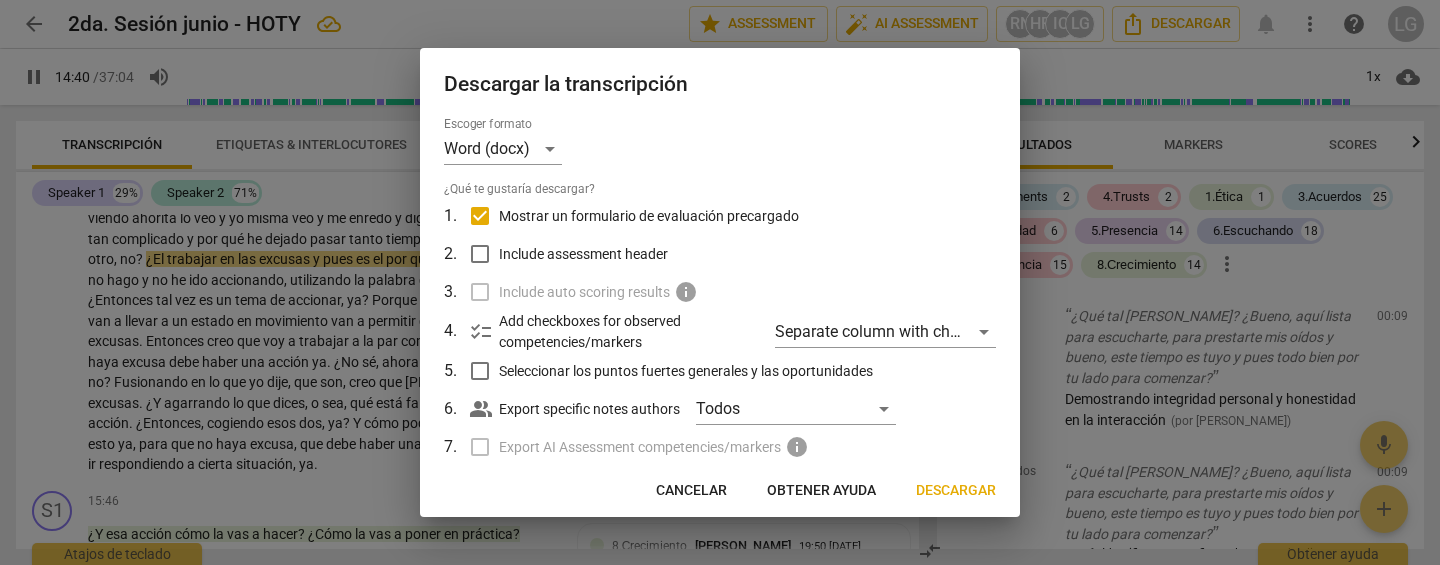 click on "Cancelar" at bounding box center (691, 491) 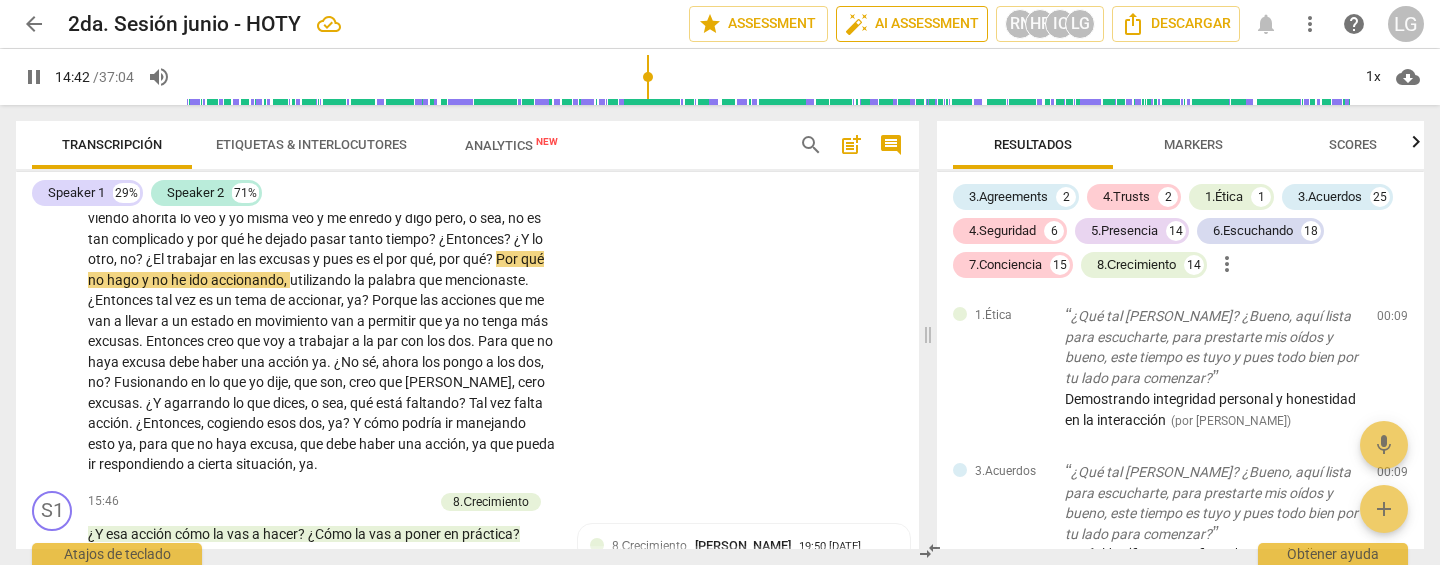 click on "auto_fix_high    AI Assessment" at bounding box center (912, 24) 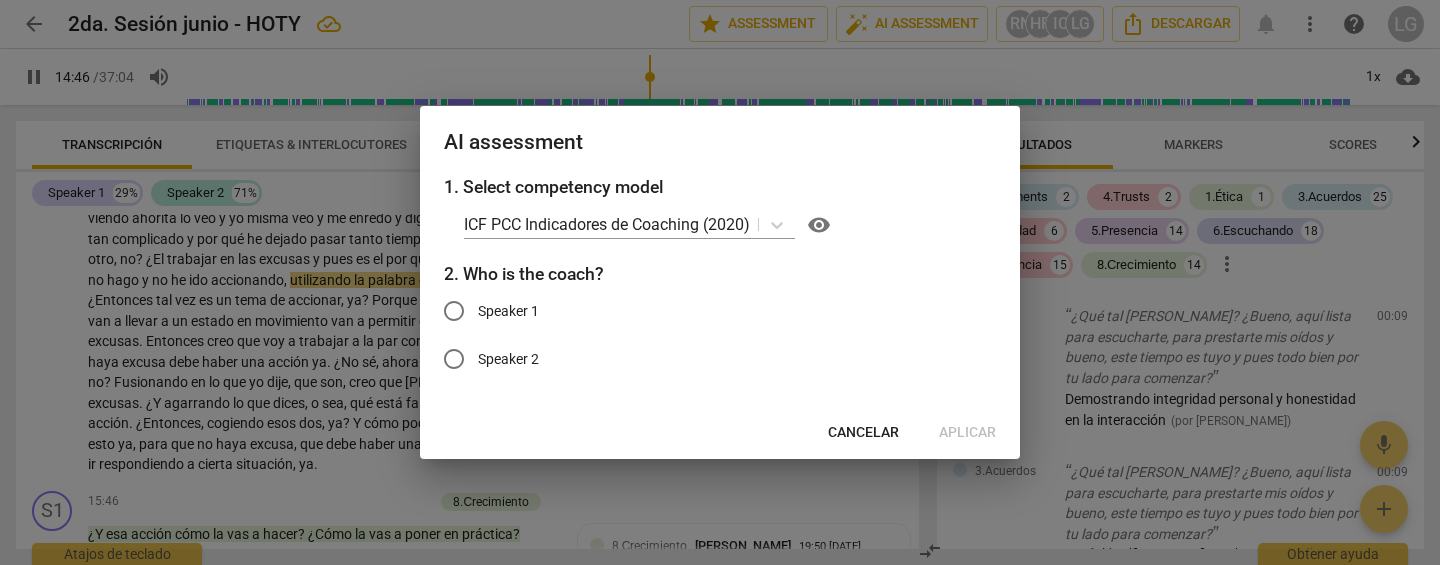 type on "886" 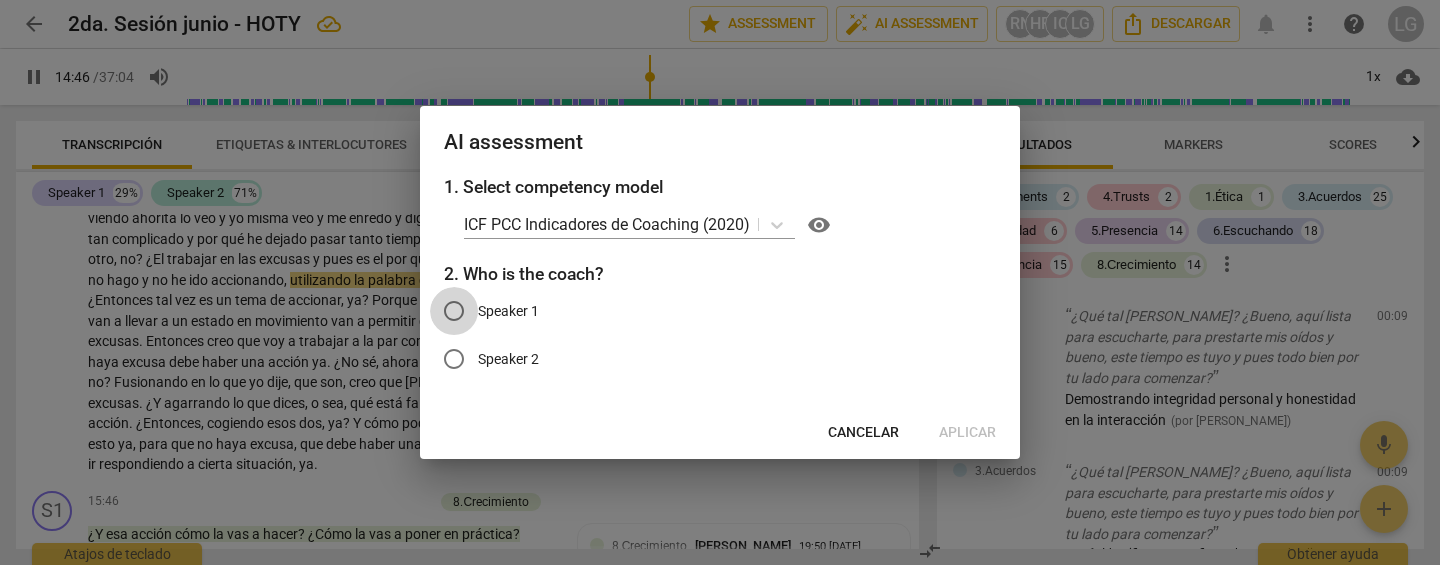 click on "Speaker 1" at bounding box center [454, 311] 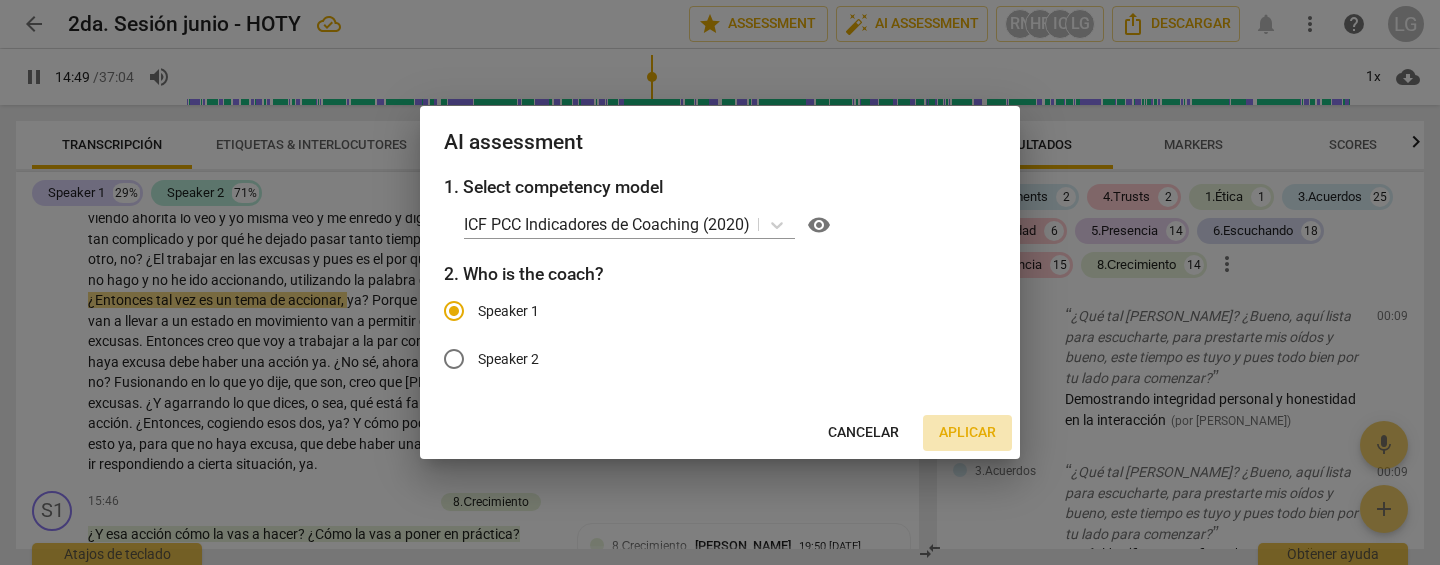 click on "Aplicar" at bounding box center (967, 433) 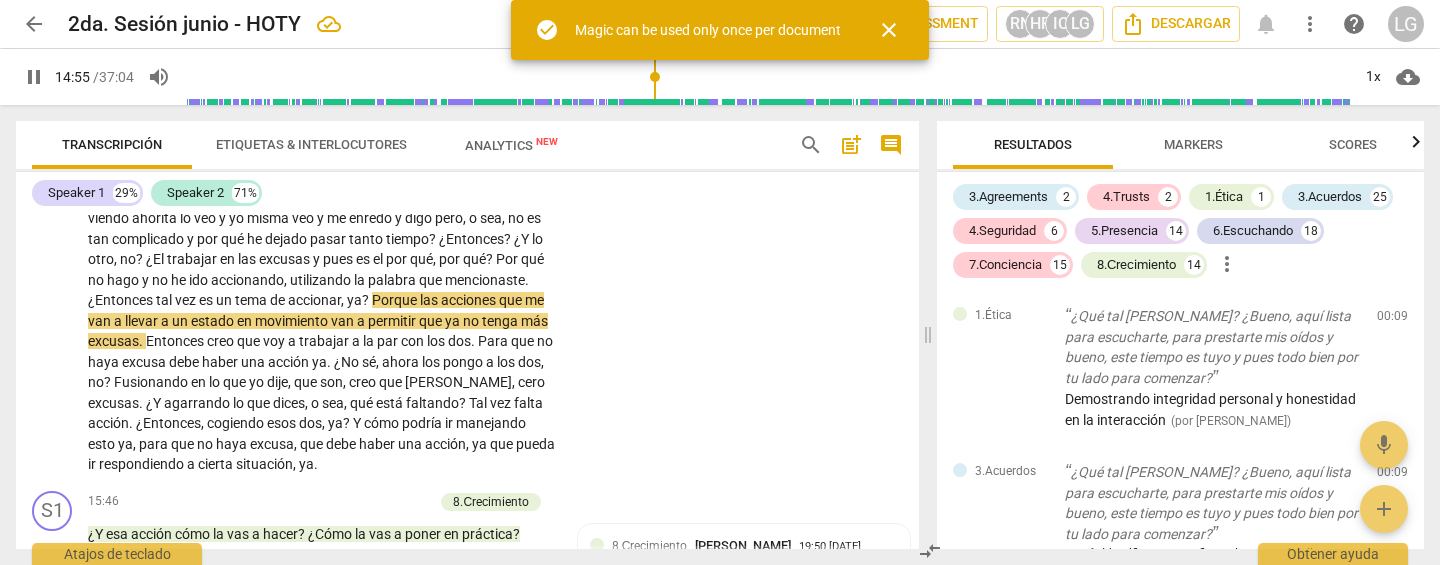 click on "Magic can be used only once per document" at bounding box center (708, 30) 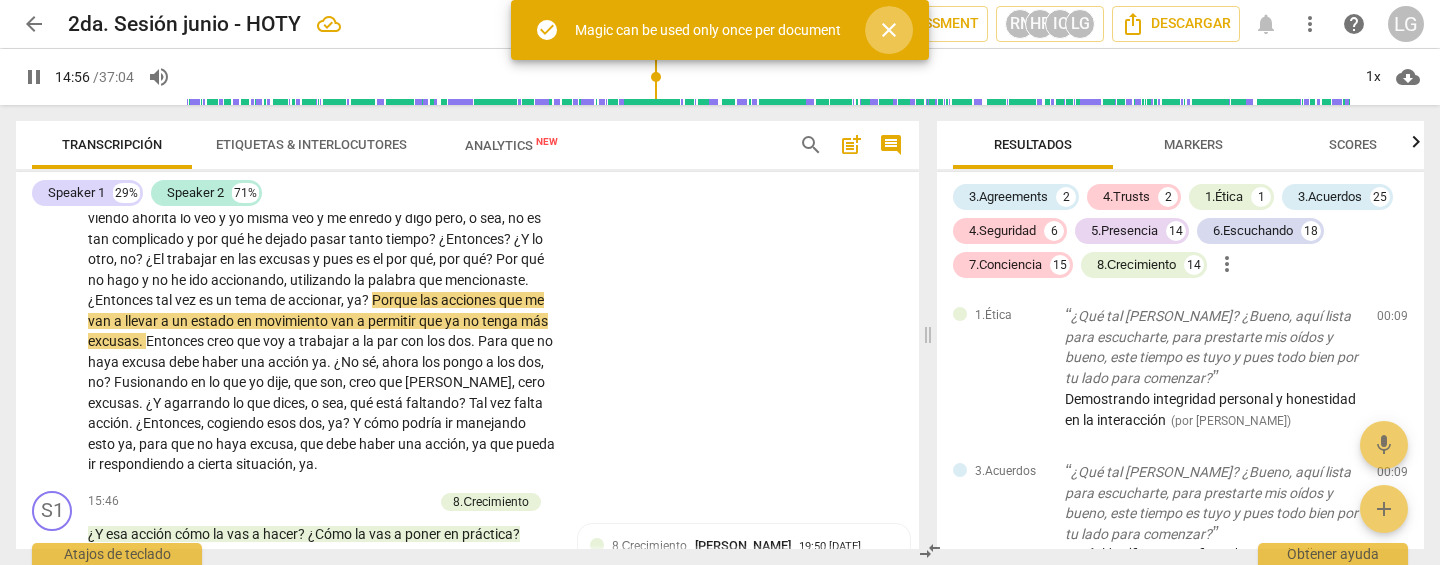click on "close" at bounding box center [889, 30] 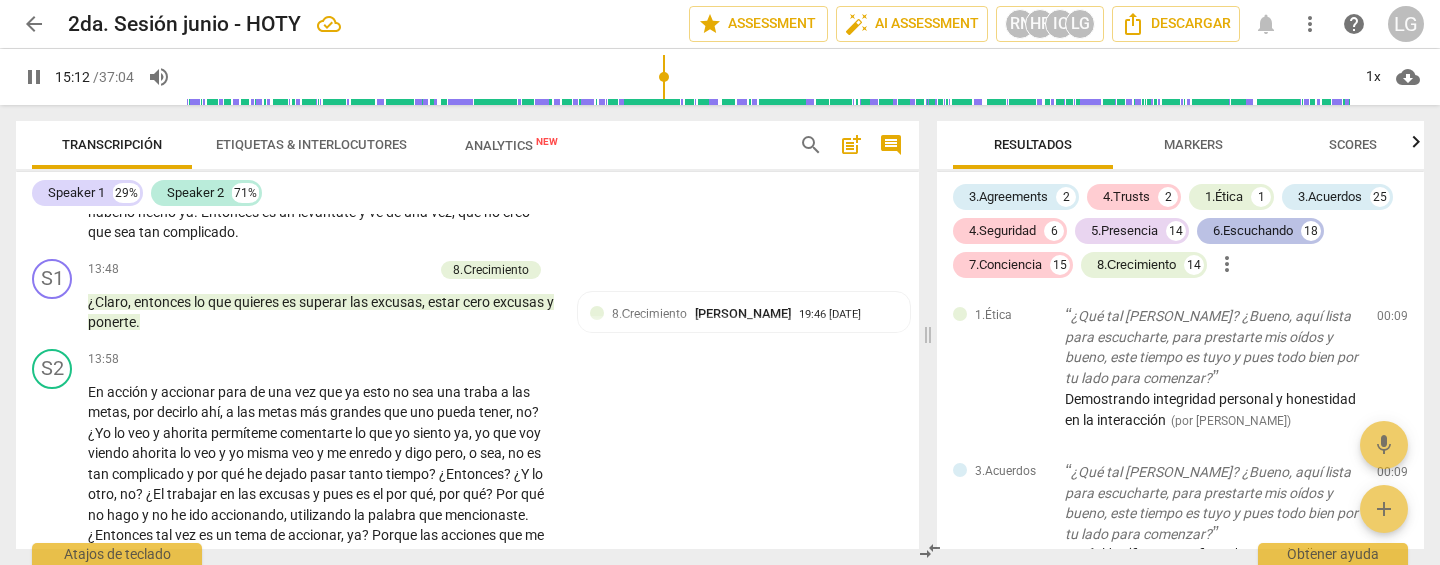 scroll, scrollTop: 7951, scrollLeft: 0, axis: vertical 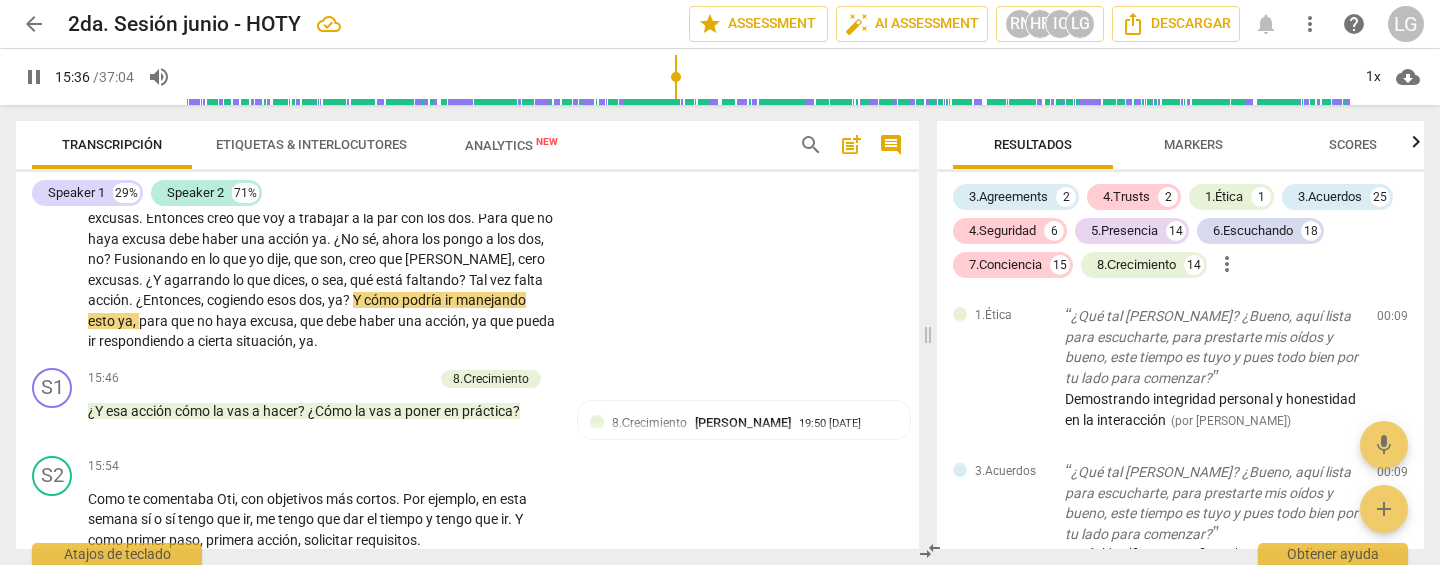 click on "Markers" at bounding box center [1193, 144] 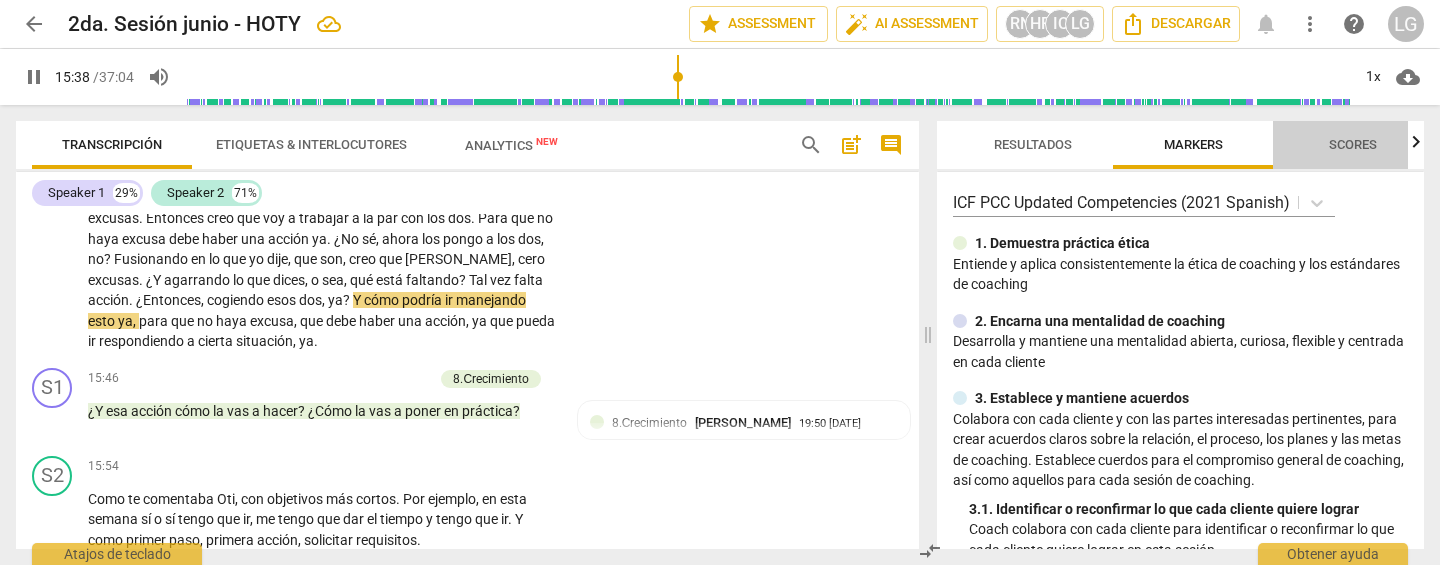 click on "Scores" at bounding box center (1353, 144) 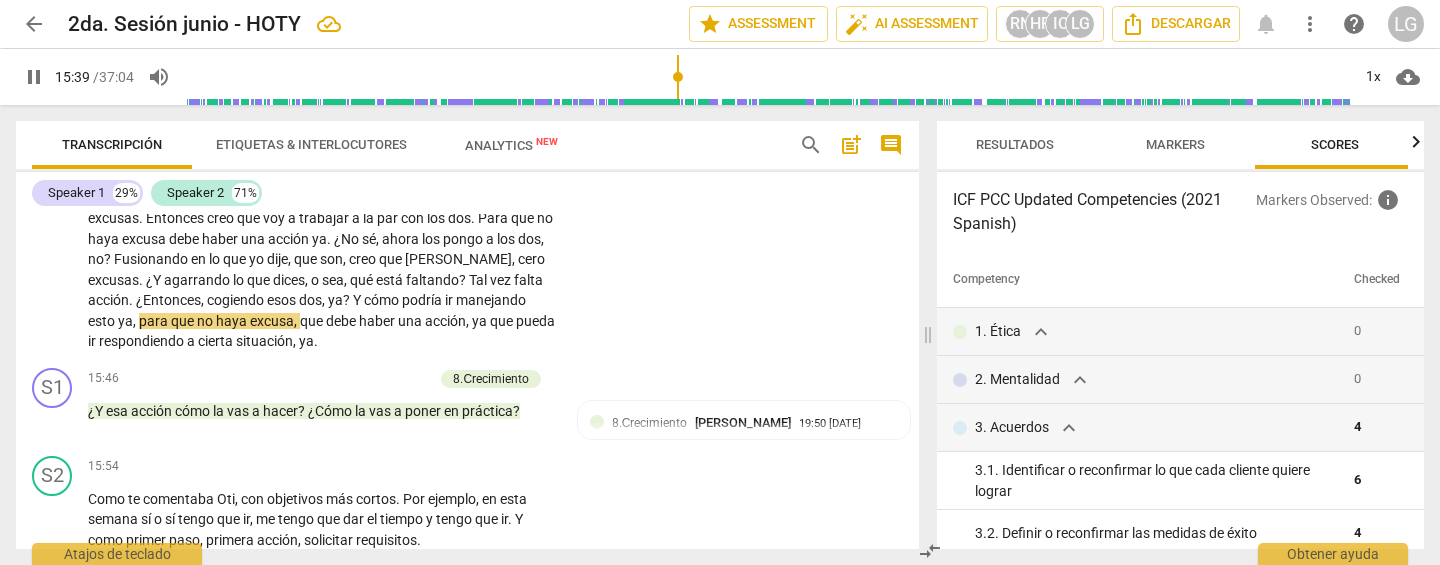 scroll, scrollTop: 0, scrollLeft: 25, axis: horizontal 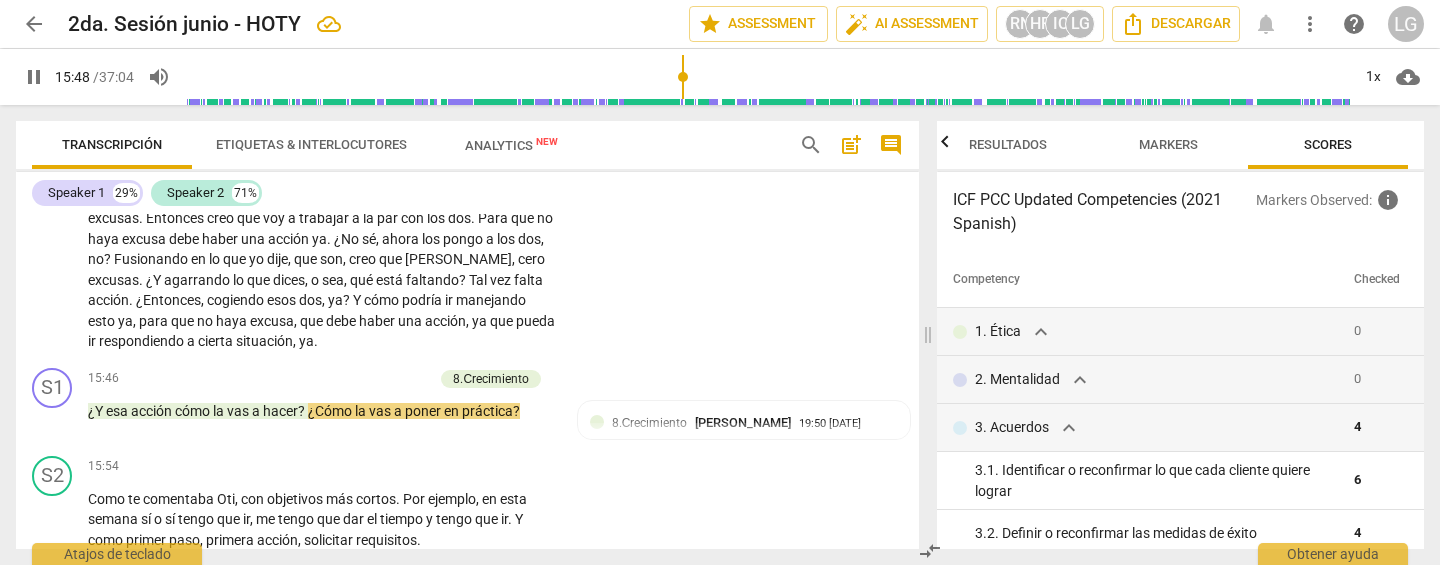 click on "more_vert" at bounding box center [1310, 24] 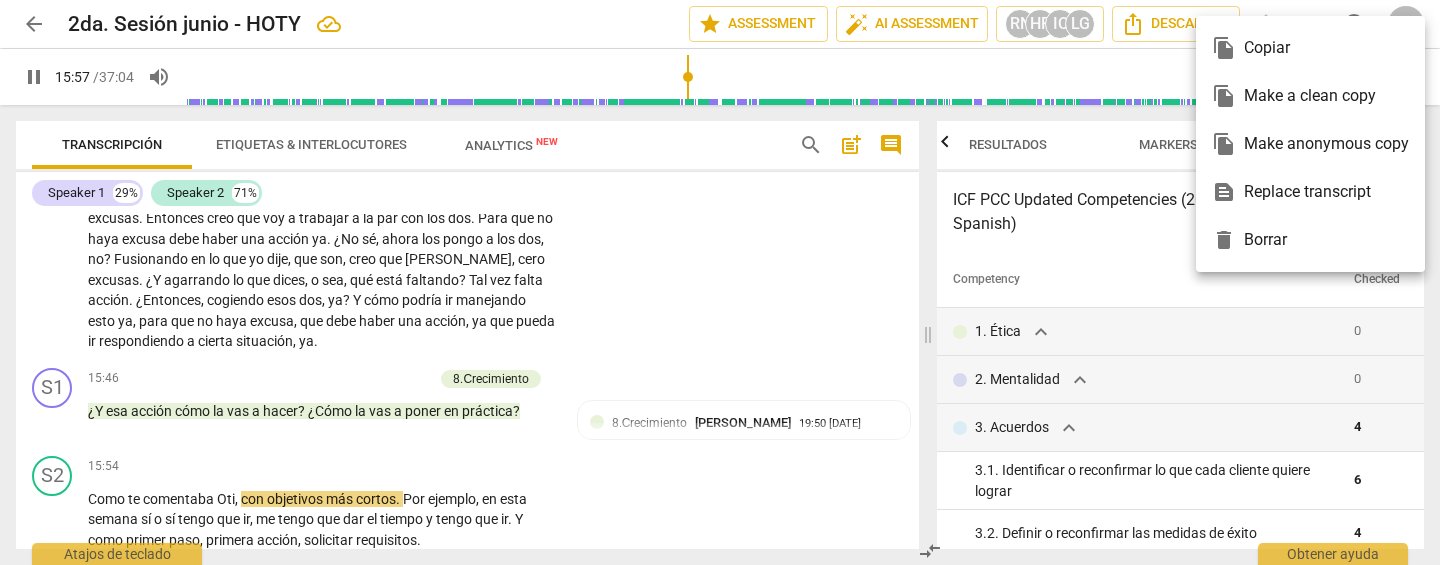 click at bounding box center (720, 282) 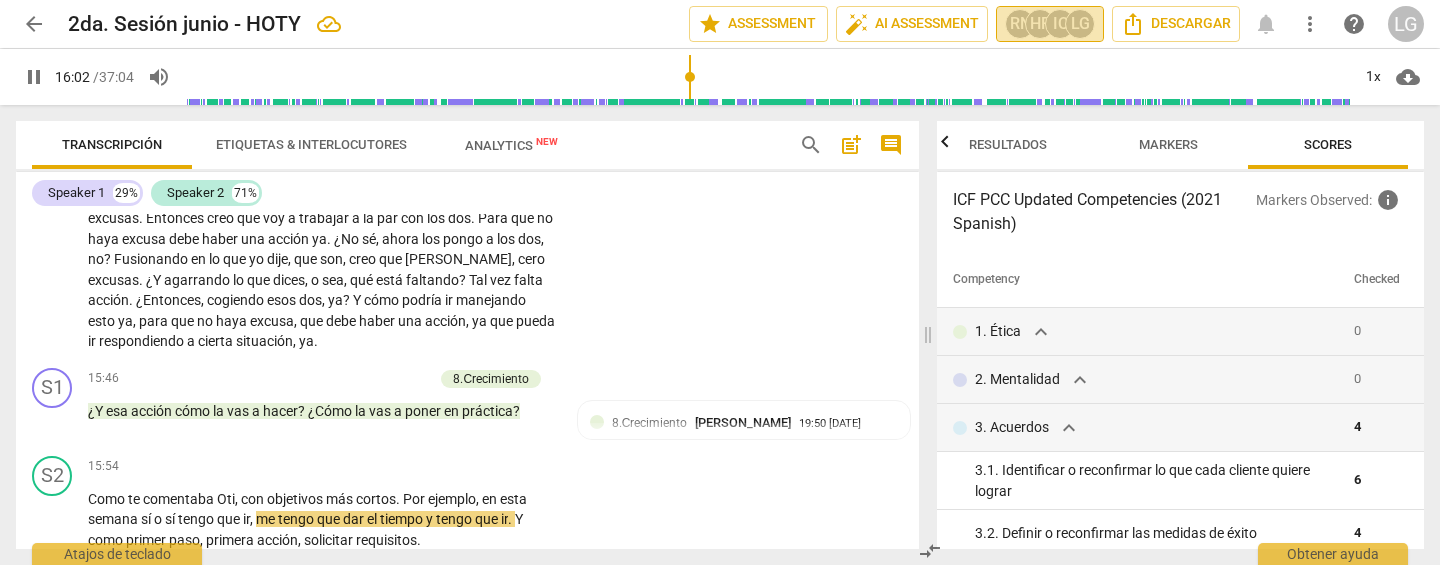 click on "RN" at bounding box center [1020, 24] 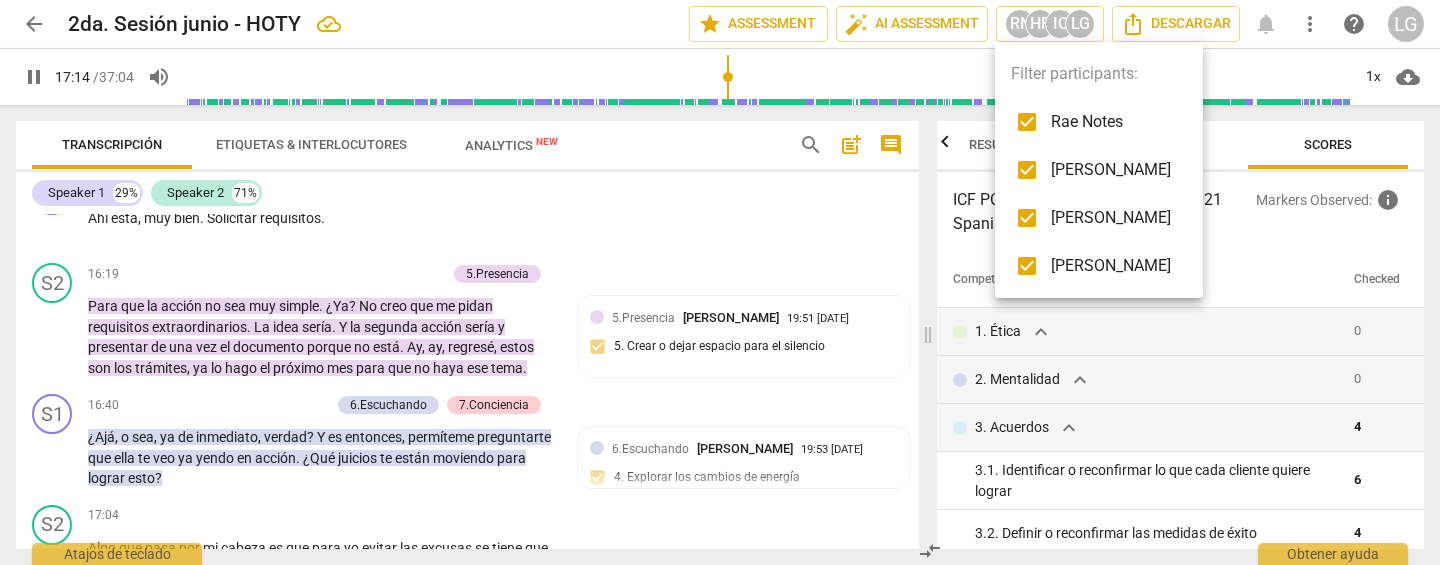 scroll, scrollTop: 8692, scrollLeft: 0, axis: vertical 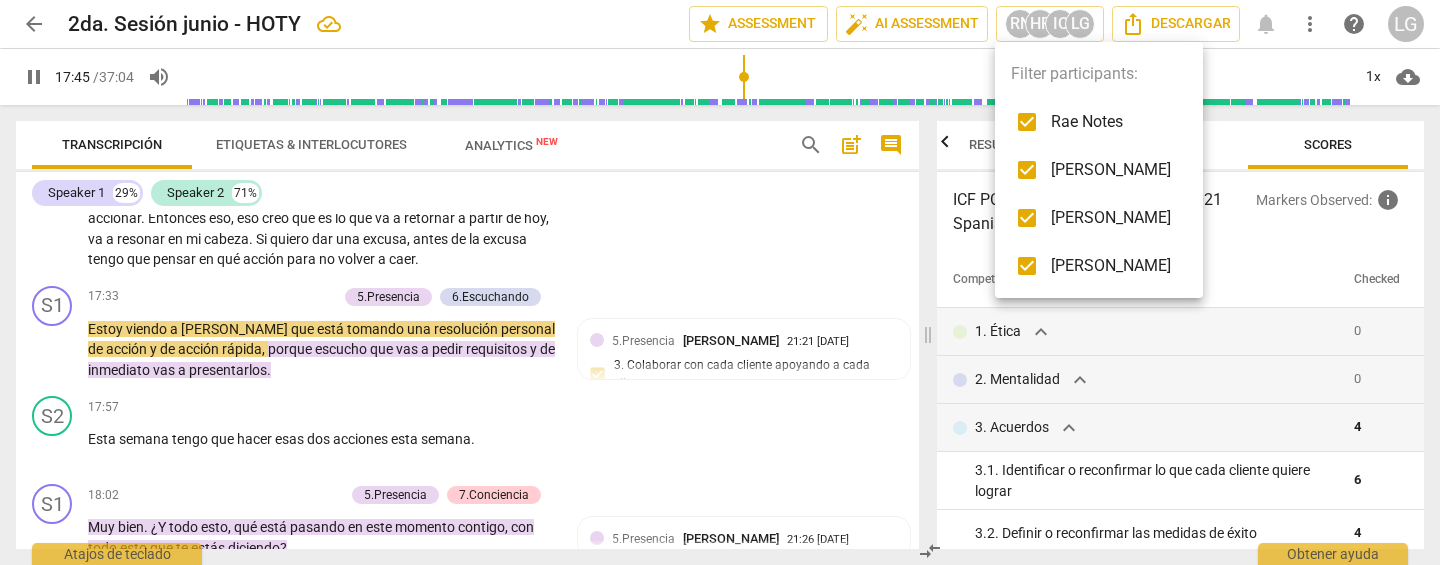 click at bounding box center [720, 282] 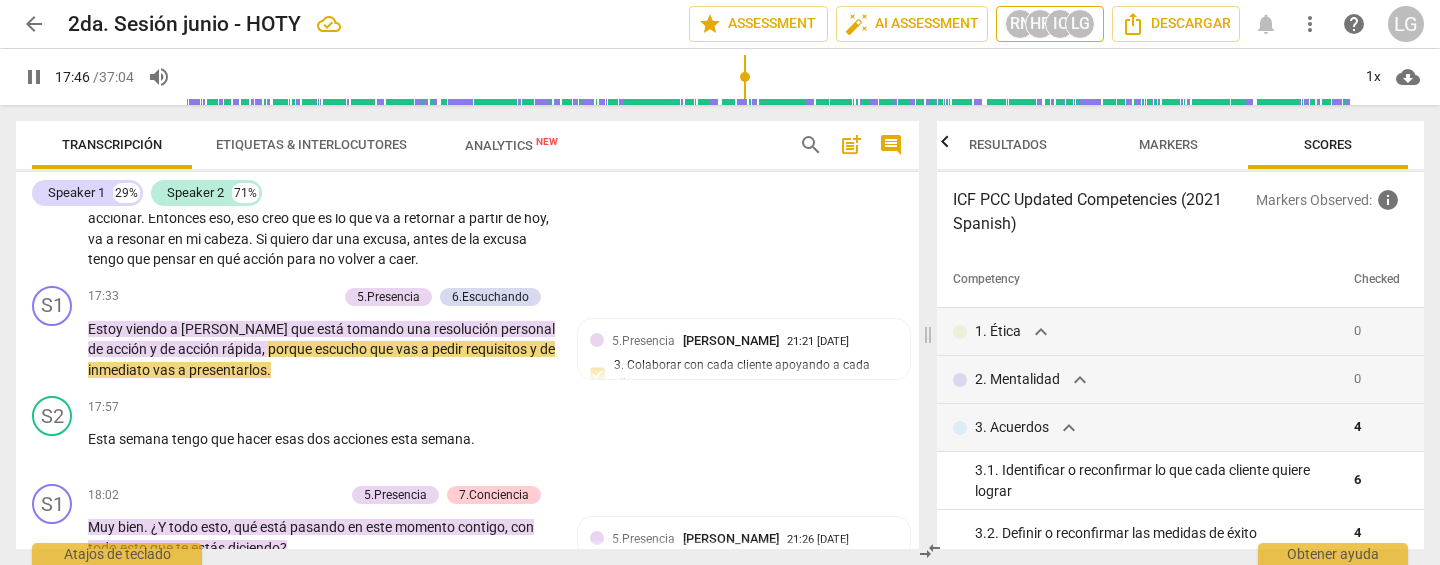 click on "RN" at bounding box center [1020, 24] 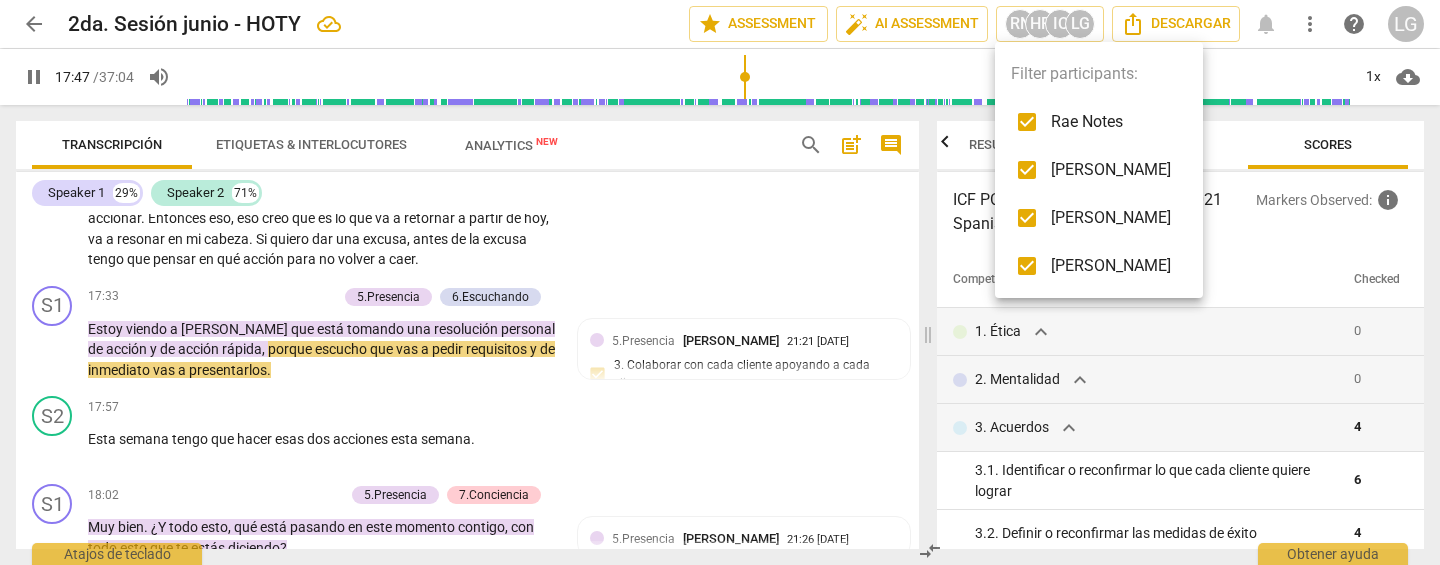 type on "1068" 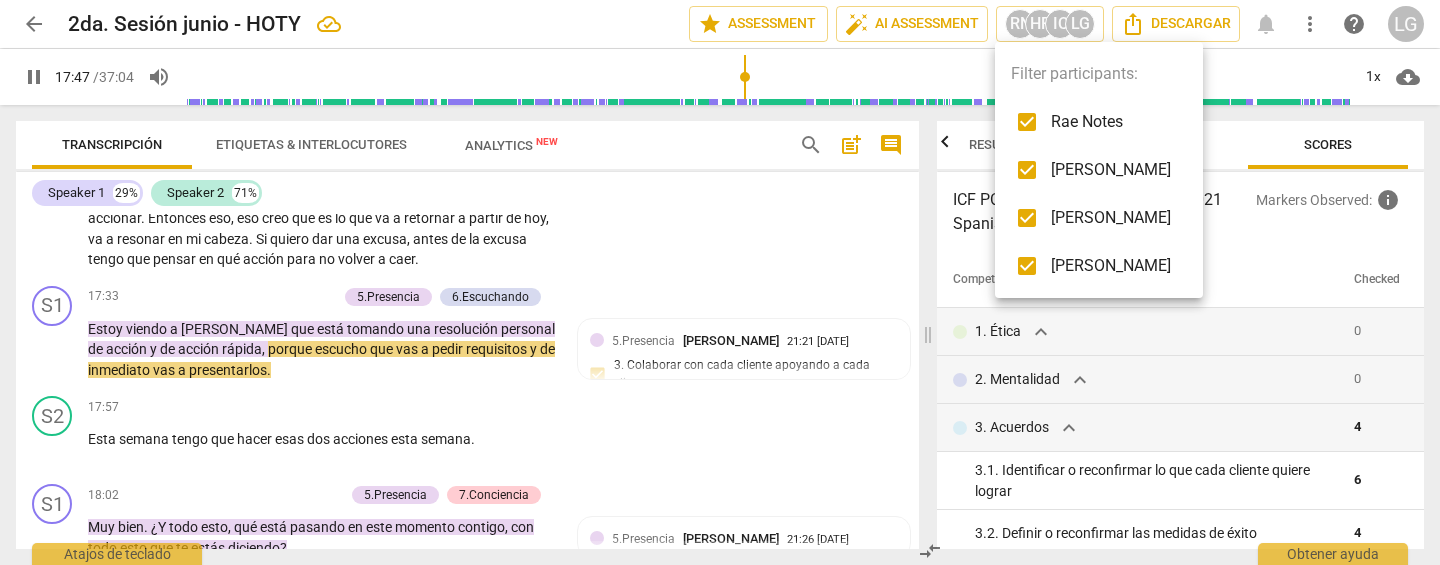 click on "Rae Notes" at bounding box center (1111, 122) 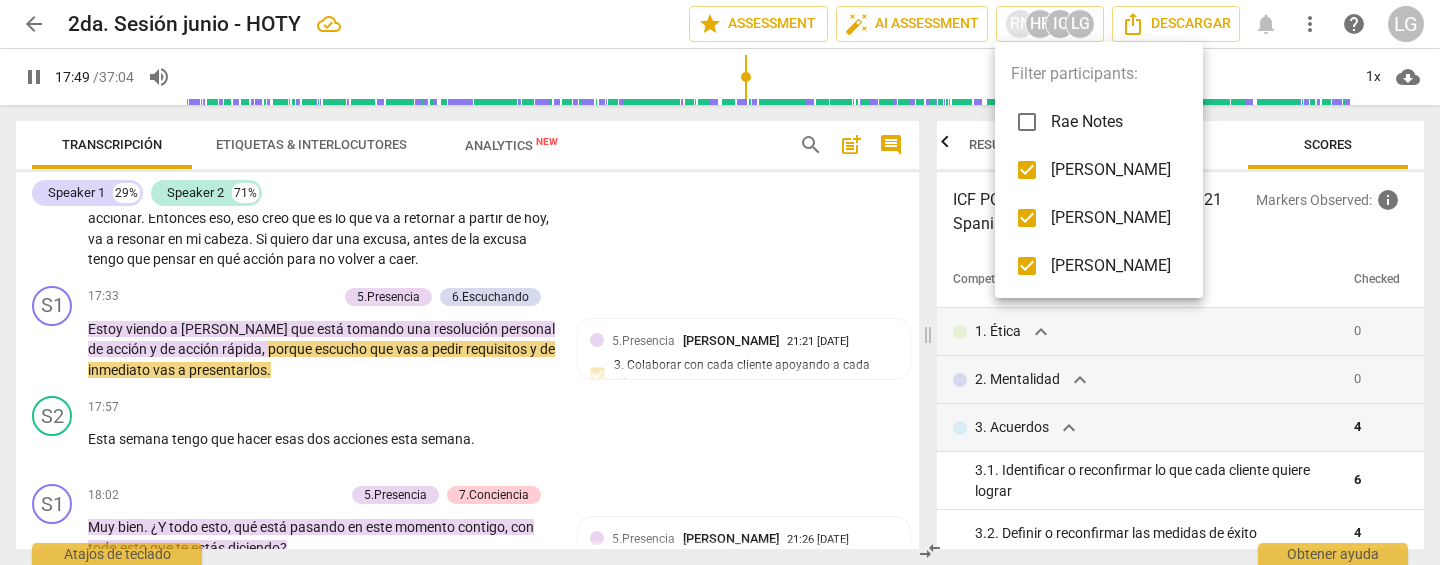 type on "1069" 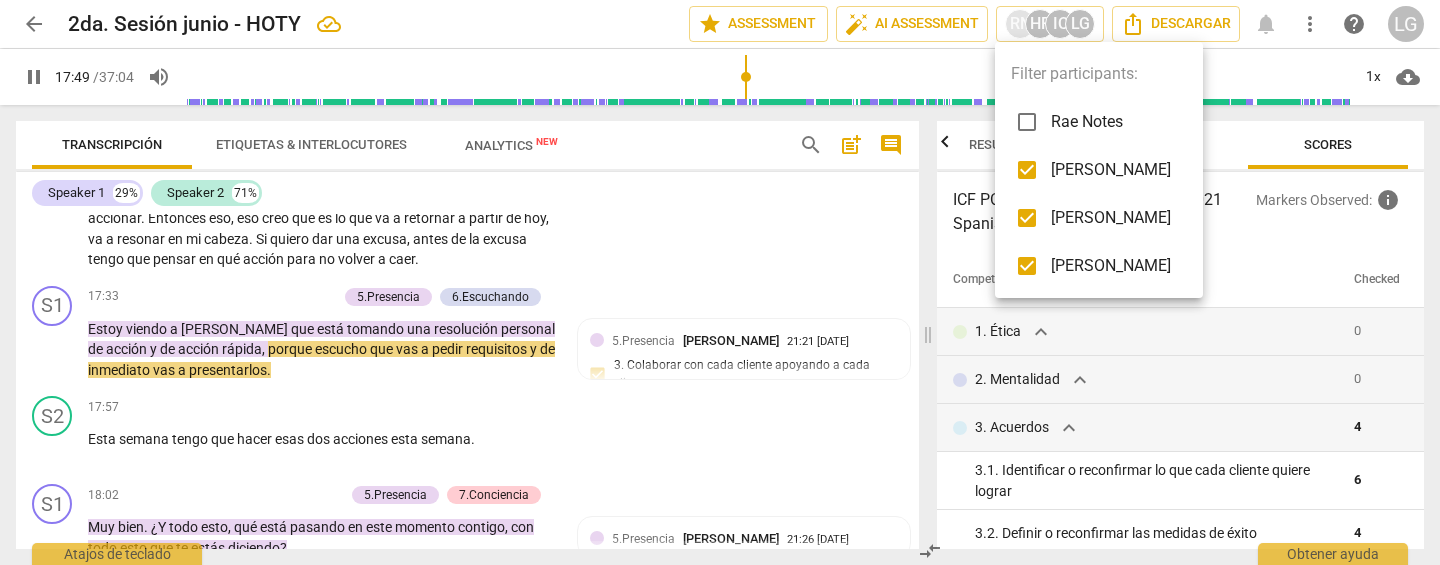 checkbox on "true" 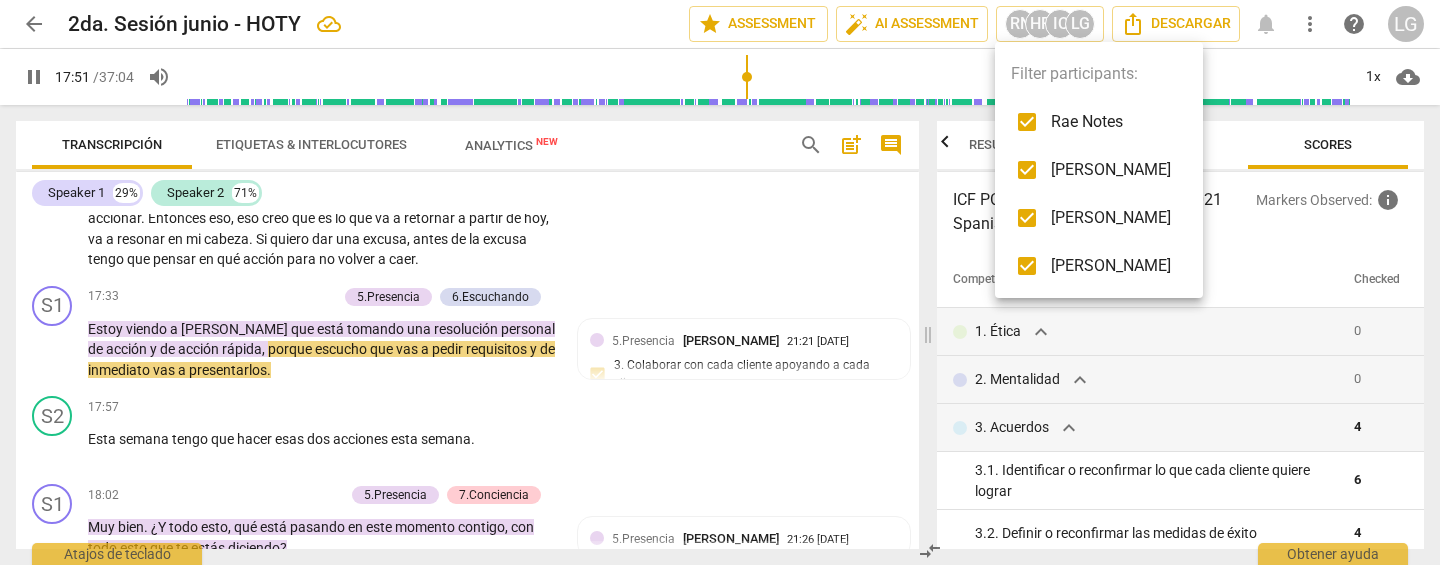 type on "1071" 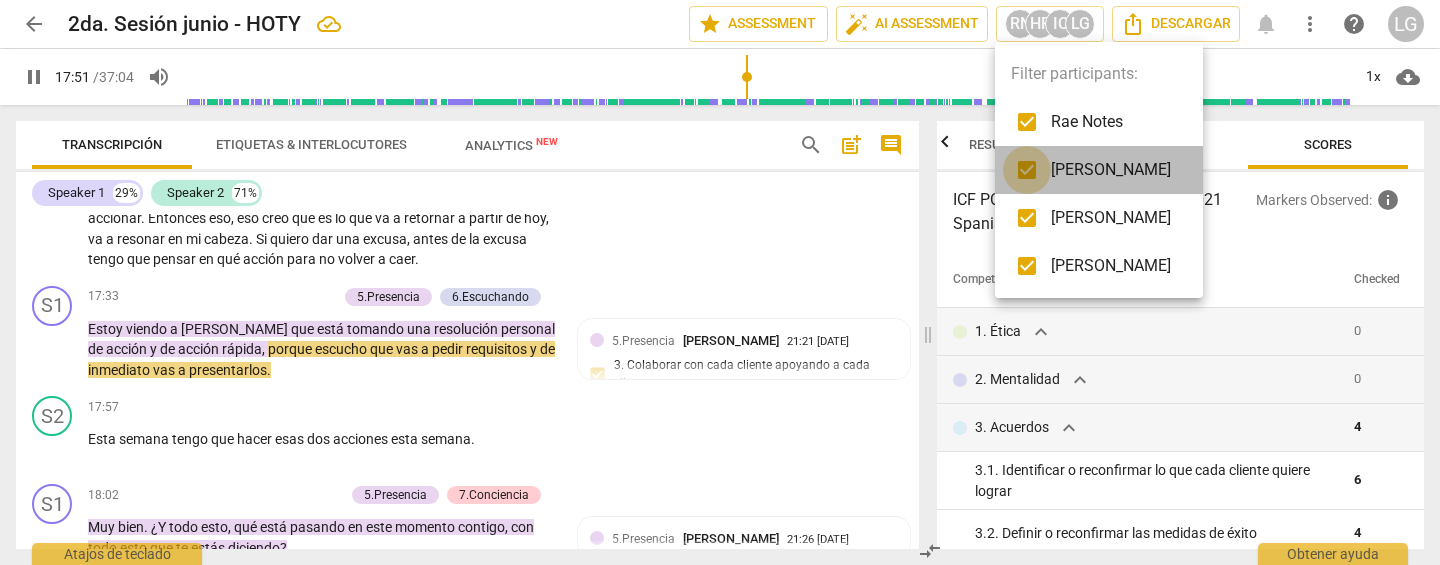 click at bounding box center (1027, 170) 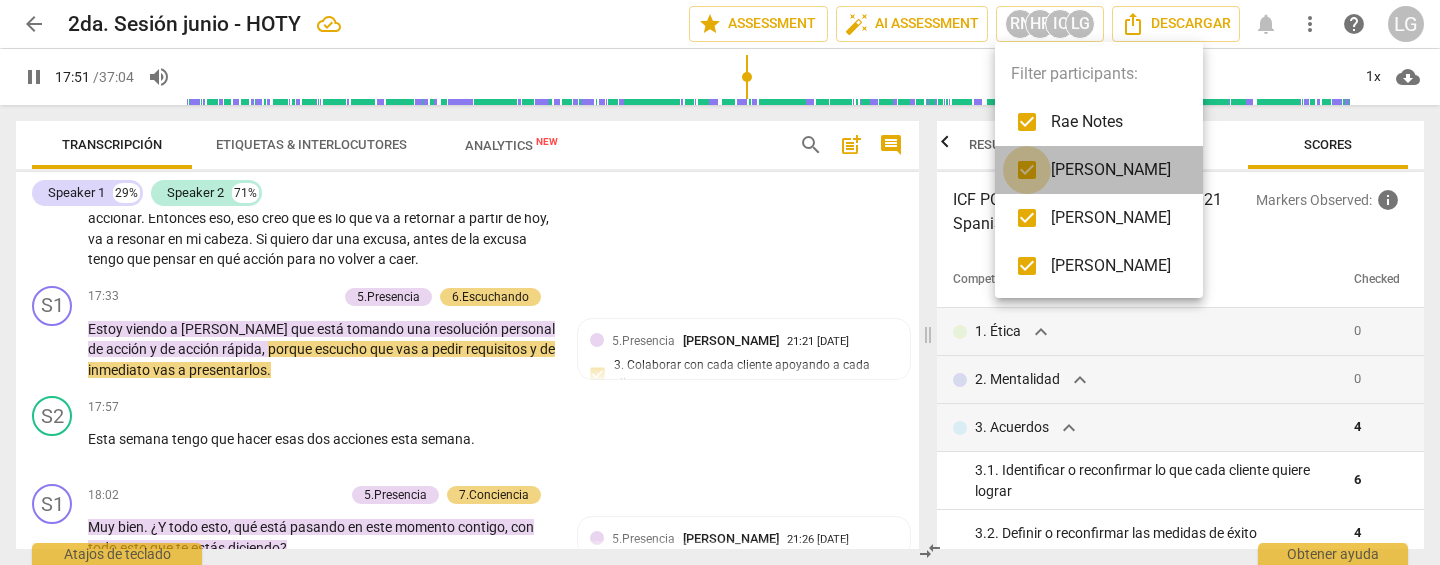 checkbox on "false" 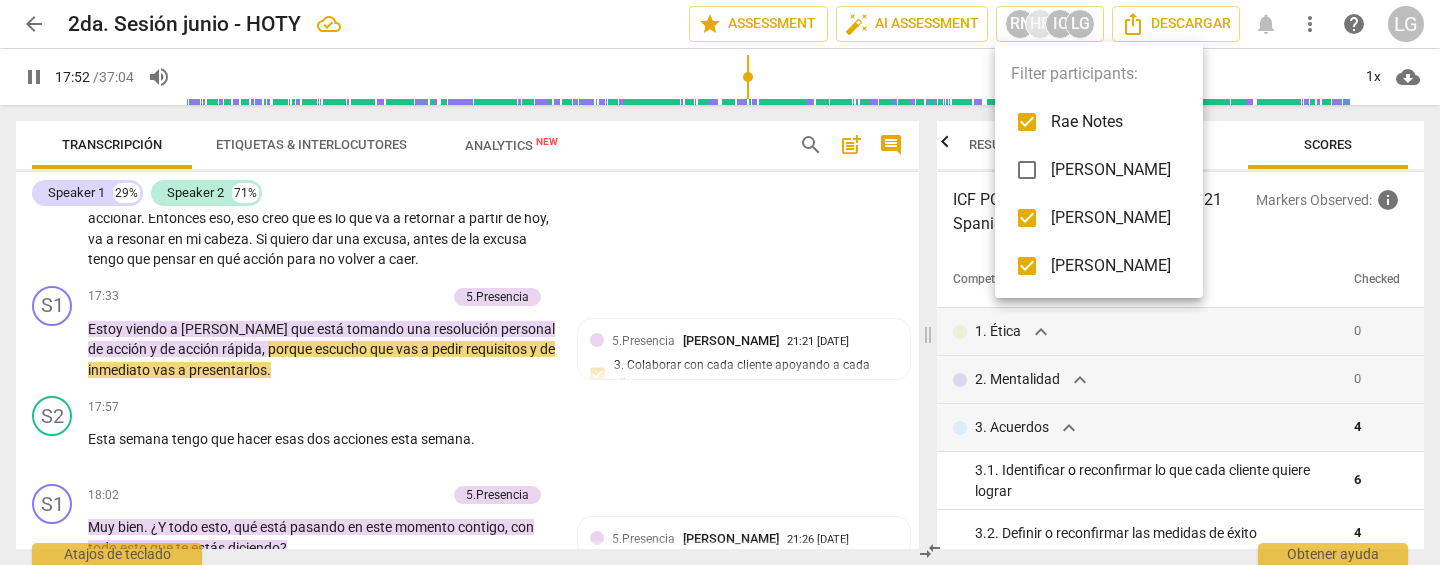 type on "1072" 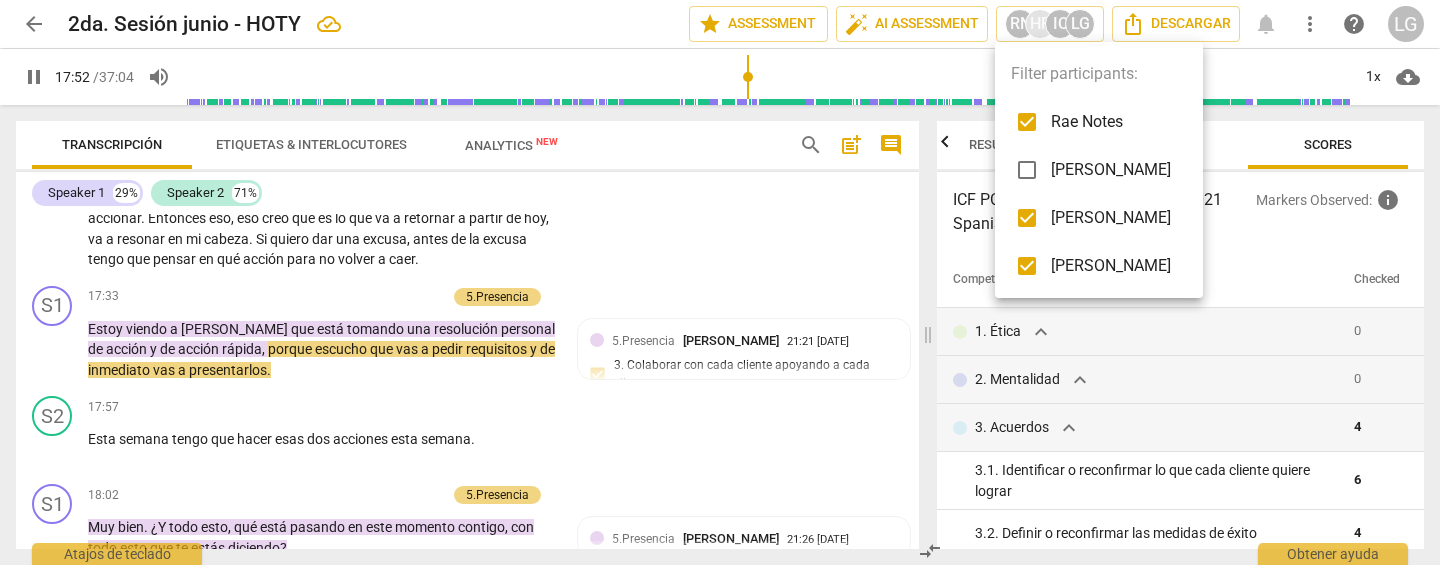 checkbox on "false" 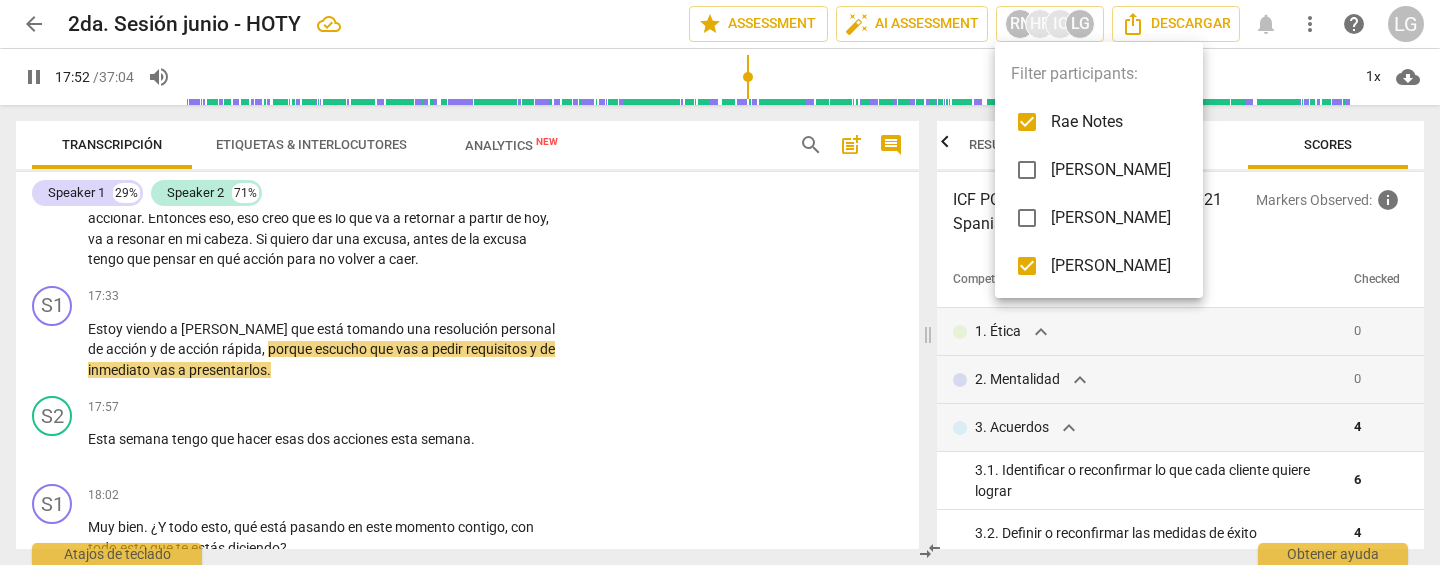 type on "1073" 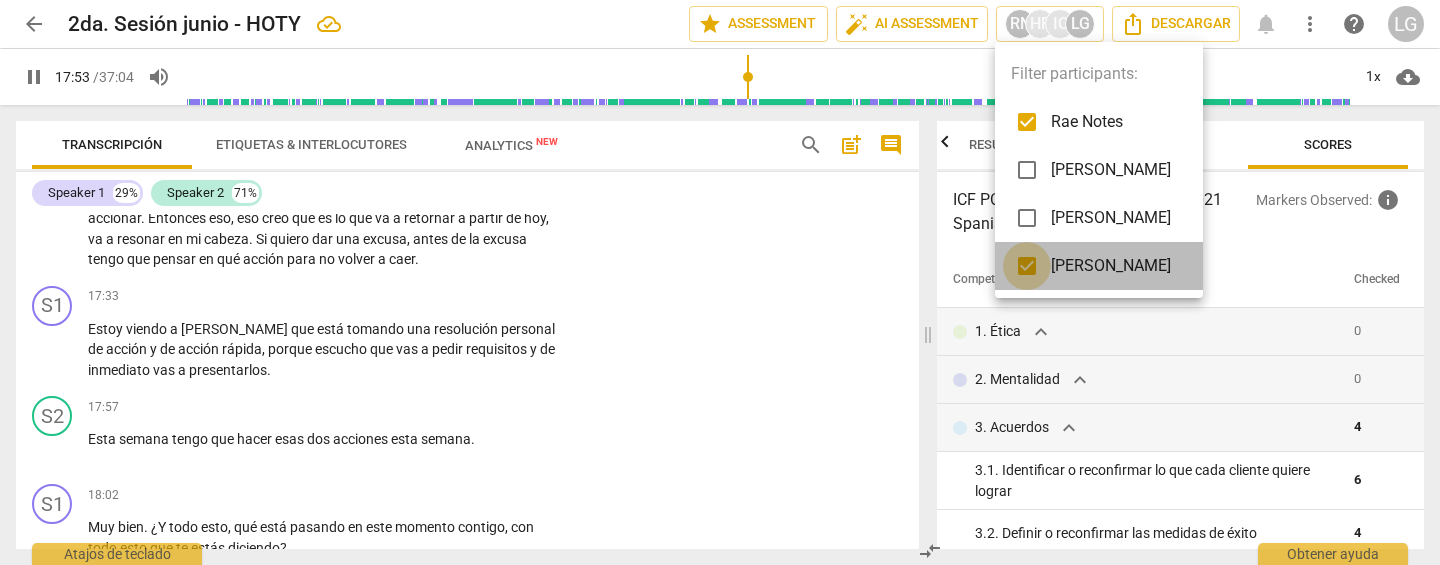 click at bounding box center [1027, 266] 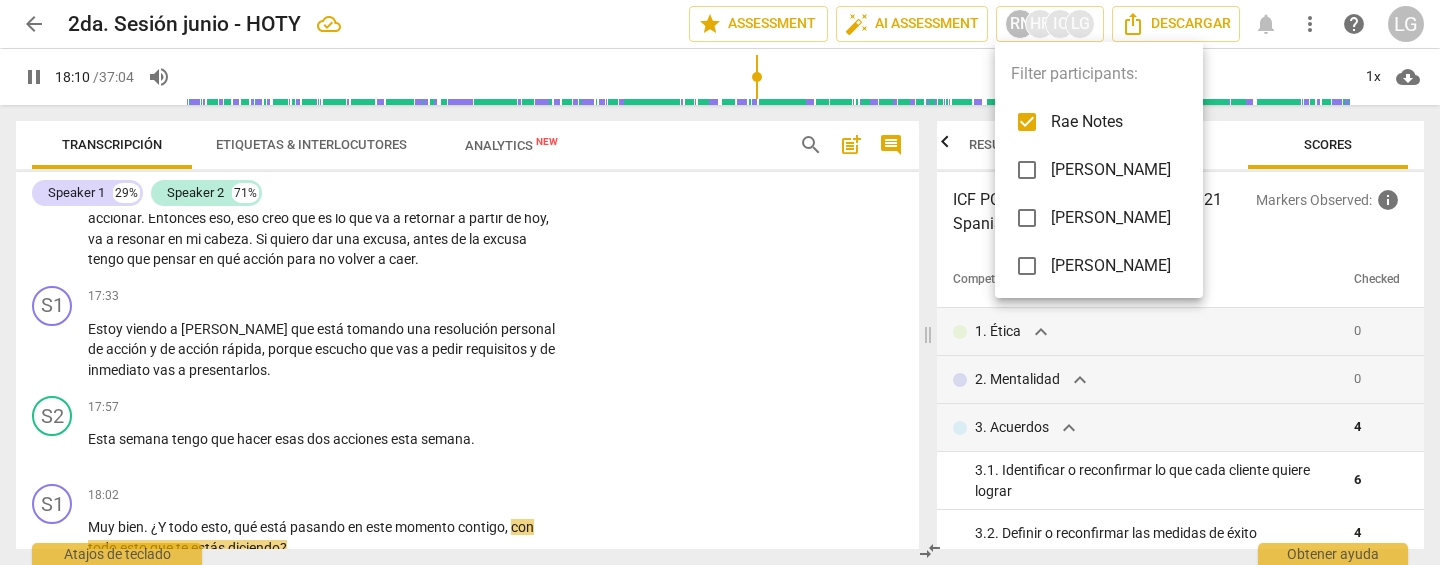 click at bounding box center (720, 282) 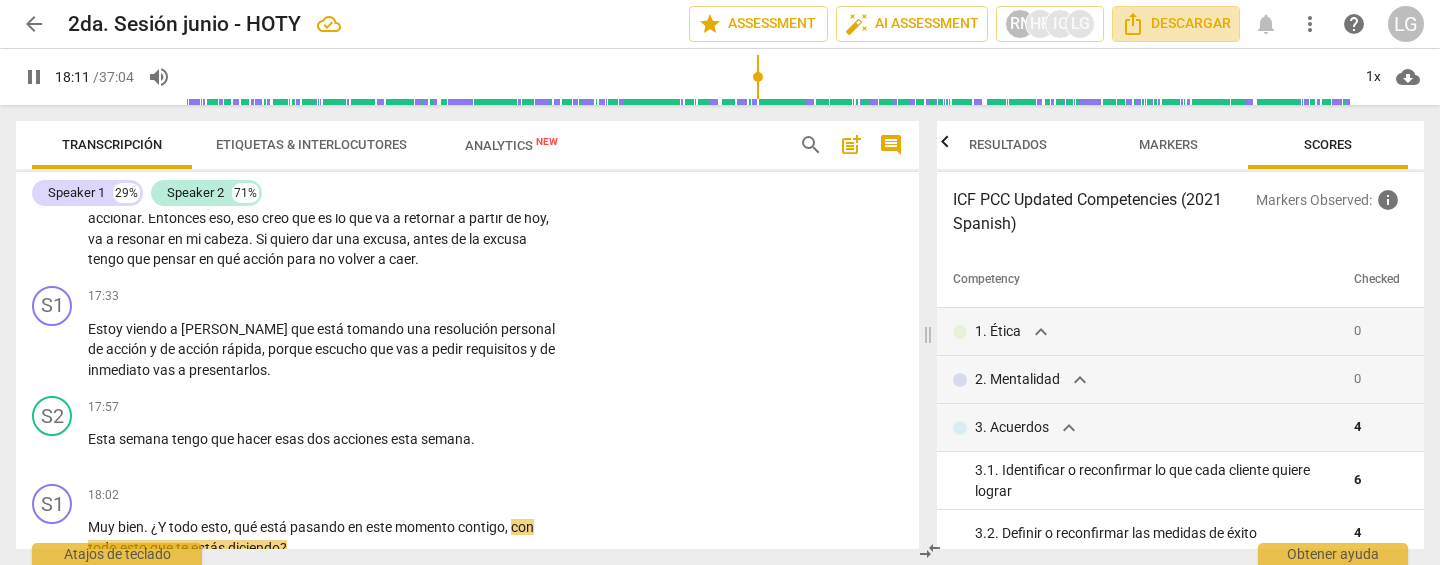 click on "Descargar" at bounding box center (1176, 24) 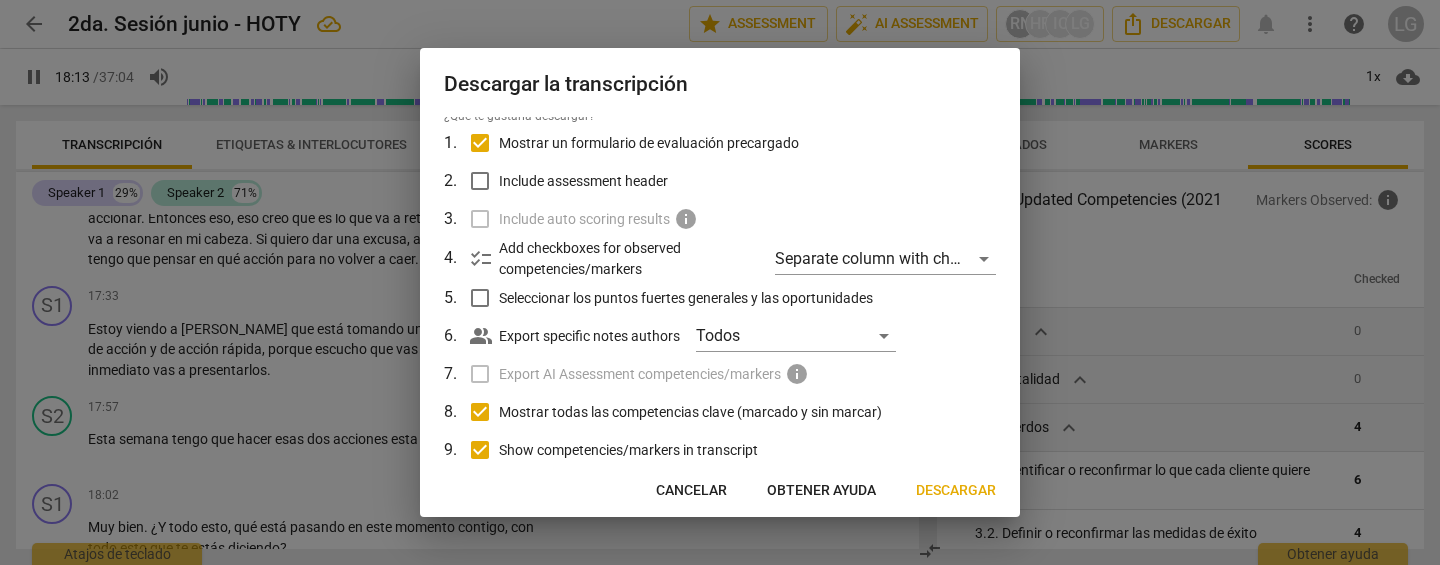 scroll, scrollTop: 193, scrollLeft: 0, axis: vertical 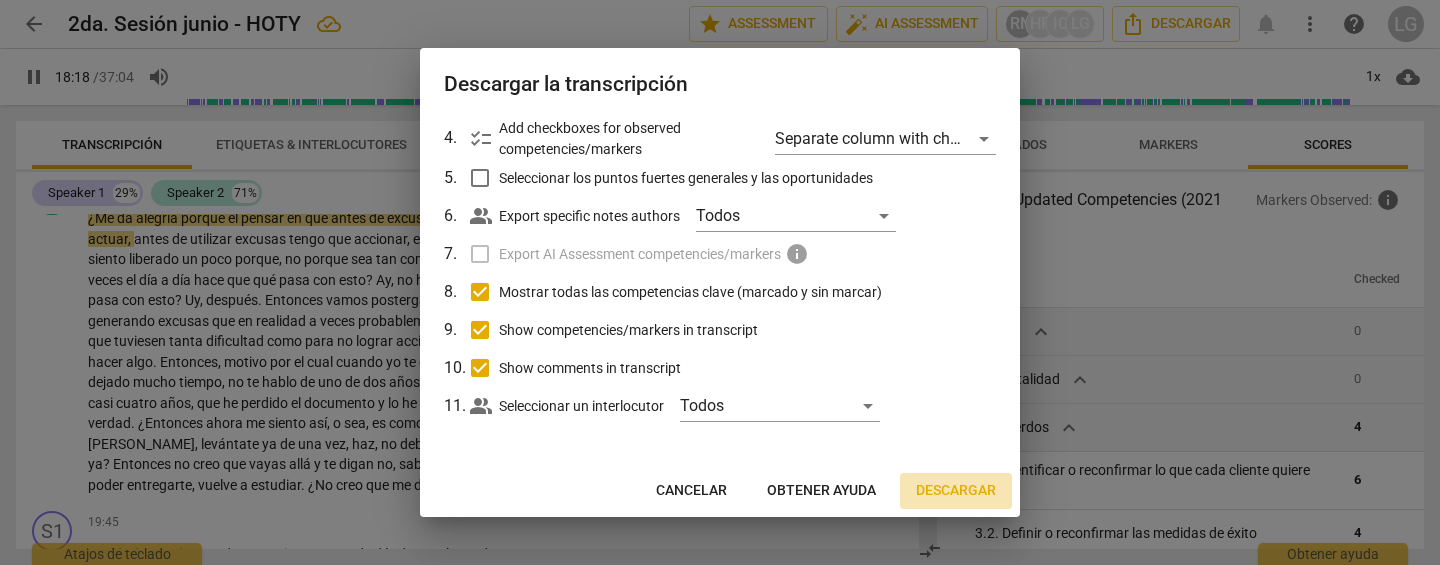 click on "Descargar" at bounding box center (956, 491) 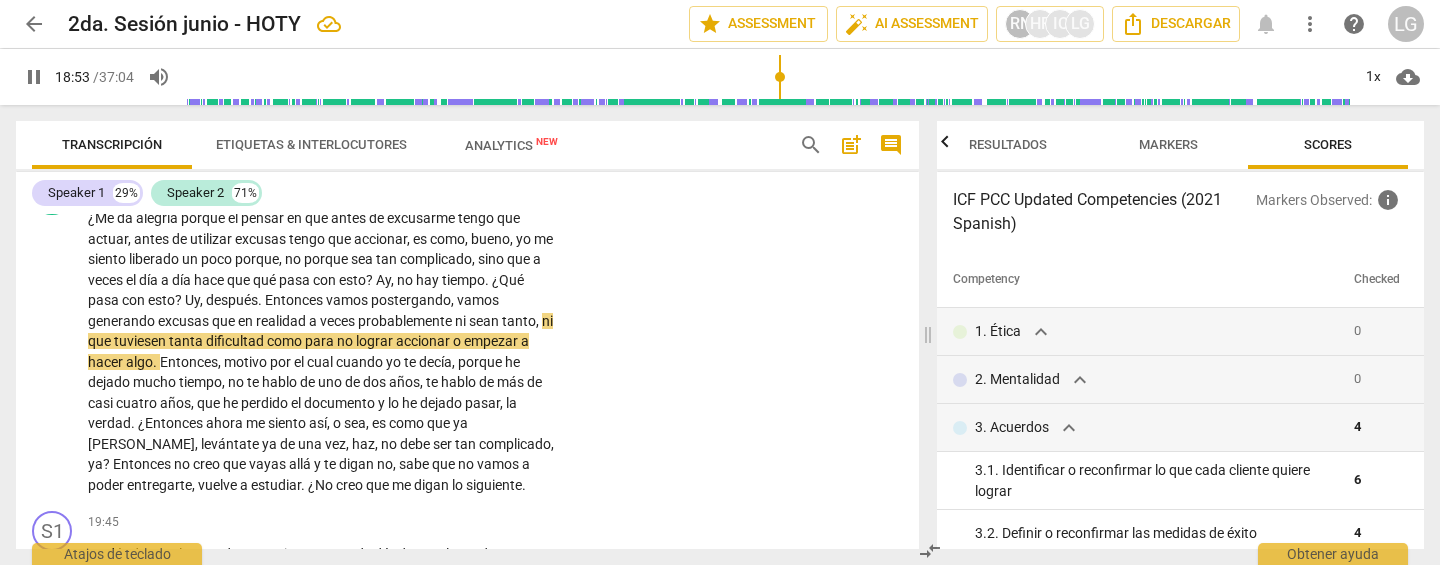 click on "pause" at bounding box center [34, 77] 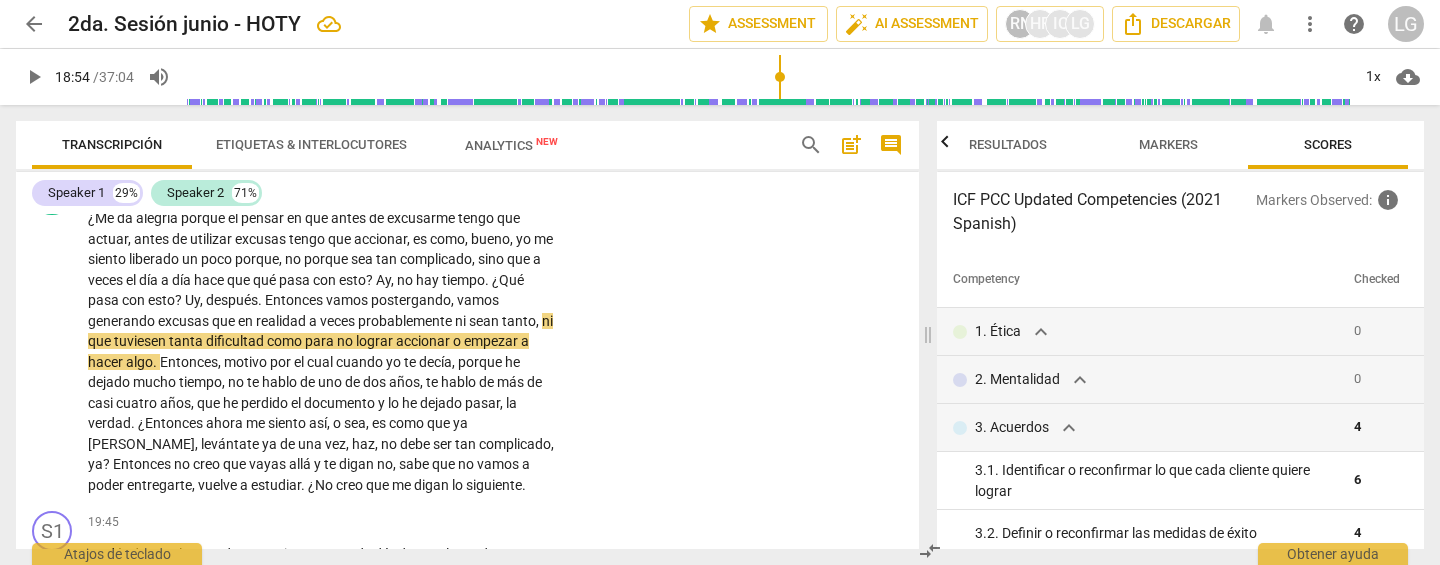 type on "1134" 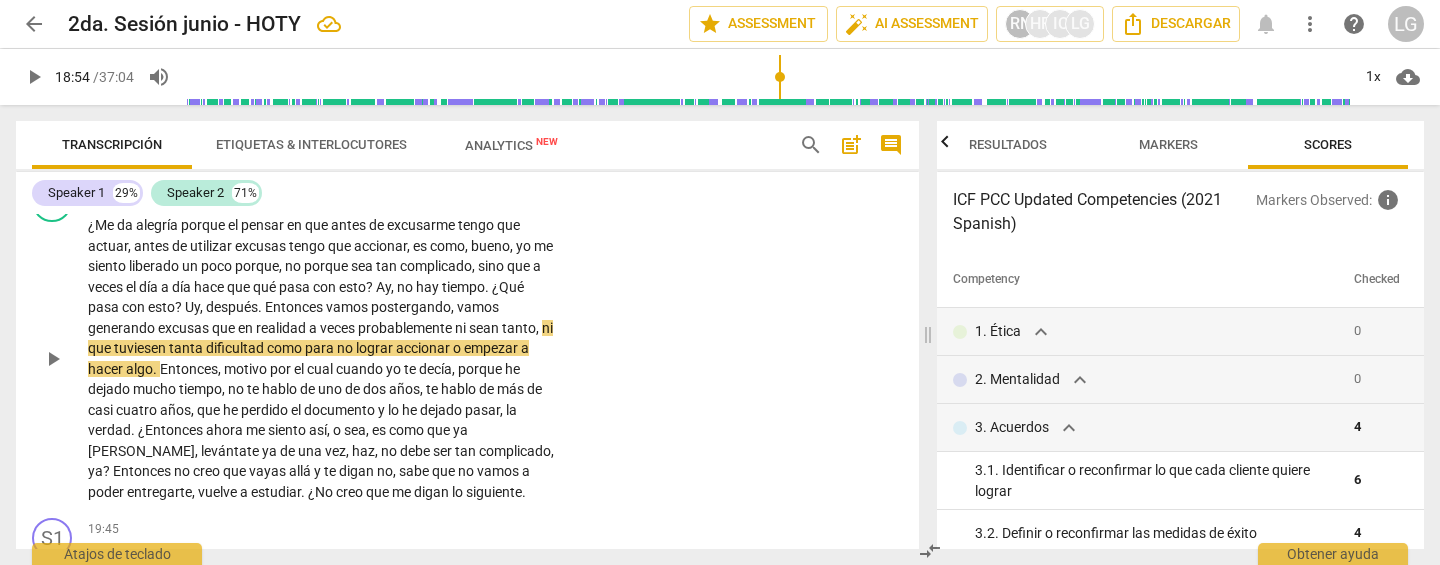 scroll, scrollTop: 9070, scrollLeft: 0, axis: vertical 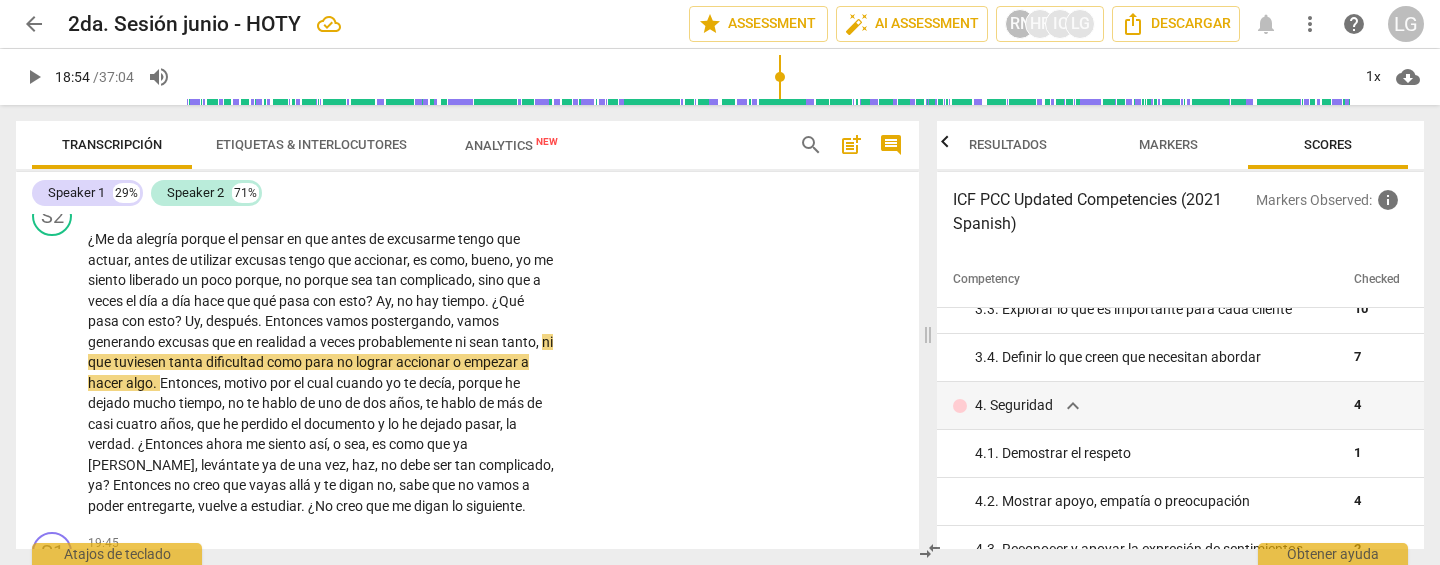 click on "arrow_back" at bounding box center (34, 24) 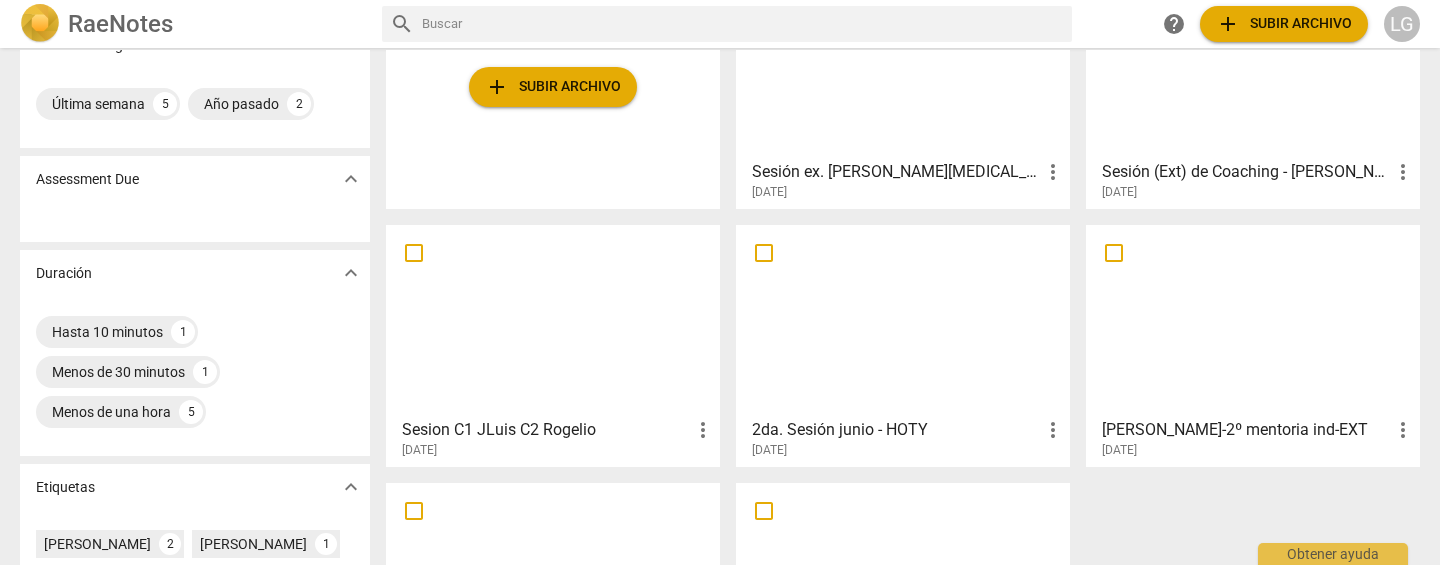 scroll, scrollTop: 177, scrollLeft: 0, axis: vertical 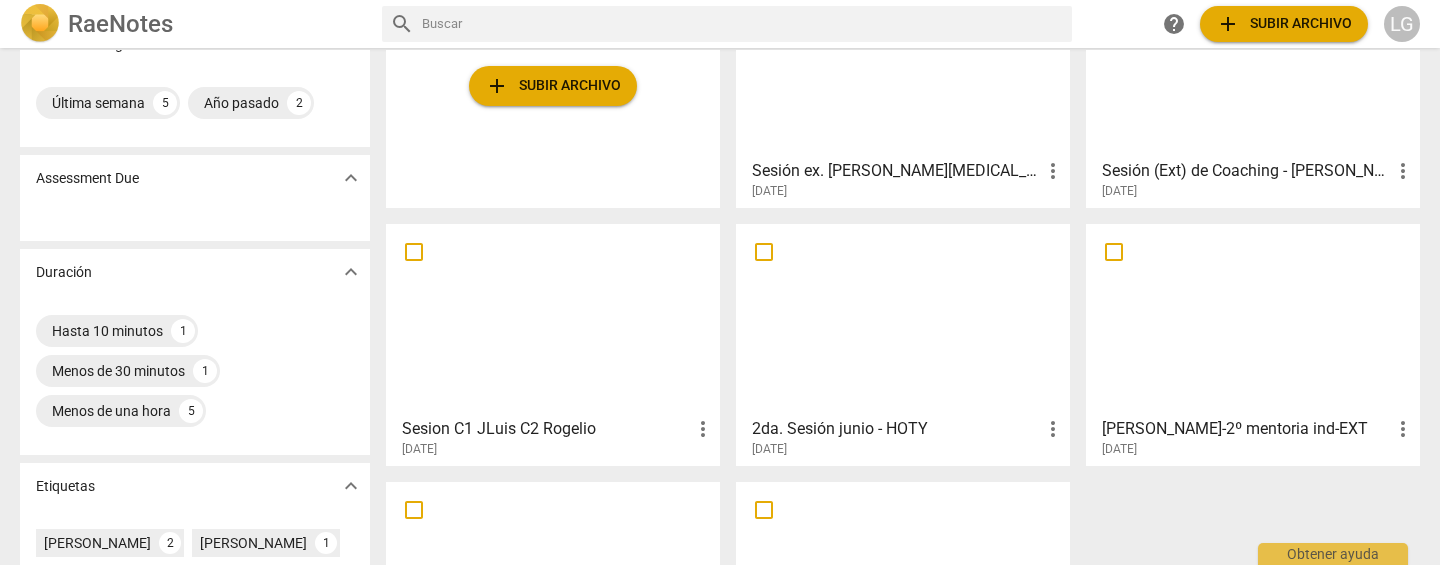 click at bounding box center (1253, 319) 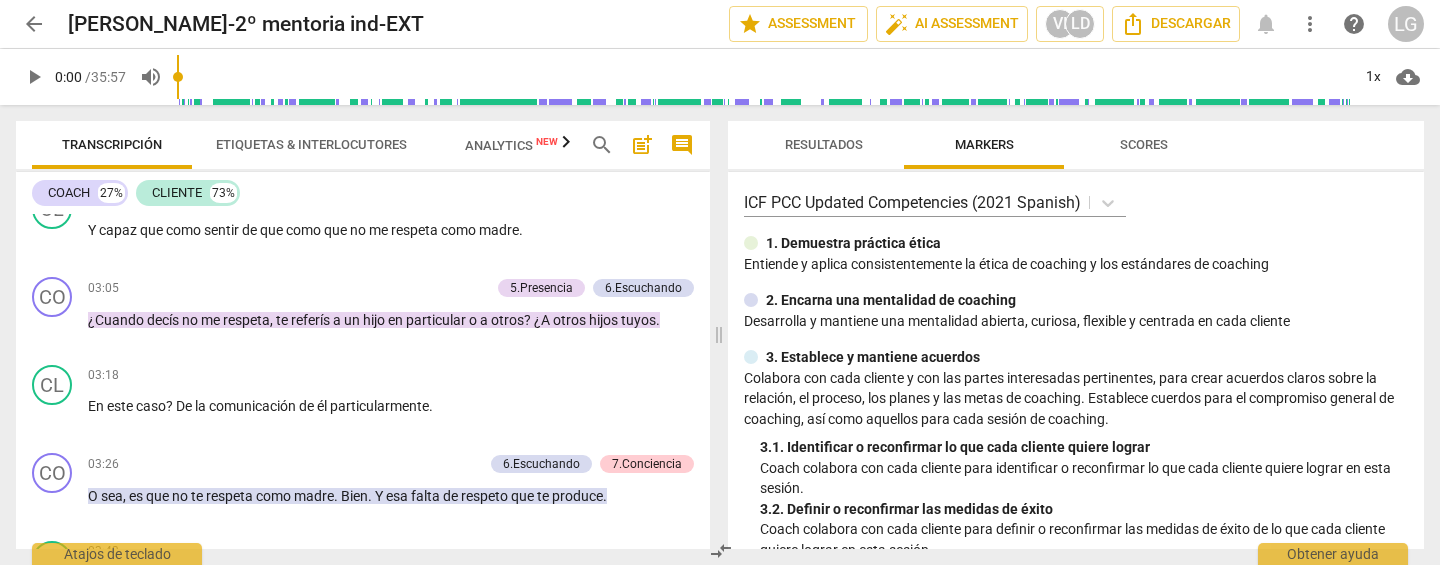 scroll, scrollTop: 1379, scrollLeft: 0, axis: vertical 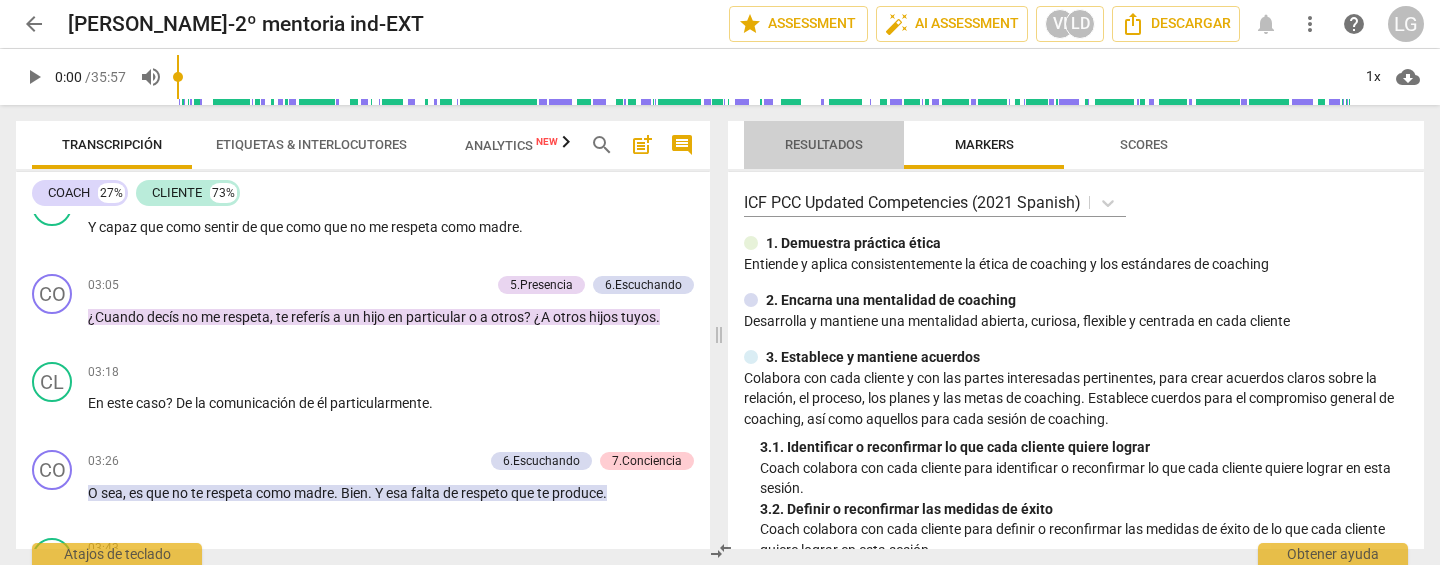 click on "Resultados" at bounding box center [824, 144] 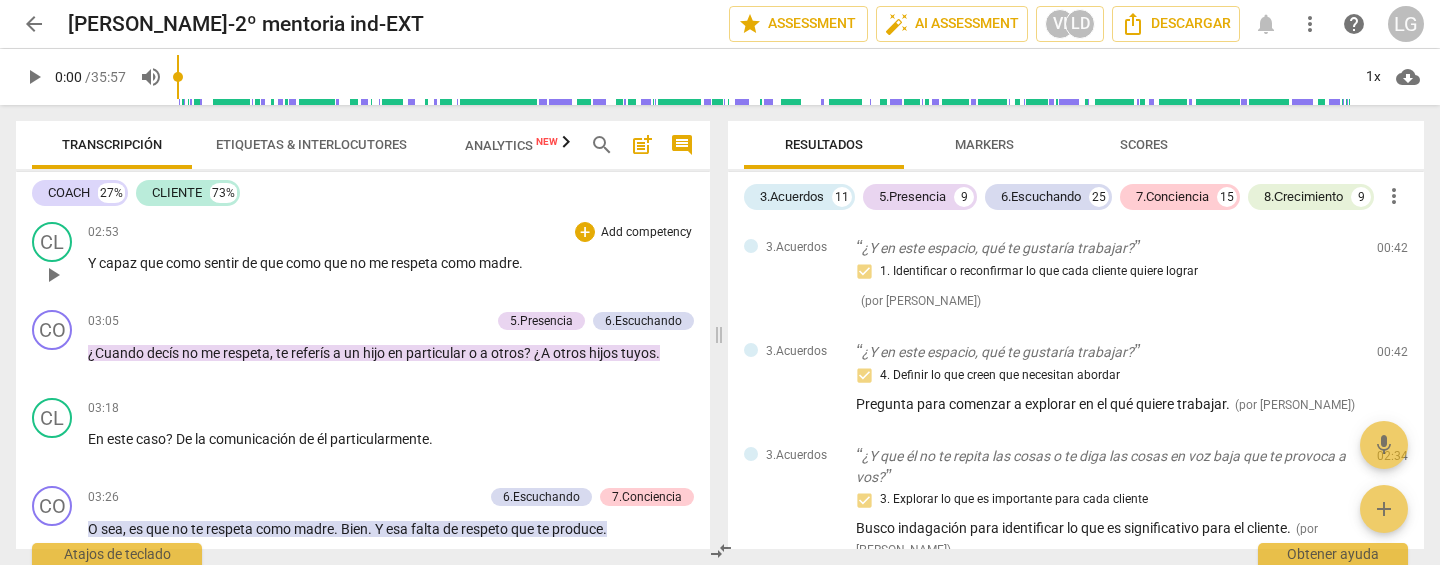 scroll, scrollTop: 1267, scrollLeft: 0, axis: vertical 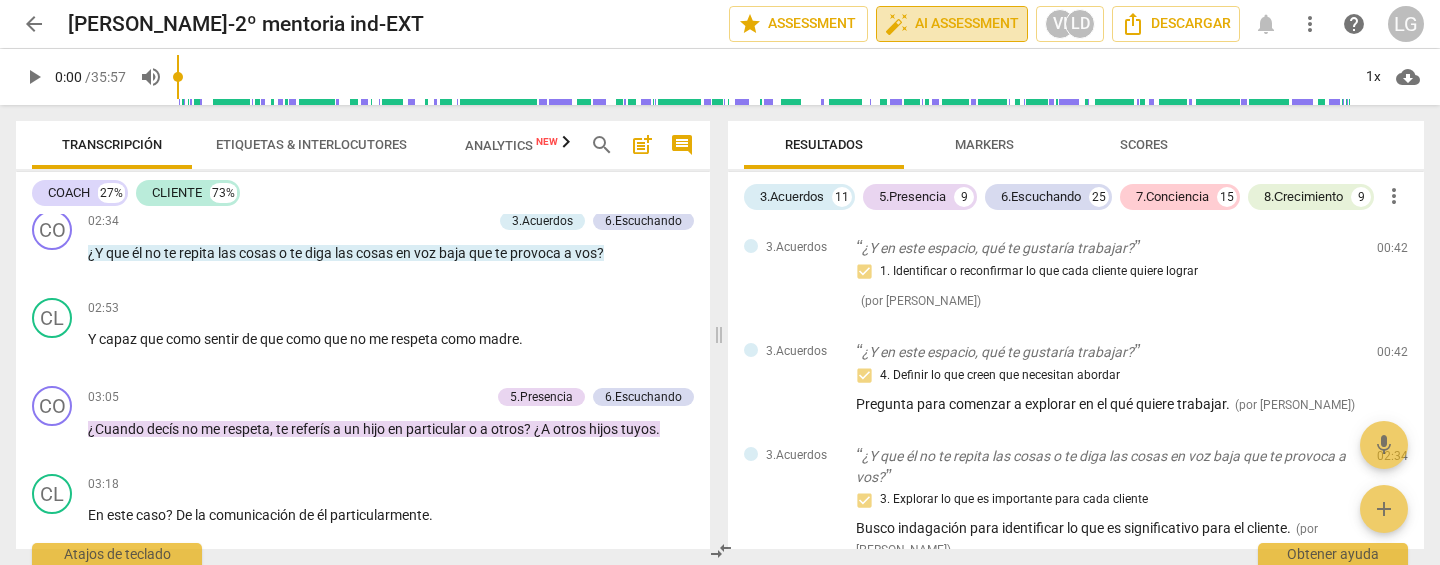 click on "auto_fix_high    AI Assessment" at bounding box center [952, 24] 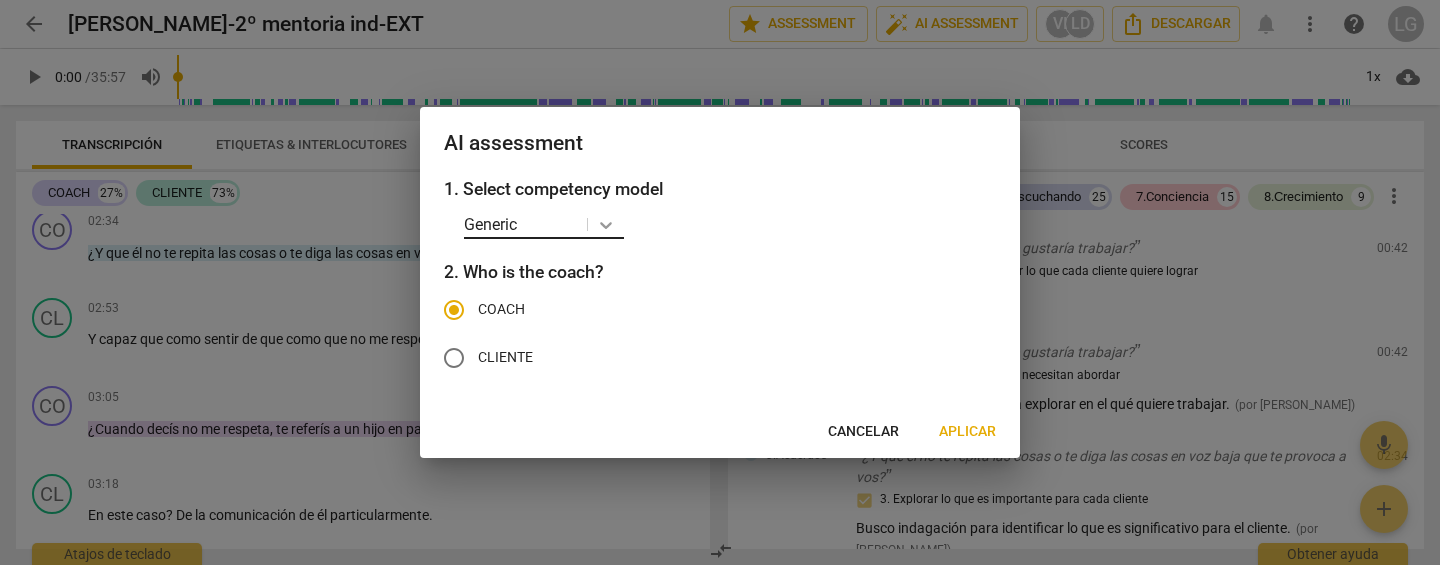 click 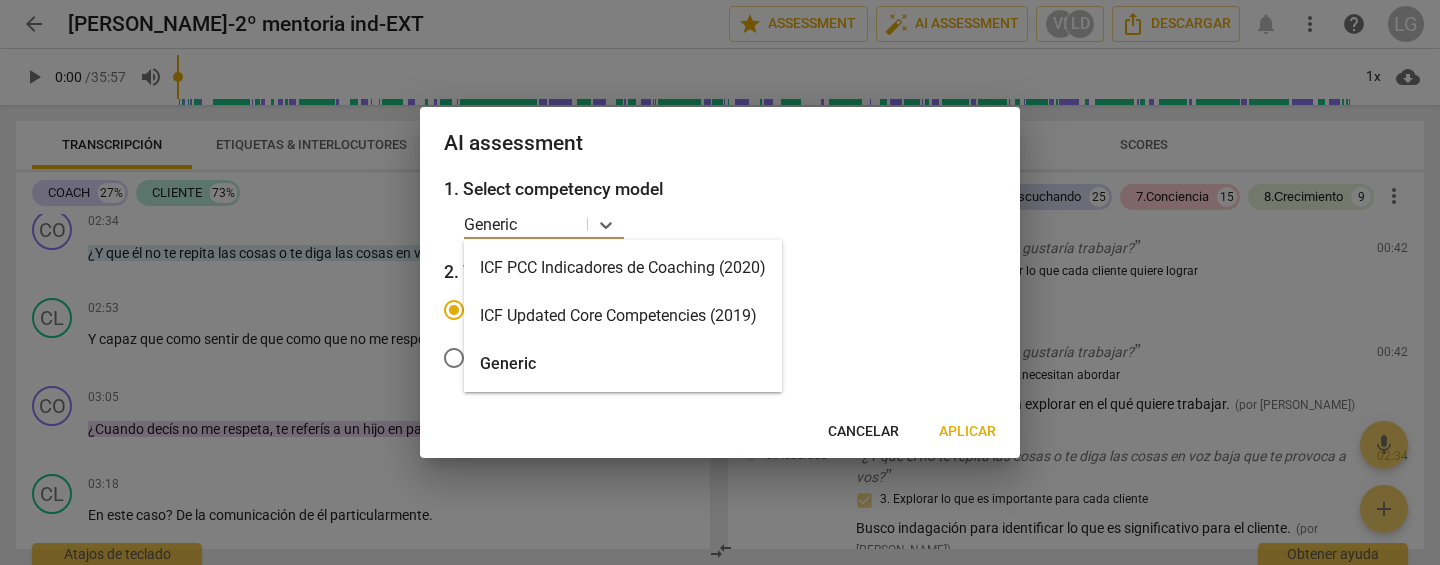 click on "ICF PCC Indicadores de Coaching (2020)" at bounding box center [623, 268] 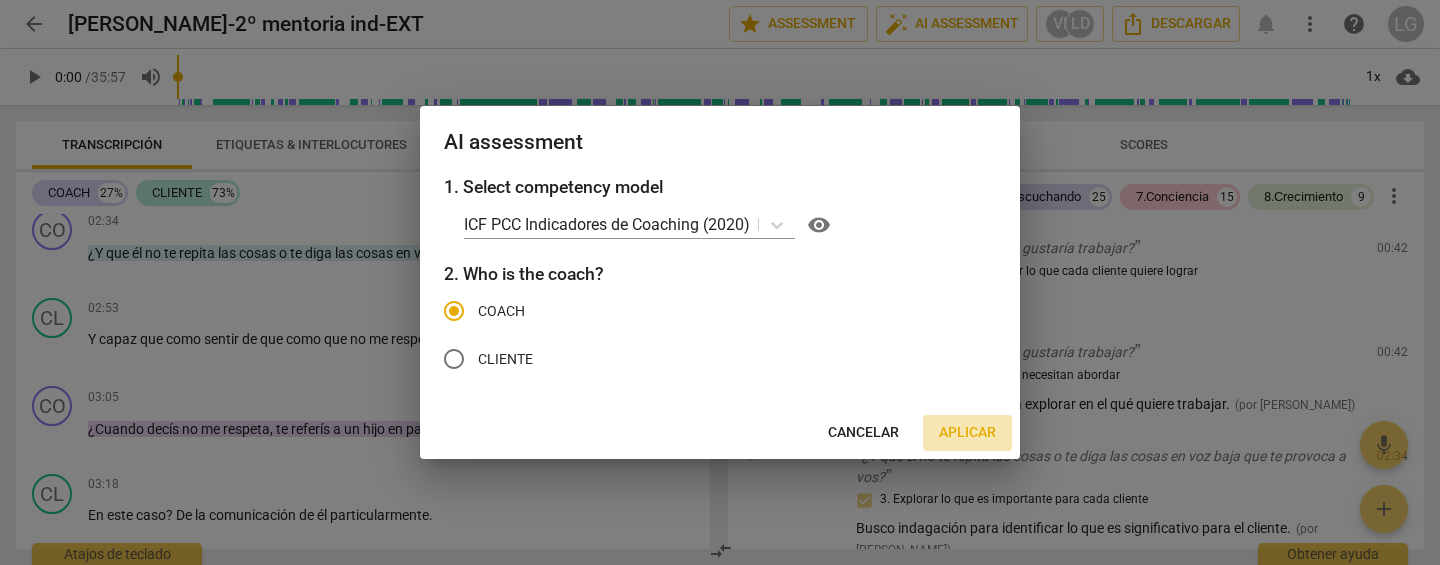 click on "Aplicar" at bounding box center (967, 433) 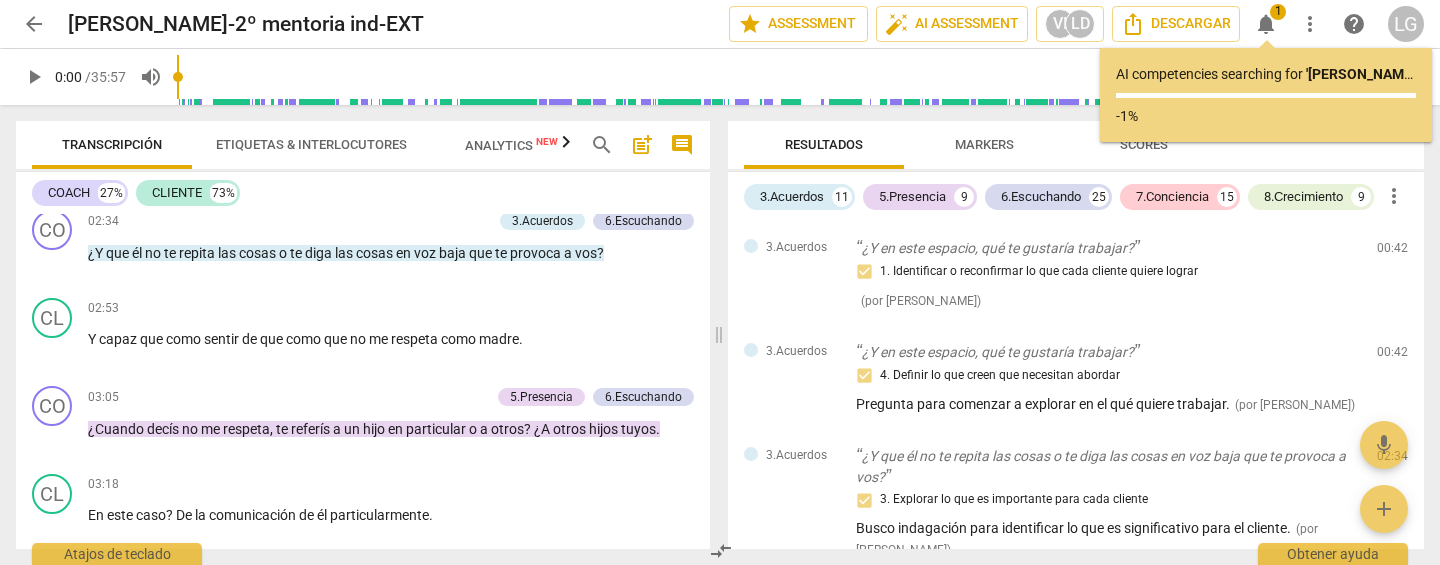 click on "notifications" at bounding box center [1266, 24] 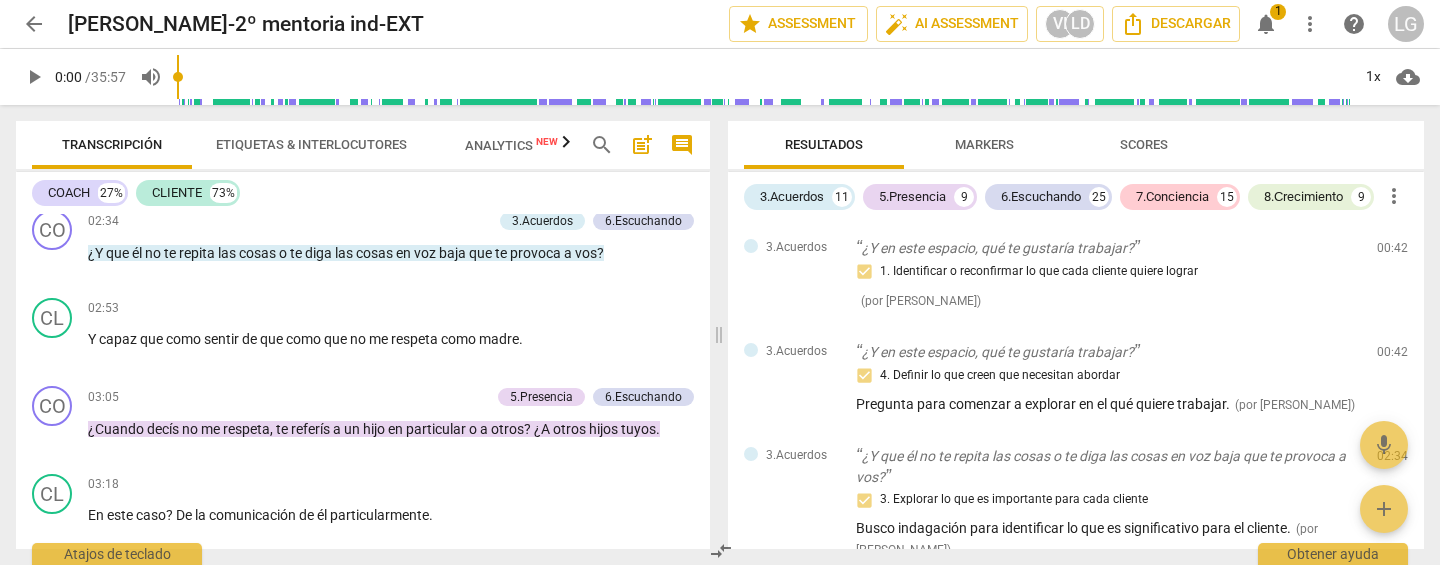click on "notifications" at bounding box center (1266, 24) 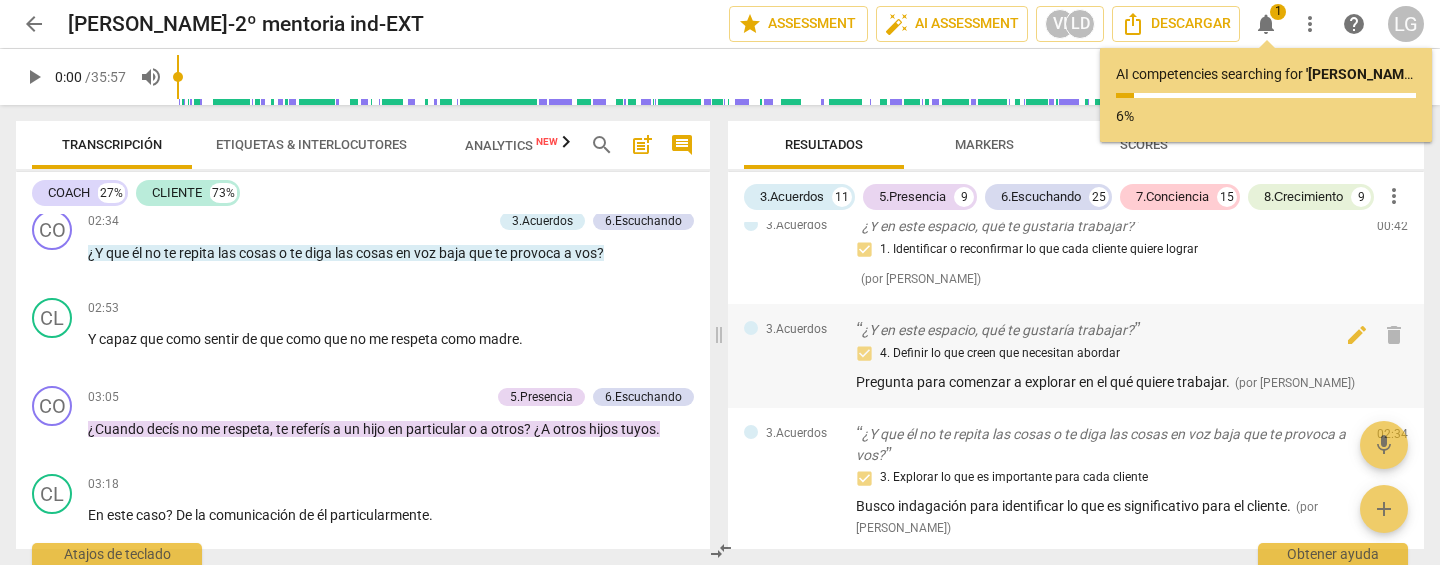 scroll, scrollTop: 34, scrollLeft: 0, axis: vertical 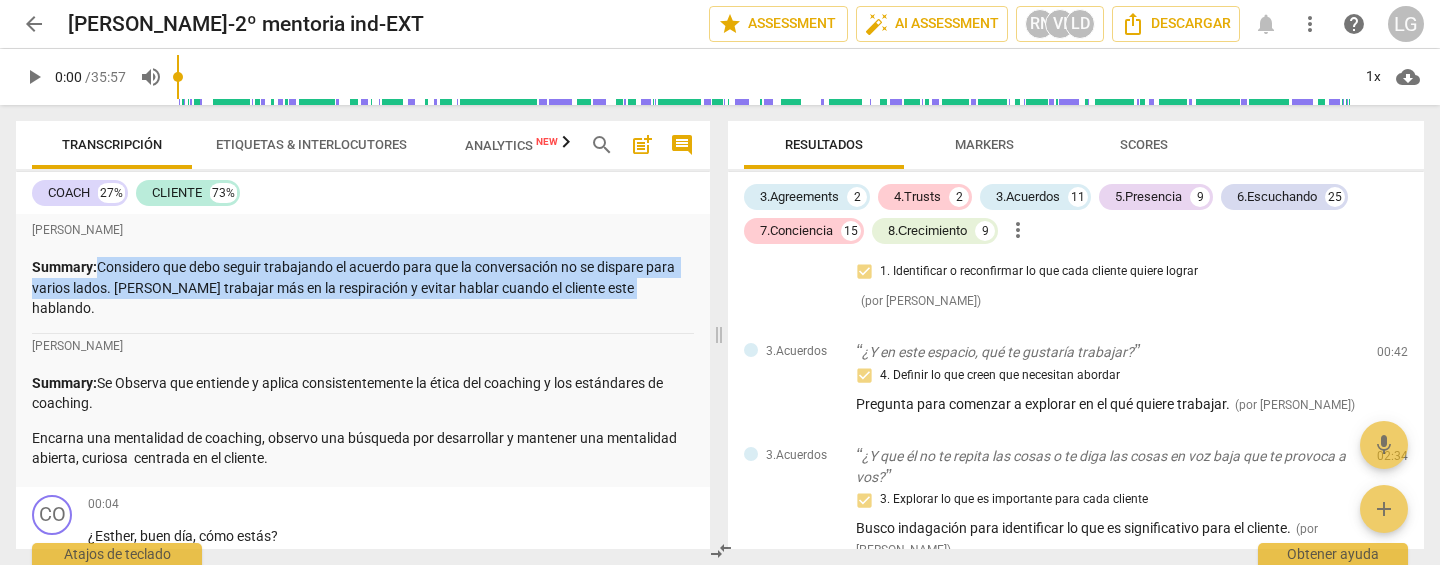 drag, startPoint x: 98, startPoint y: 267, endPoint x: 543, endPoint y: 308, distance: 446.88477 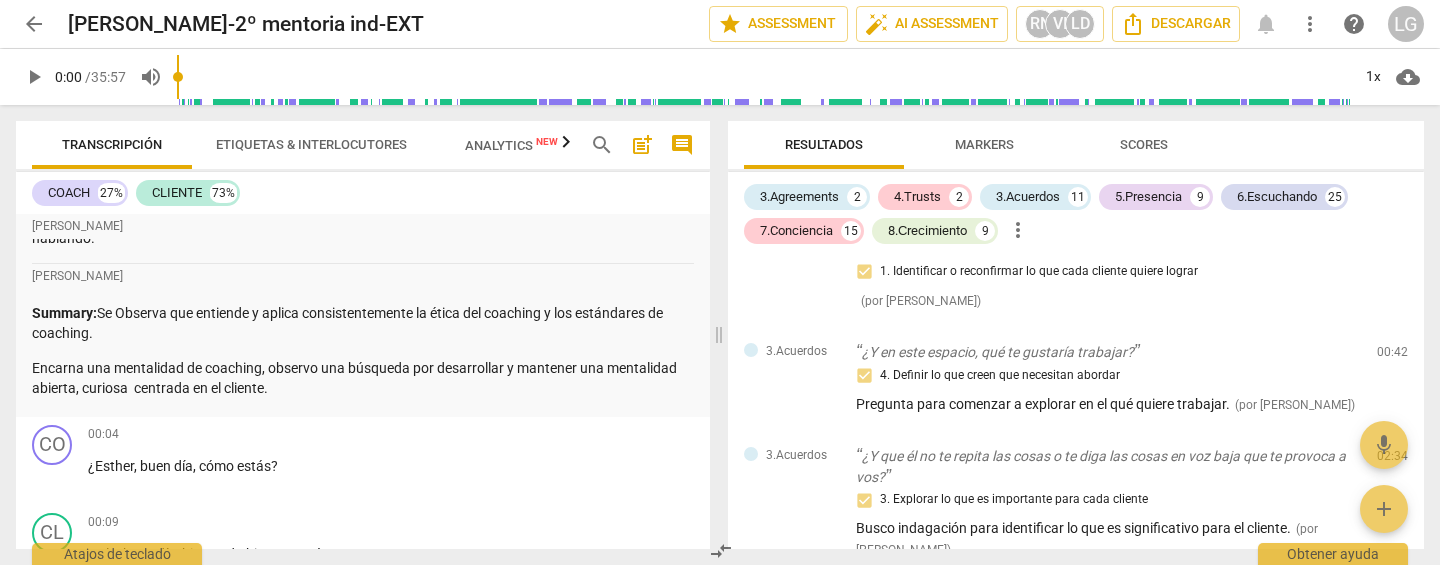 scroll, scrollTop: 79, scrollLeft: 0, axis: vertical 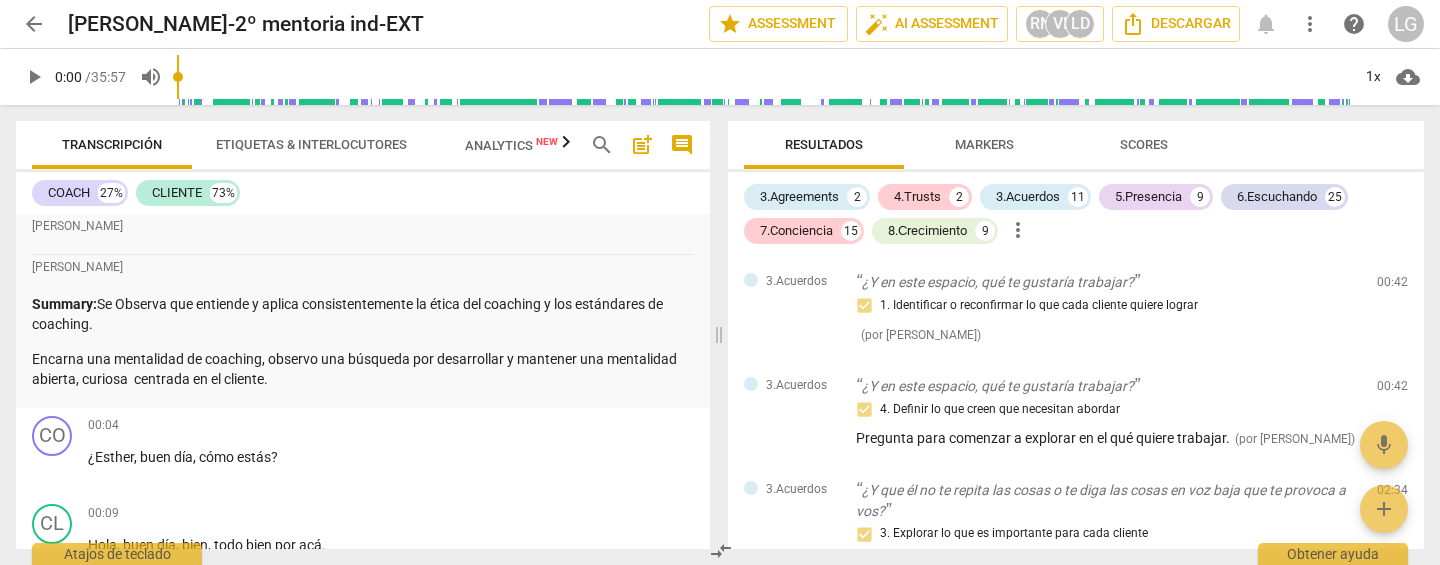 click on "Etiquetas & Interlocutores" at bounding box center [311, 144] 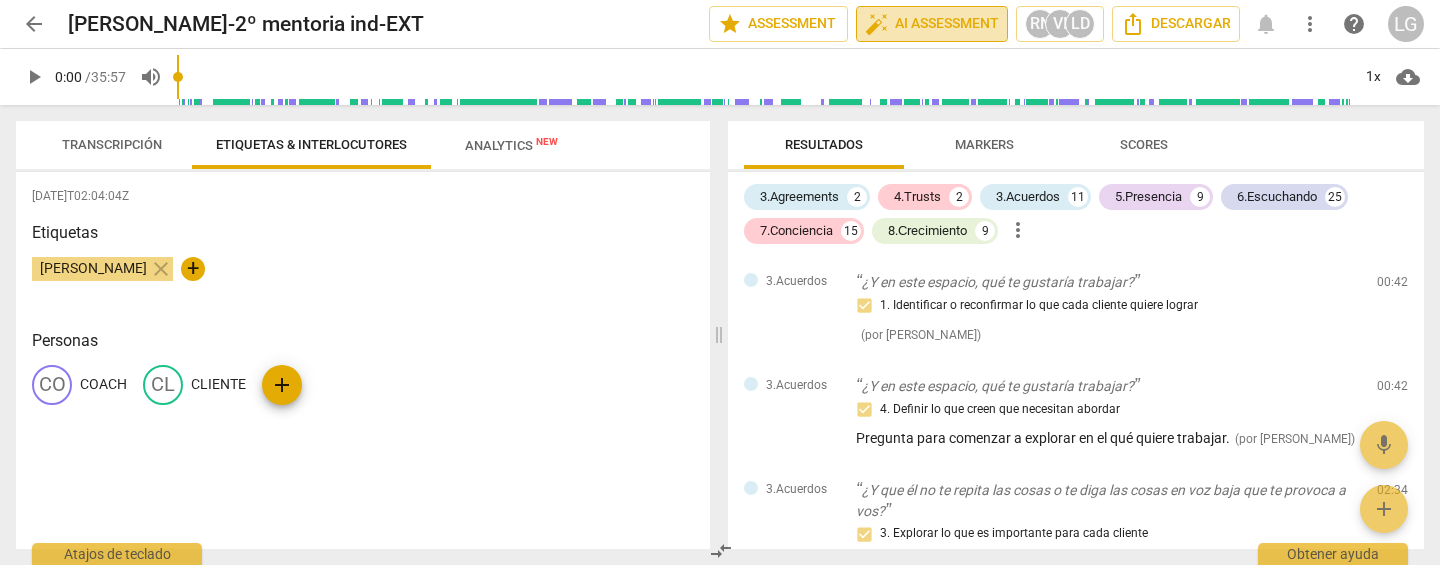 click on "auto_fix_high    AI Assessment" at bounding box center (932, 24) 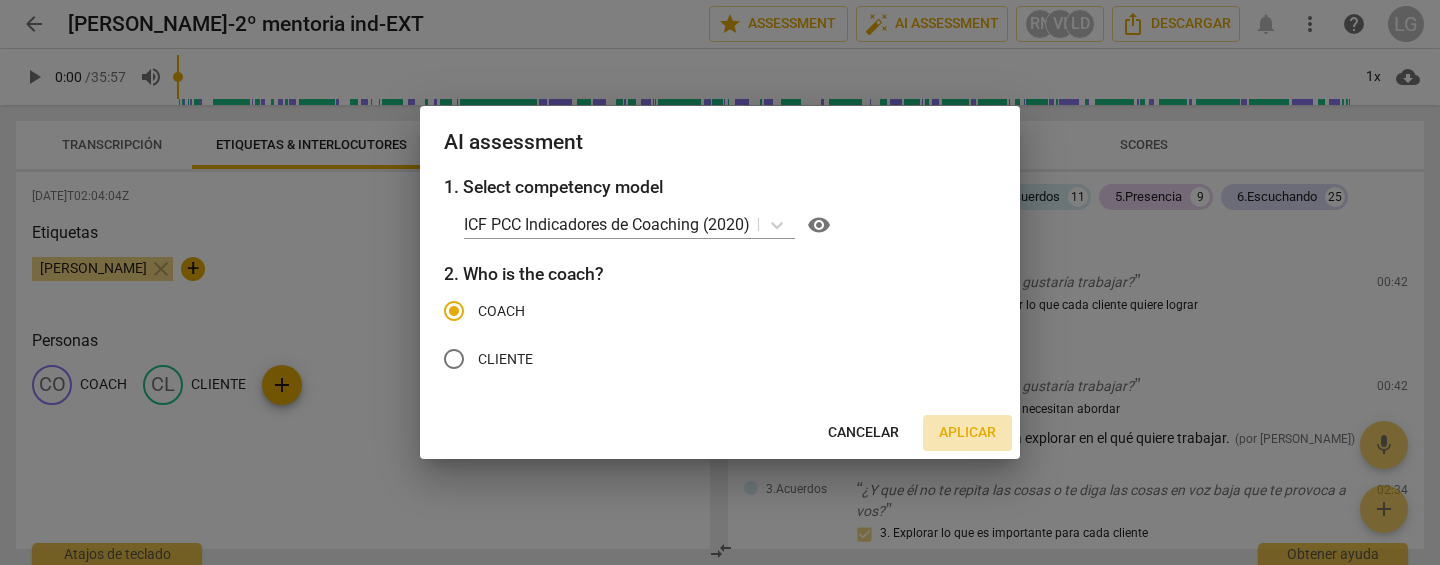 click on "Aplicar" at bounding box center [967, 433] 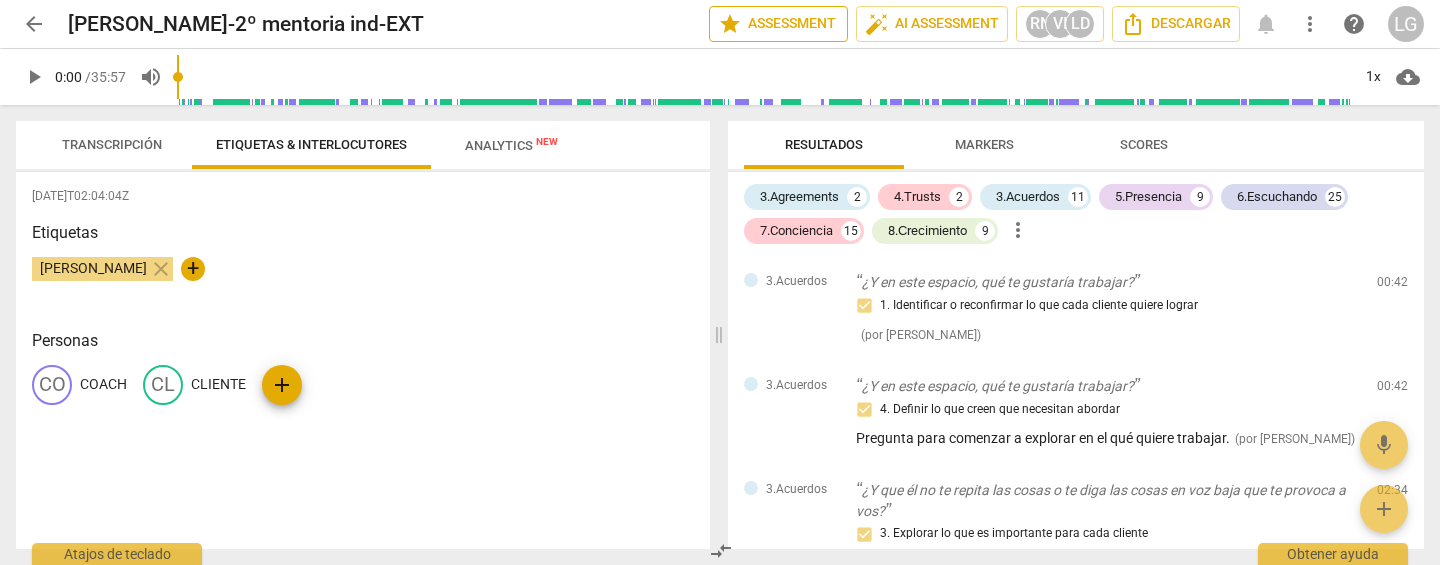 click on "star    Assessment" at bounding box center [778, 24] 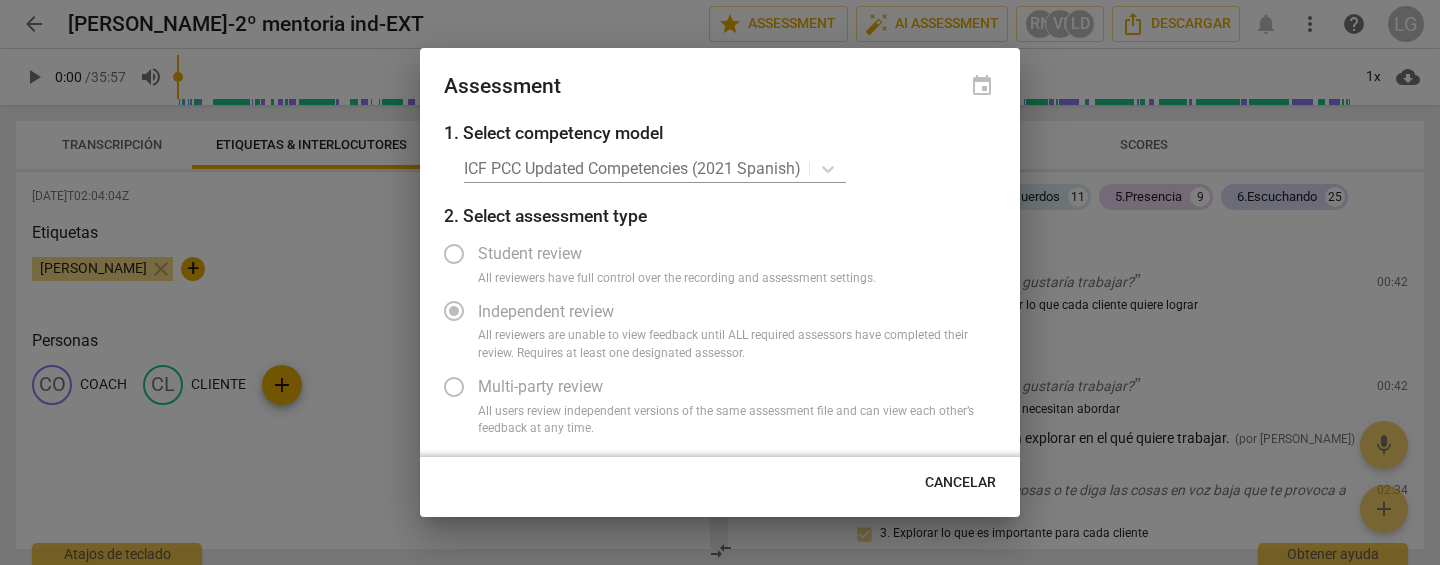 click on "Multi-party review" at bounding box center [705, 387] 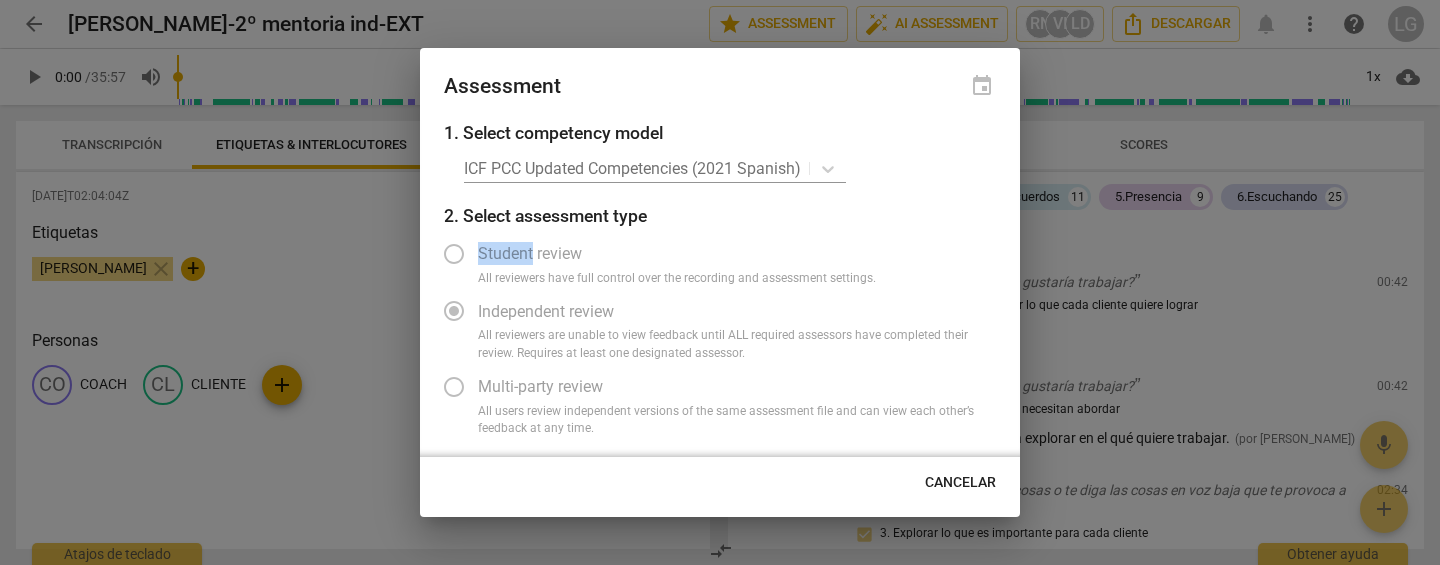 click on "Student review" at bounding box center [705, 254] 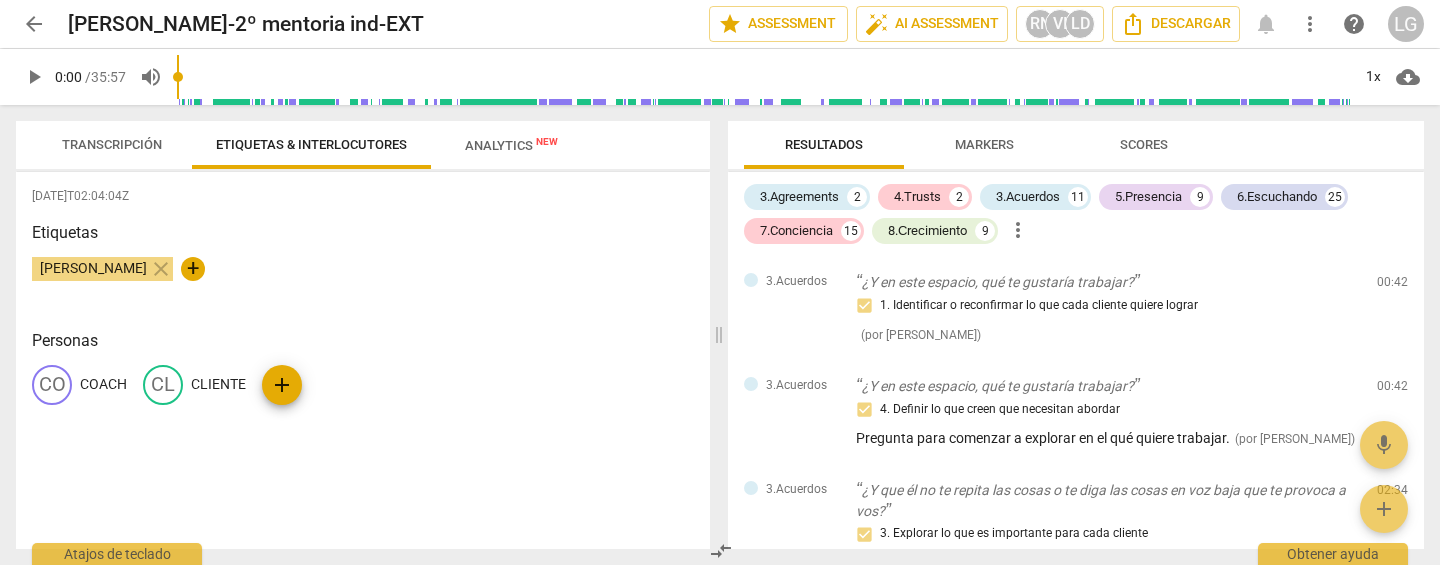 drag, startPoint x: 672, startPoint y: 222, endPoint x: 567, endPoint y: 222, distance: 105 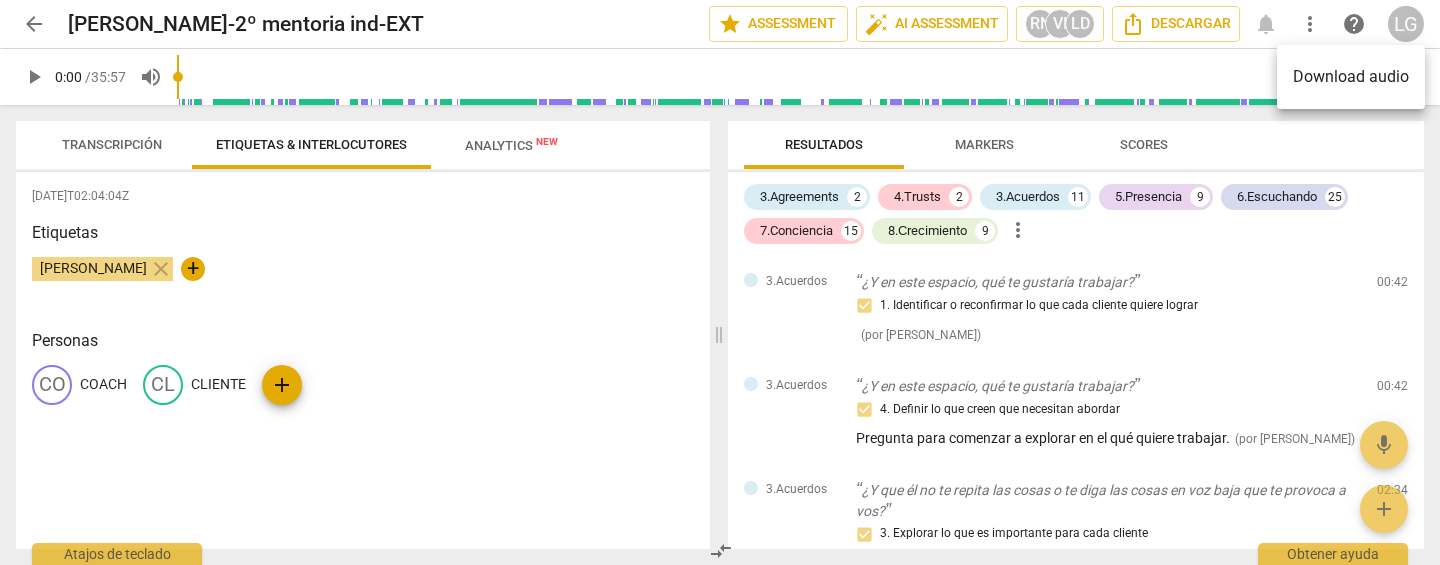 click at bounding box center (720, 282) 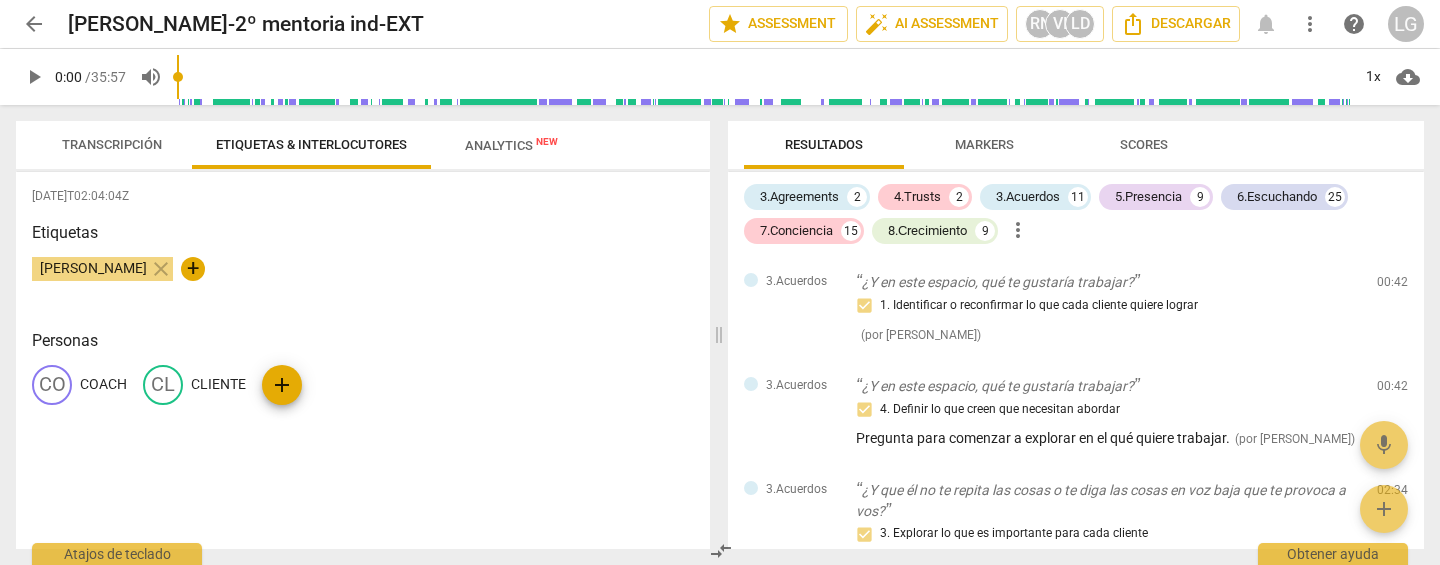 click on "help" at bounding box center (1354, 24) 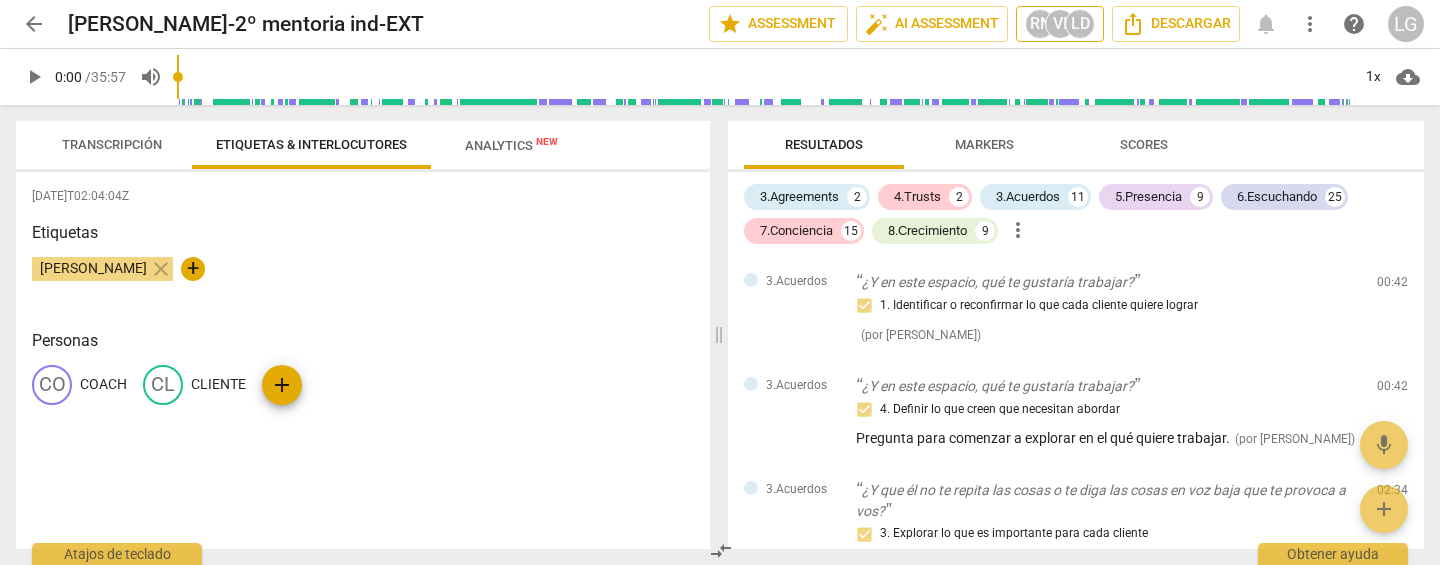 click on "RN" at bounding box center [1040, 24] 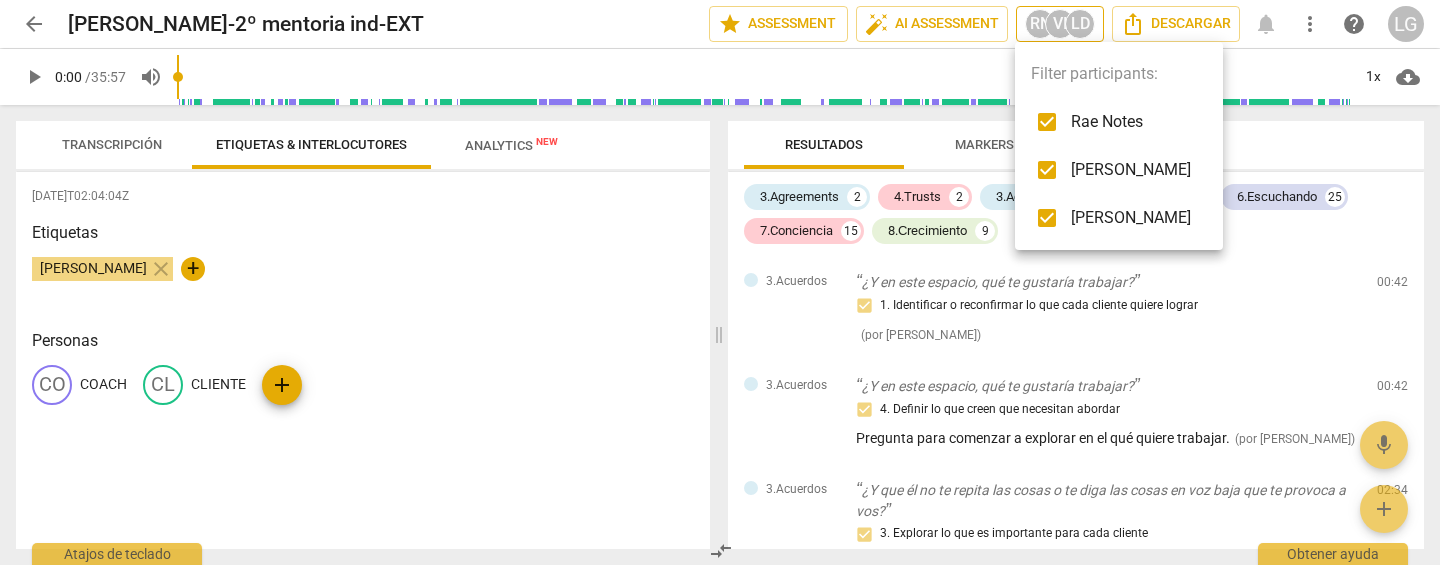click at bounding box center [720, 282] 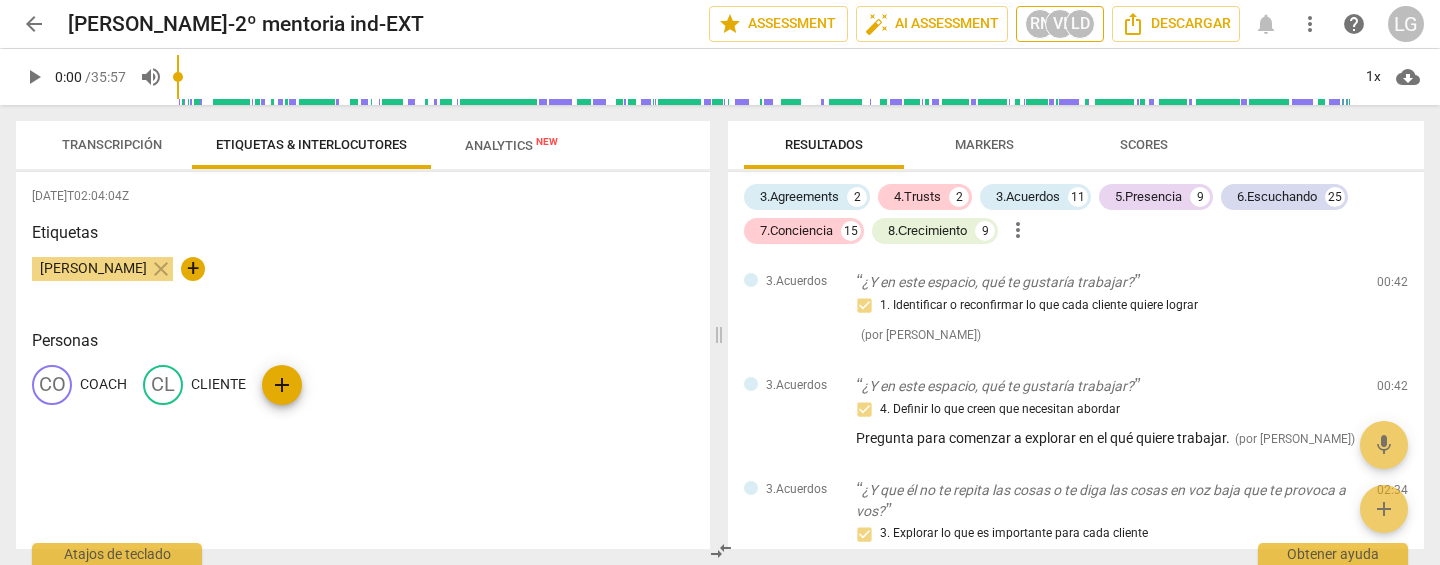 click on "RN" at bounding box center (1040, 24) 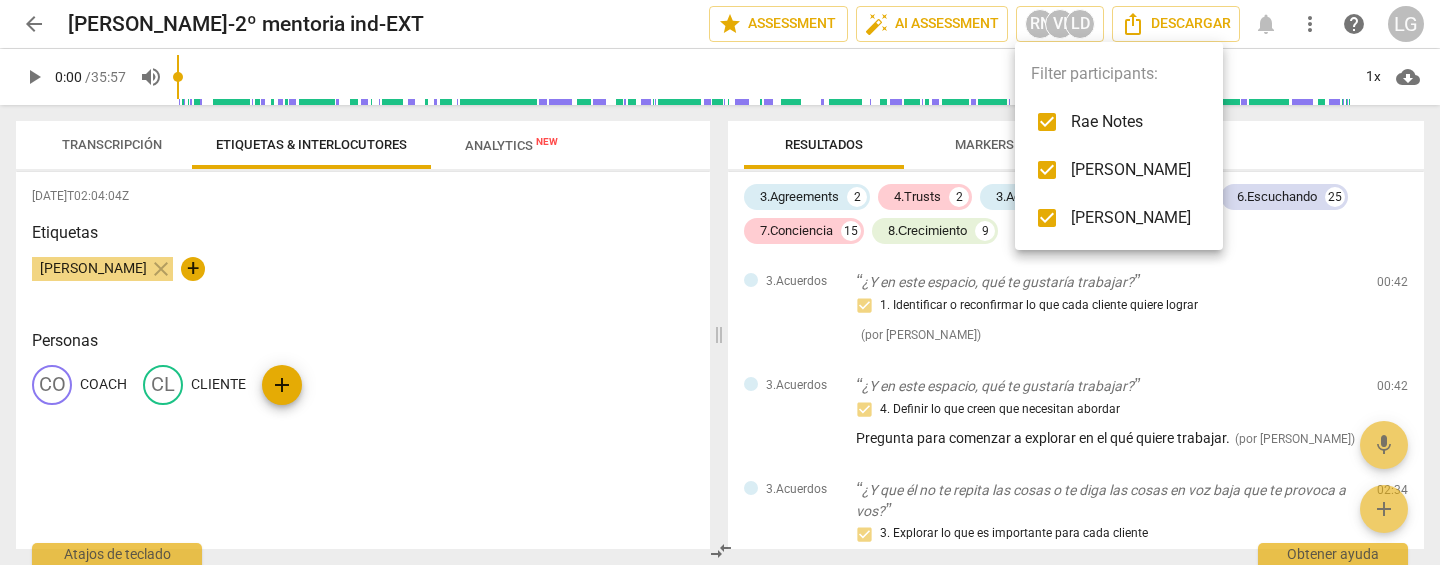 click at bounding box center (1047, 170) 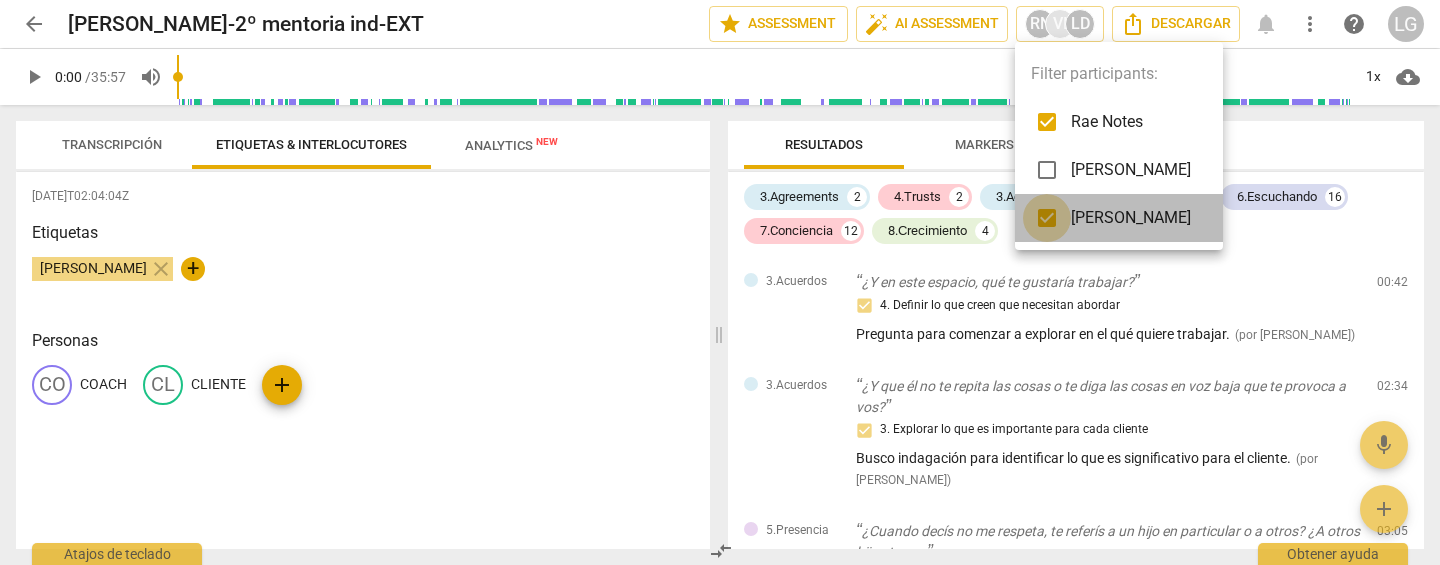 click at bounding box center [1047, 218] 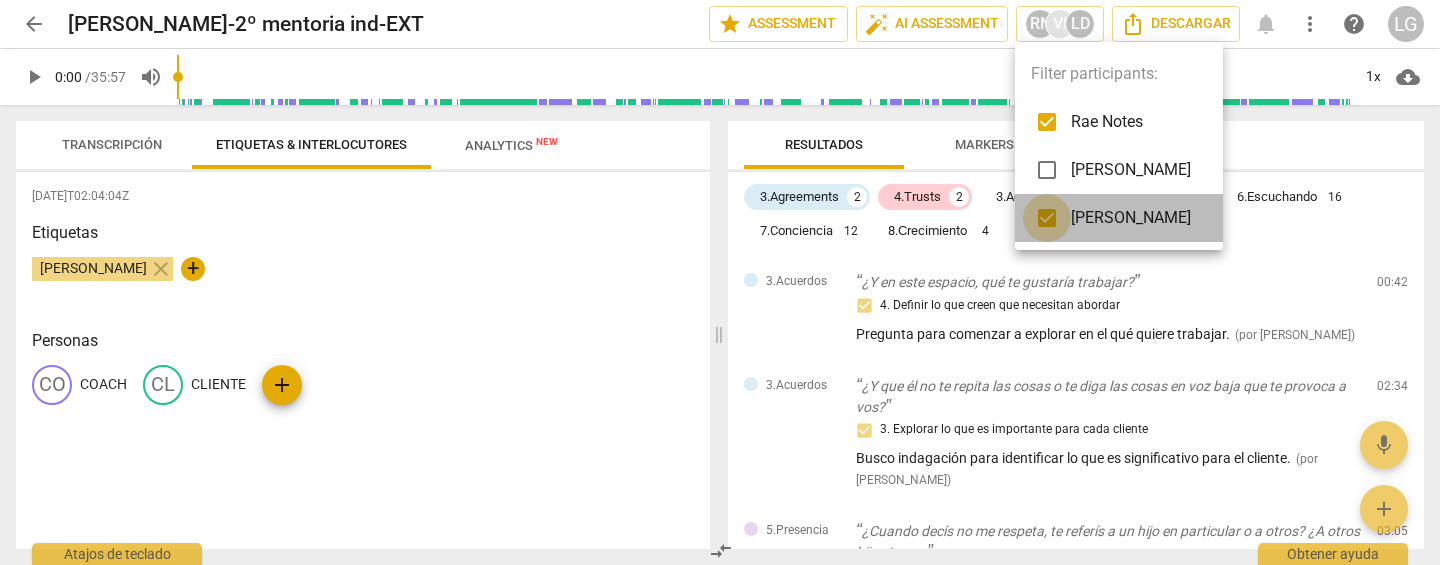 checkbox on "false" 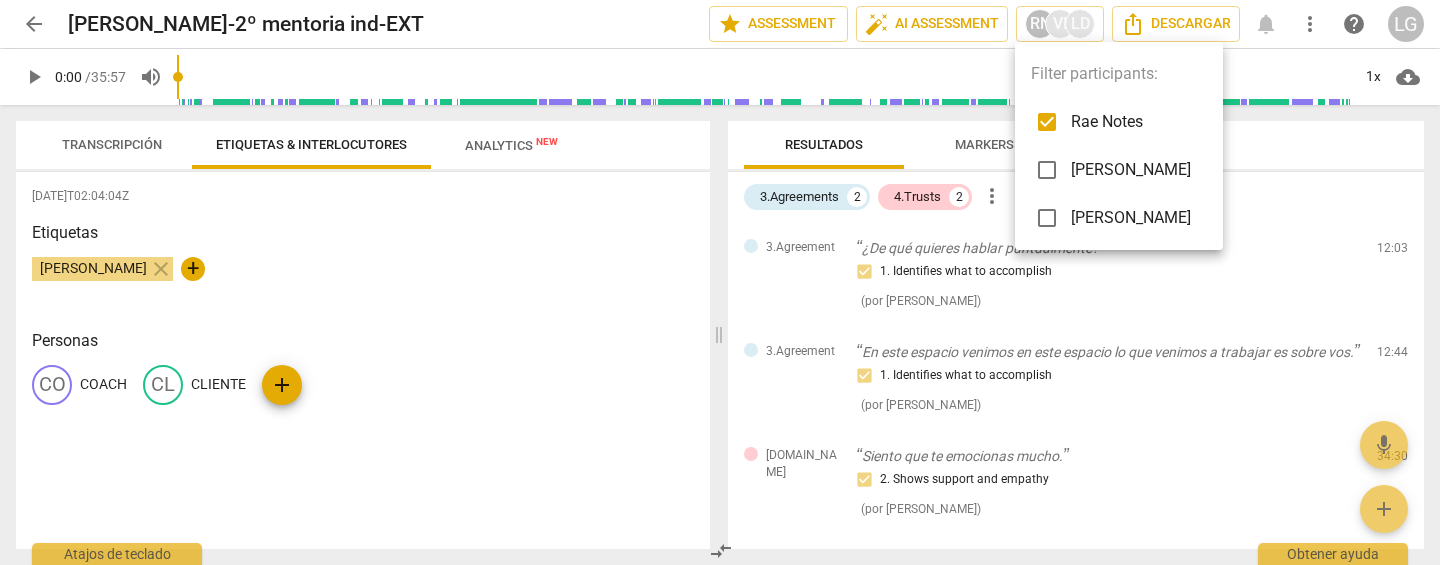 click at bounding box center [720, 282] 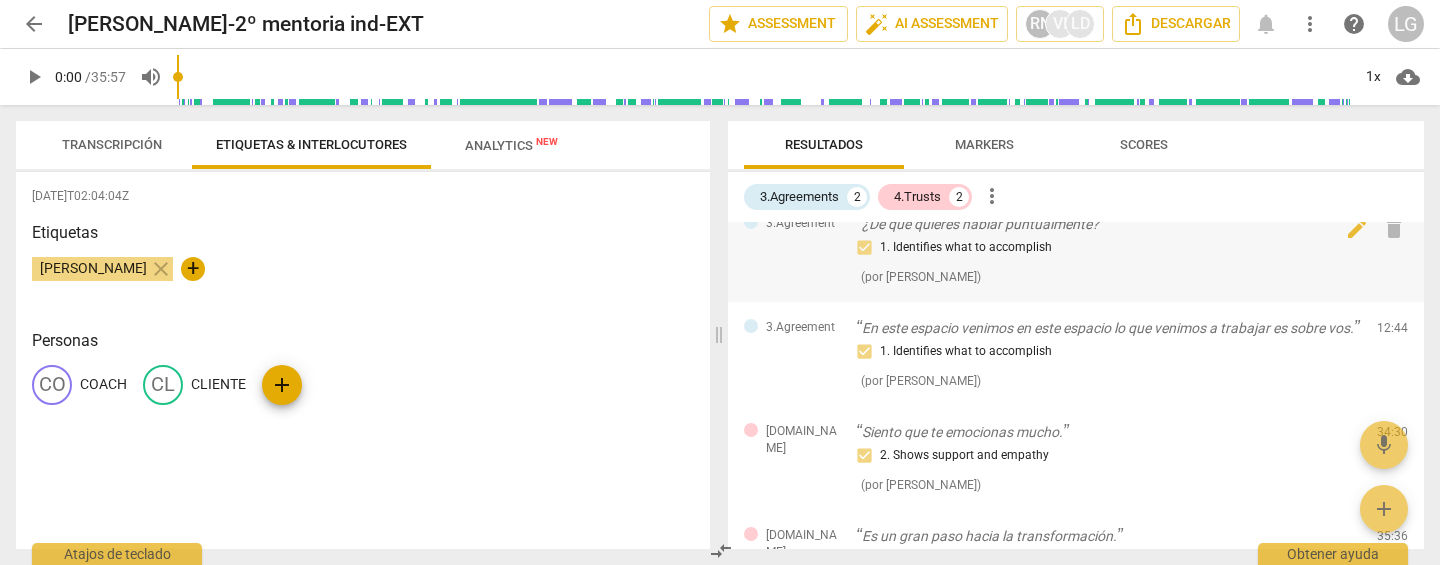 scroll, scrollTop: 0, scrollLeft: 0, axis: both 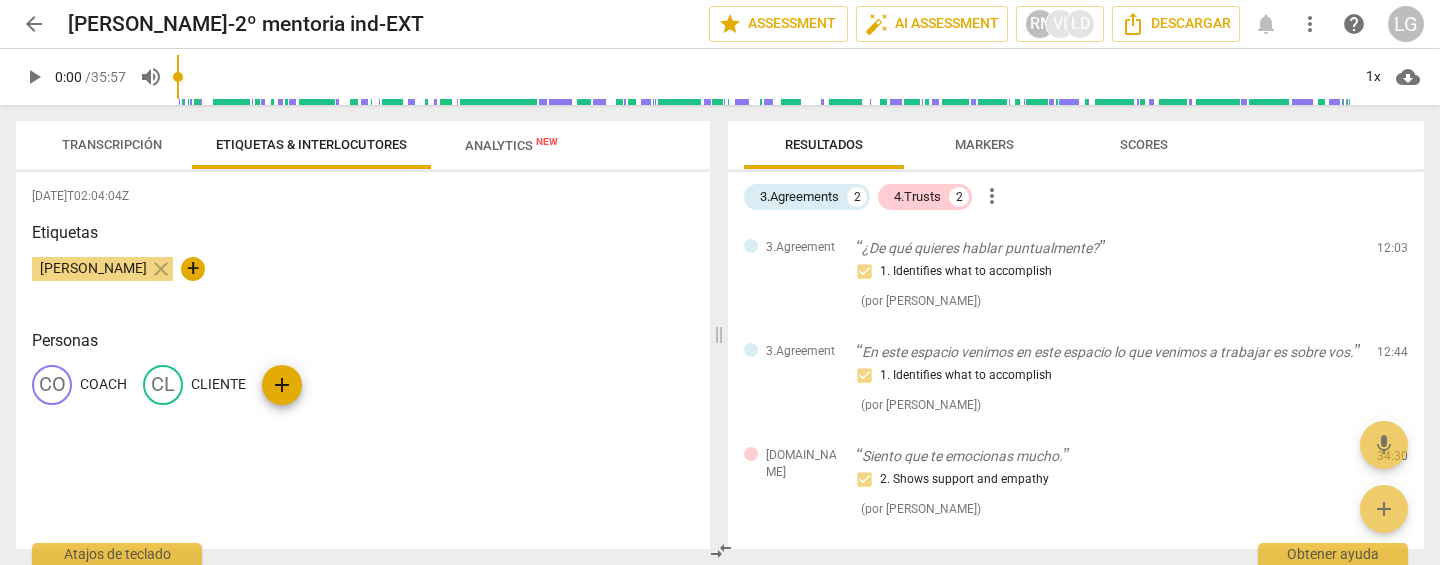 click on "more_vert" at bounding box center [992, 196] 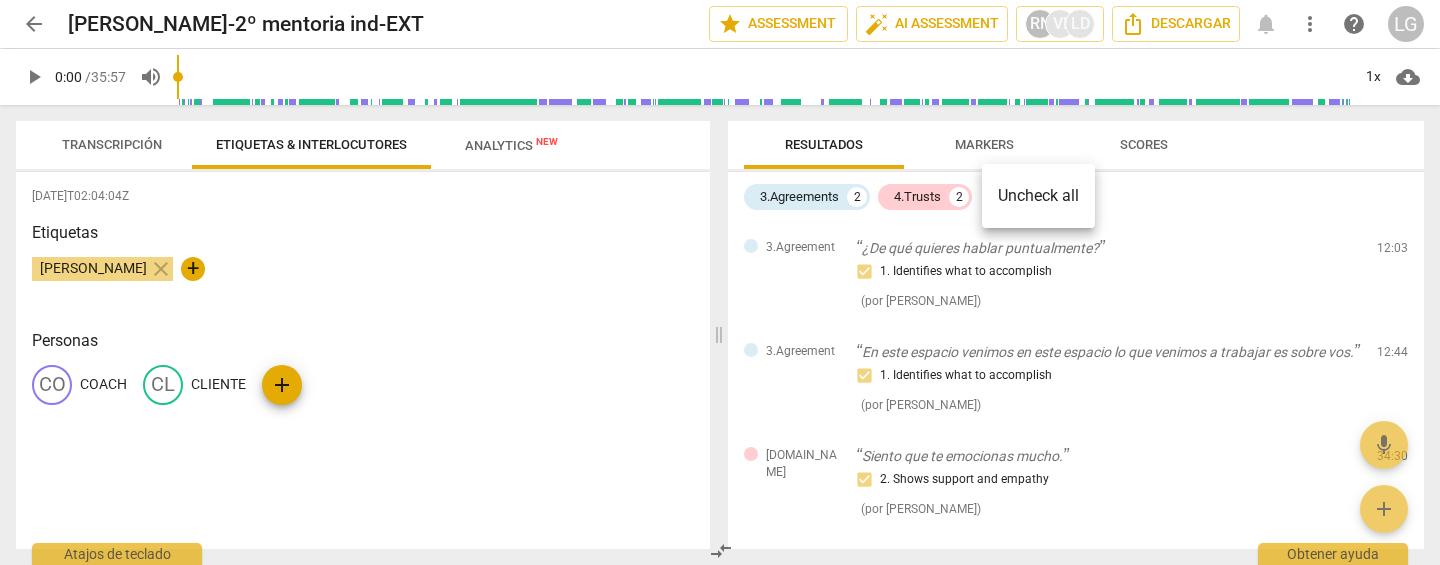 click at bounding box center [720, 282] 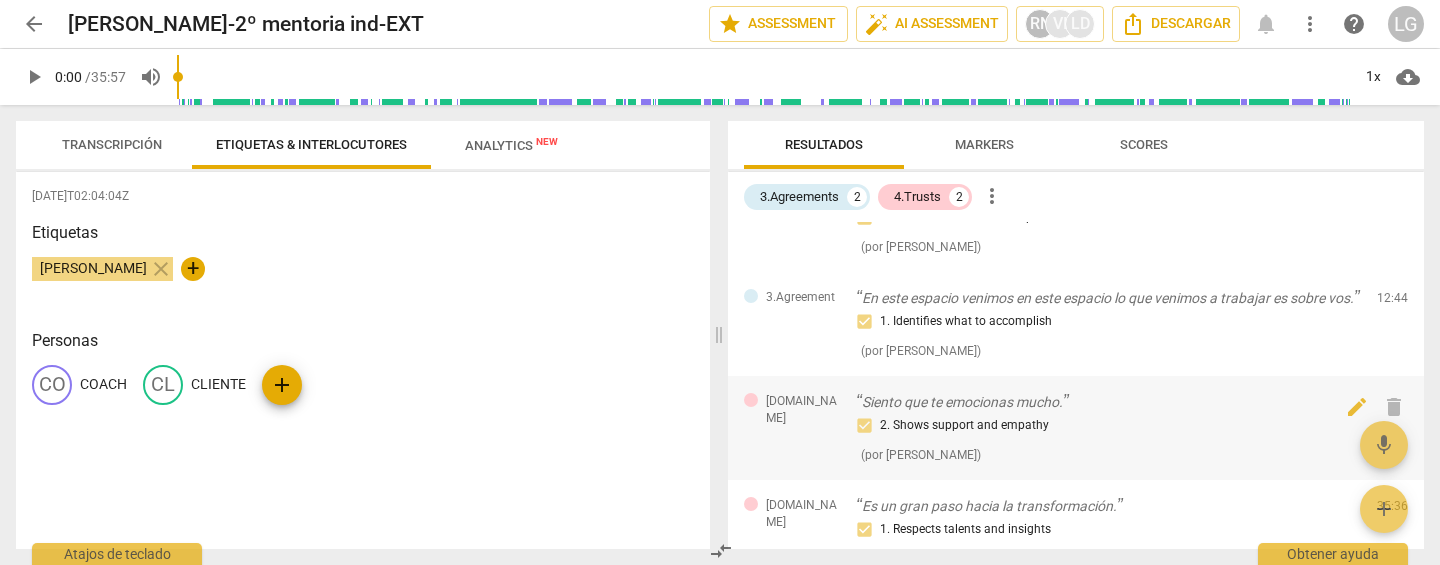 scroll, scrollTop: 0, scrollLeft: 0, axis: both 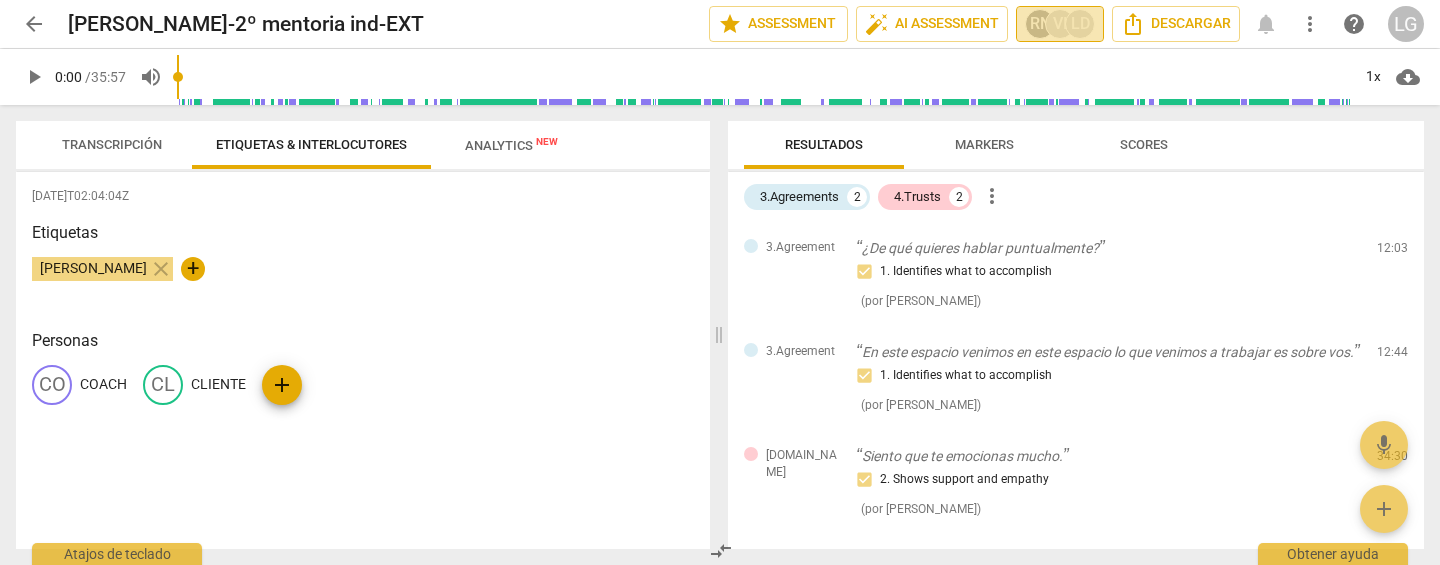 click on "VI" at bounding box center (1060, 24) 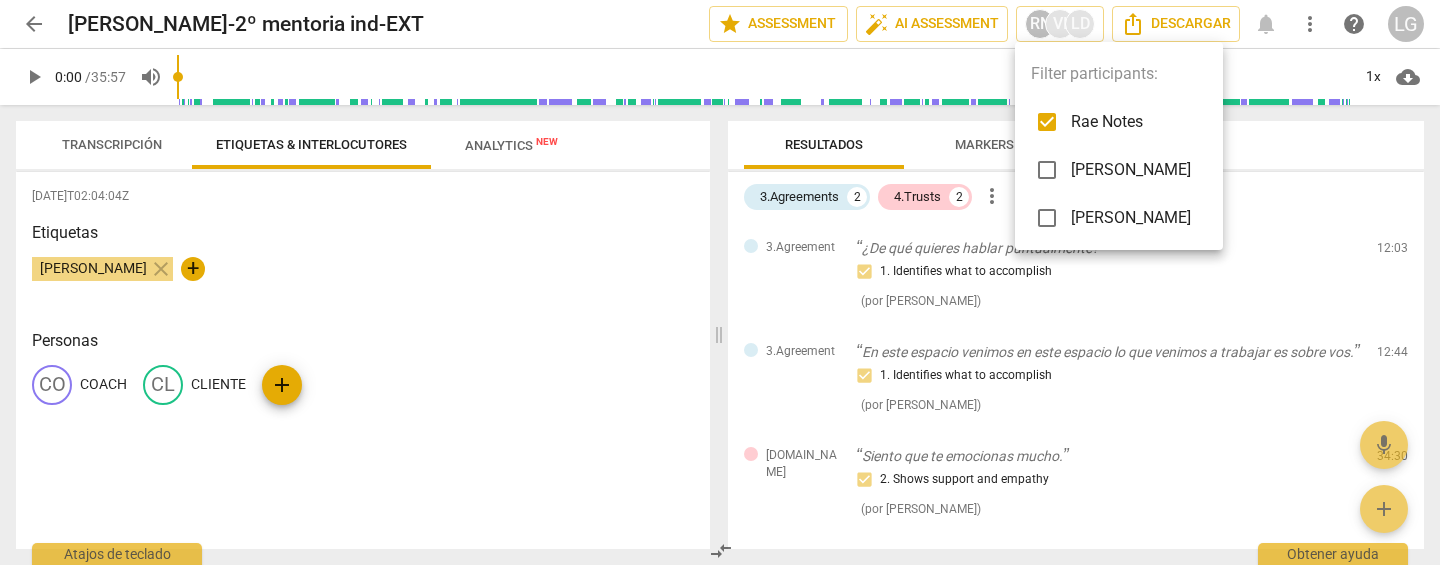 click at bounding box center (1047, 122) 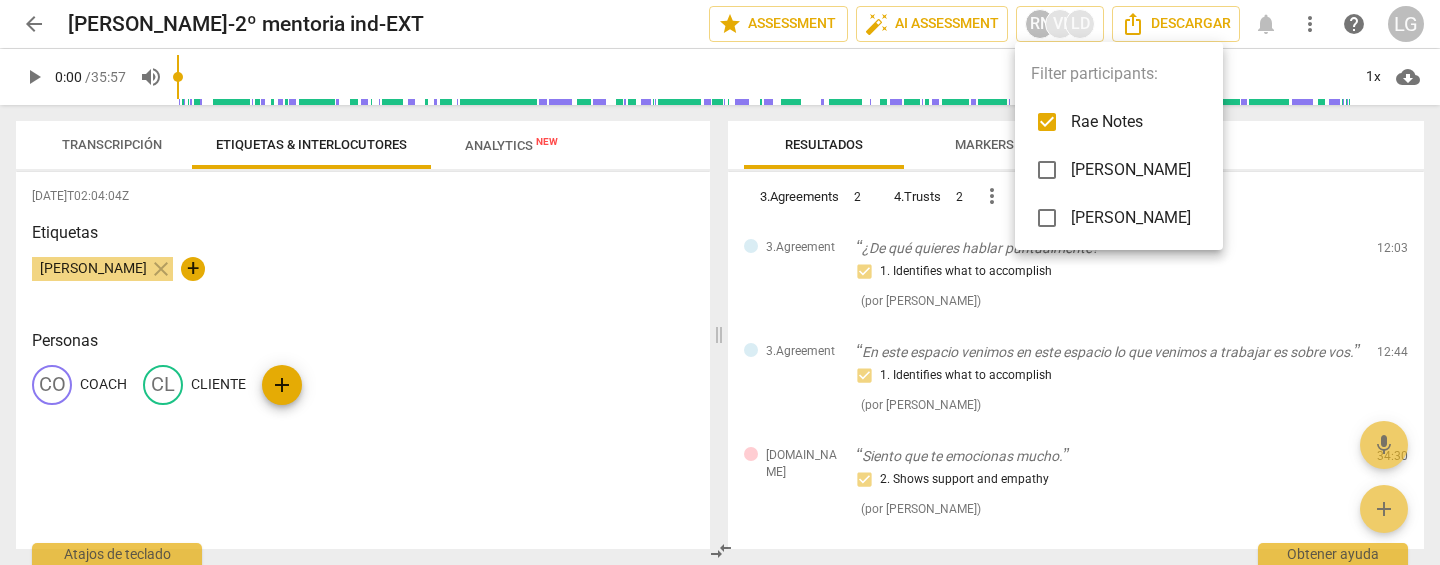 checkbox on "false" 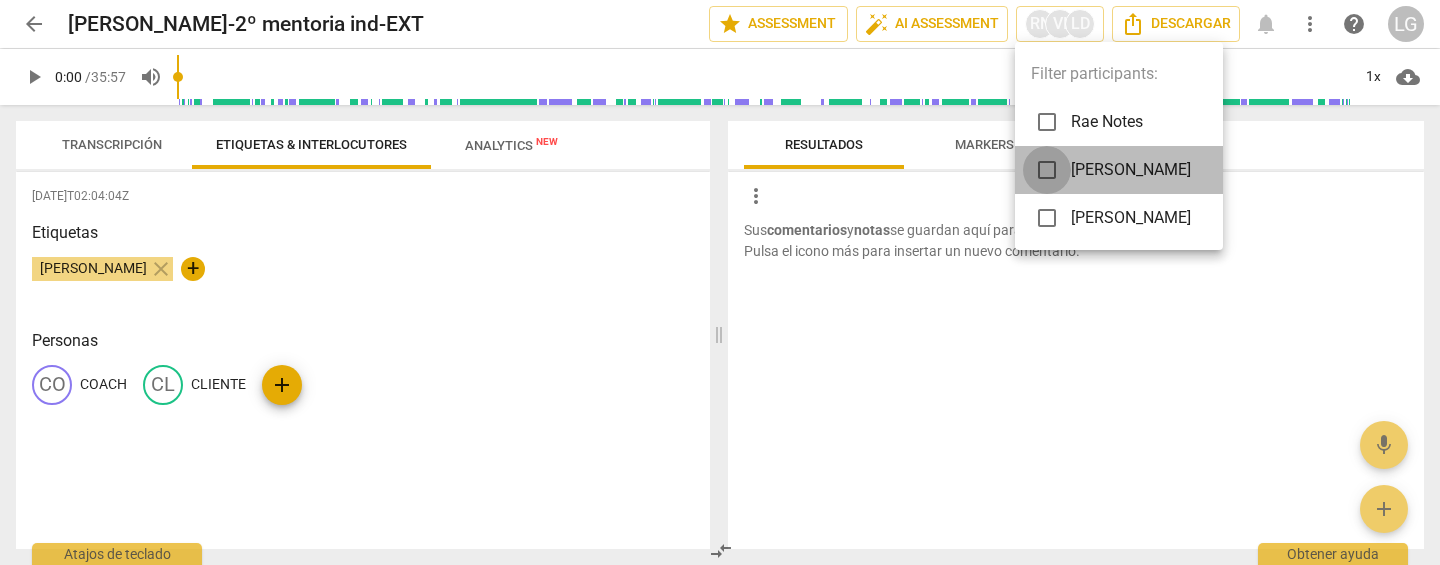 click at bounding box center (1047, 170) 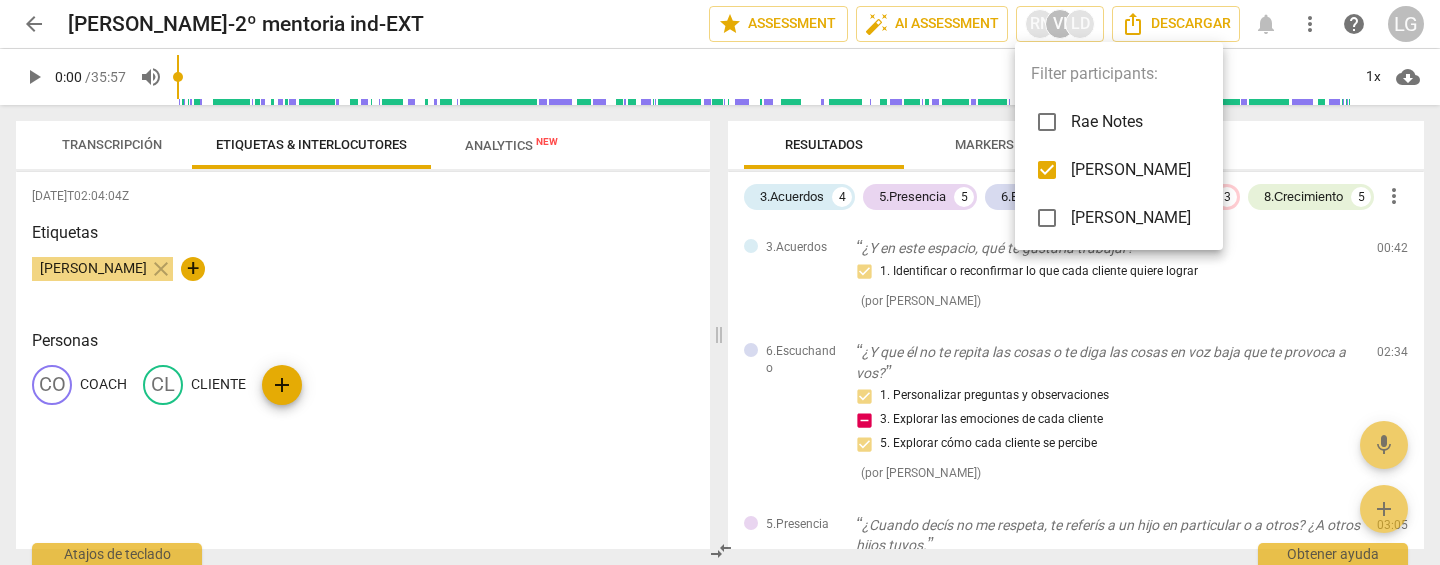click at bounding box center (720, 282) 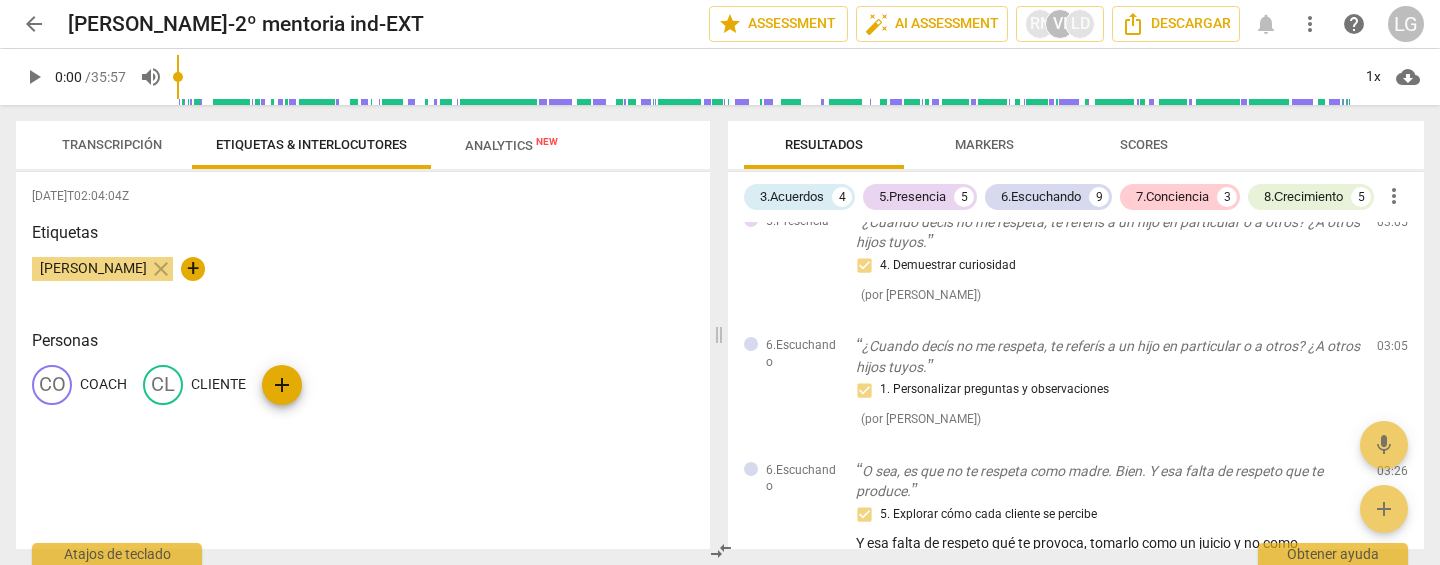 scroll, scrollTop: 0, scrollLeft: 0, axis: both 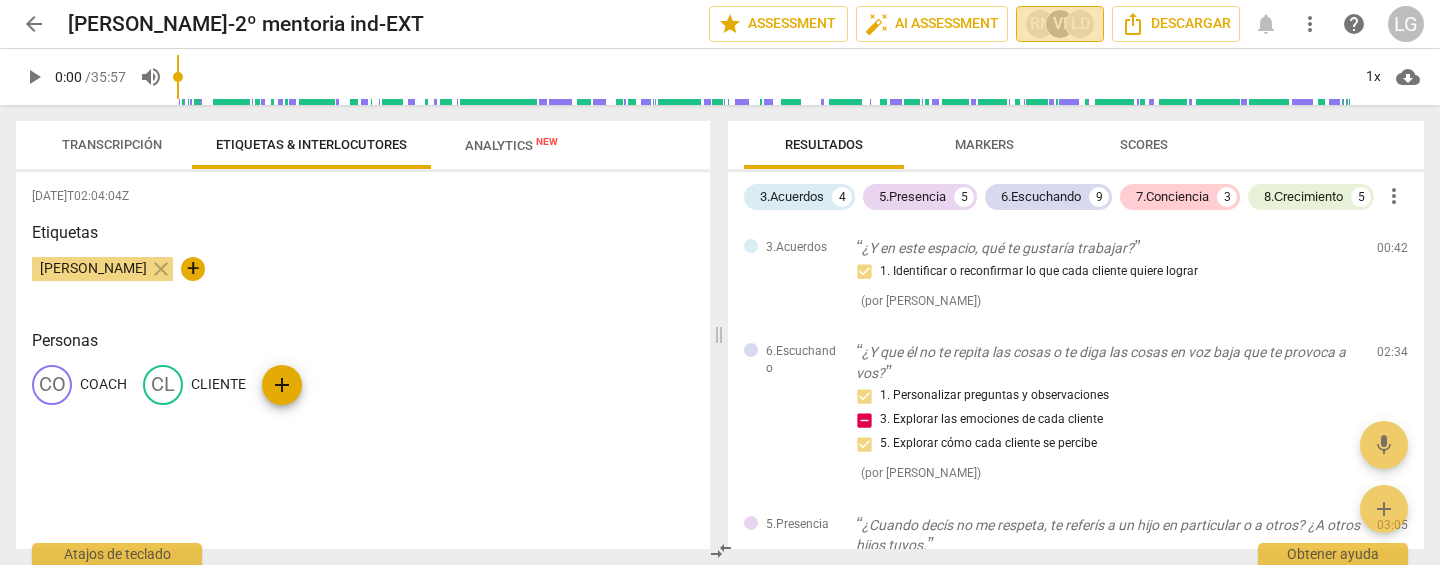 click on "LD" at bounding box center (1080, 24) 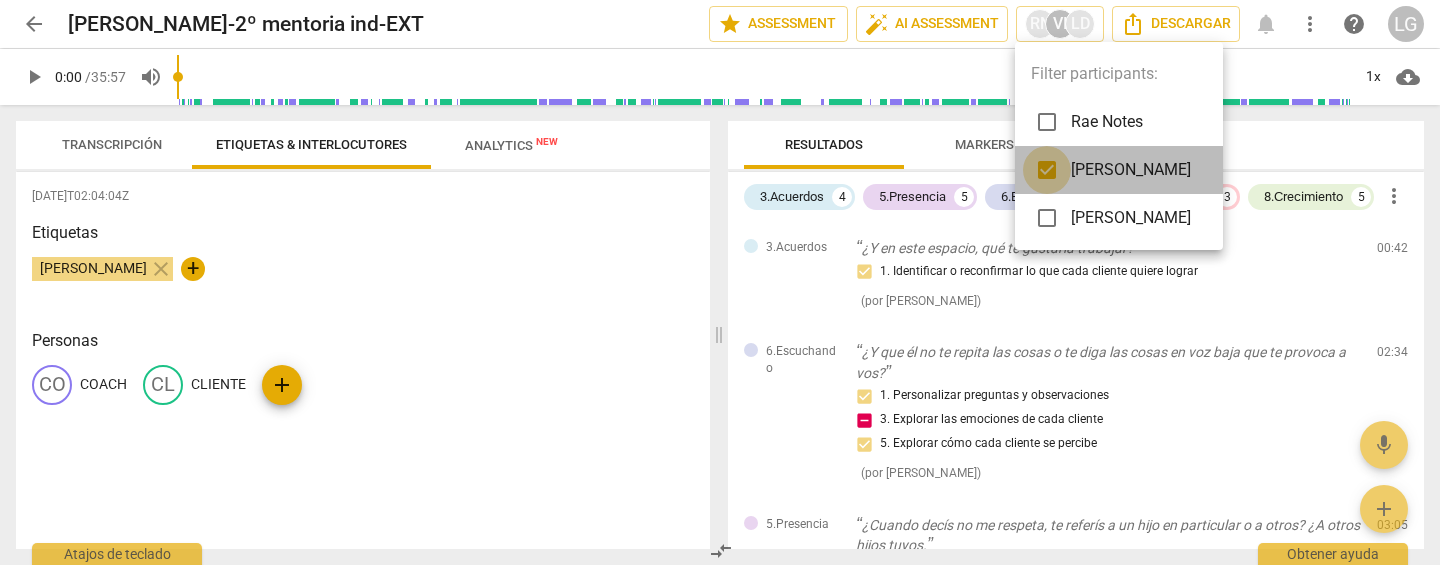 click at bounding box center [1047, 170] 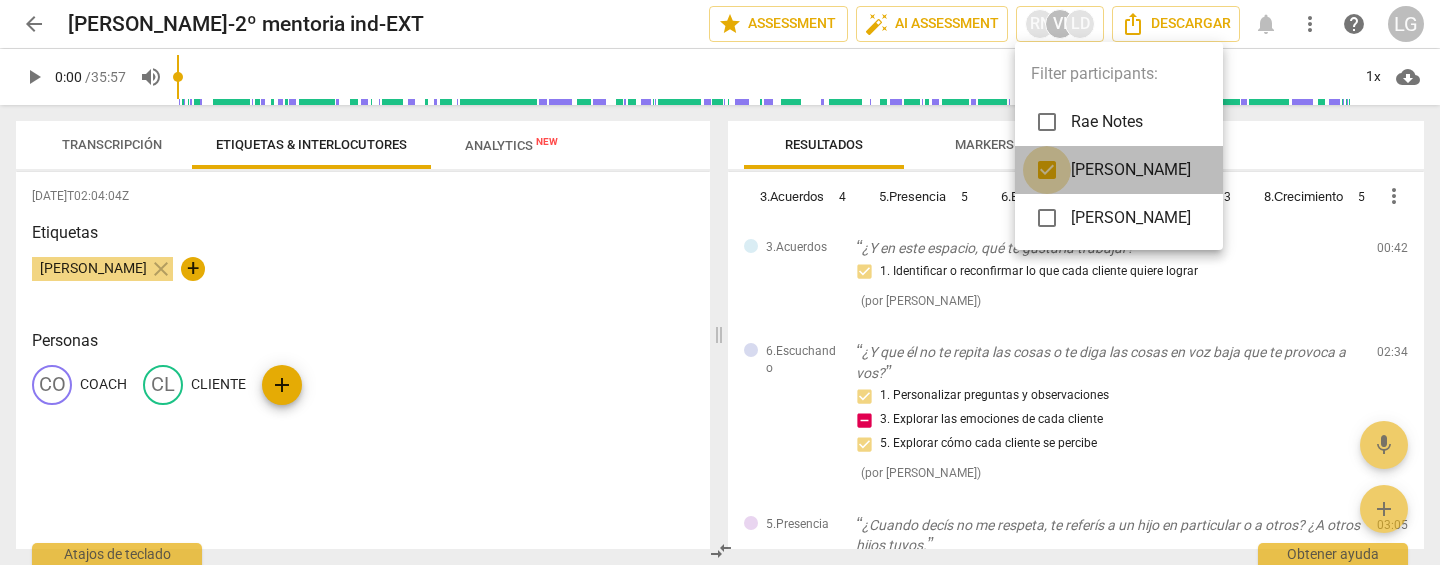 checkbox on "false" 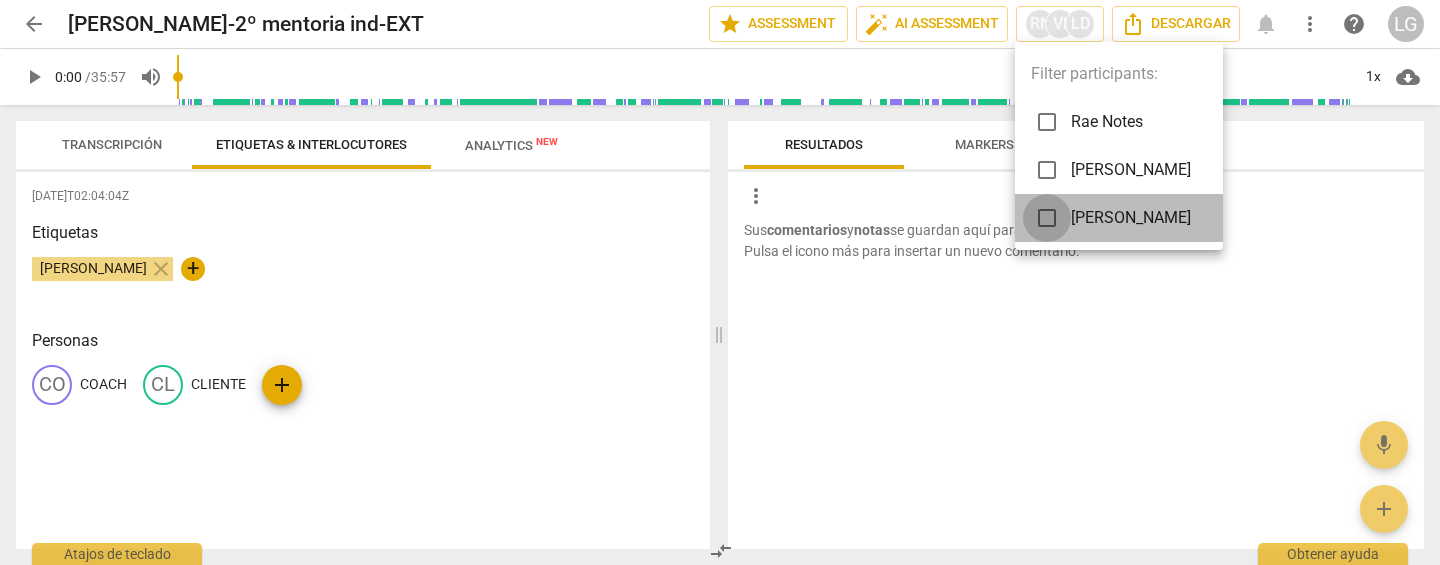 click at bounding box center (1047, 218) 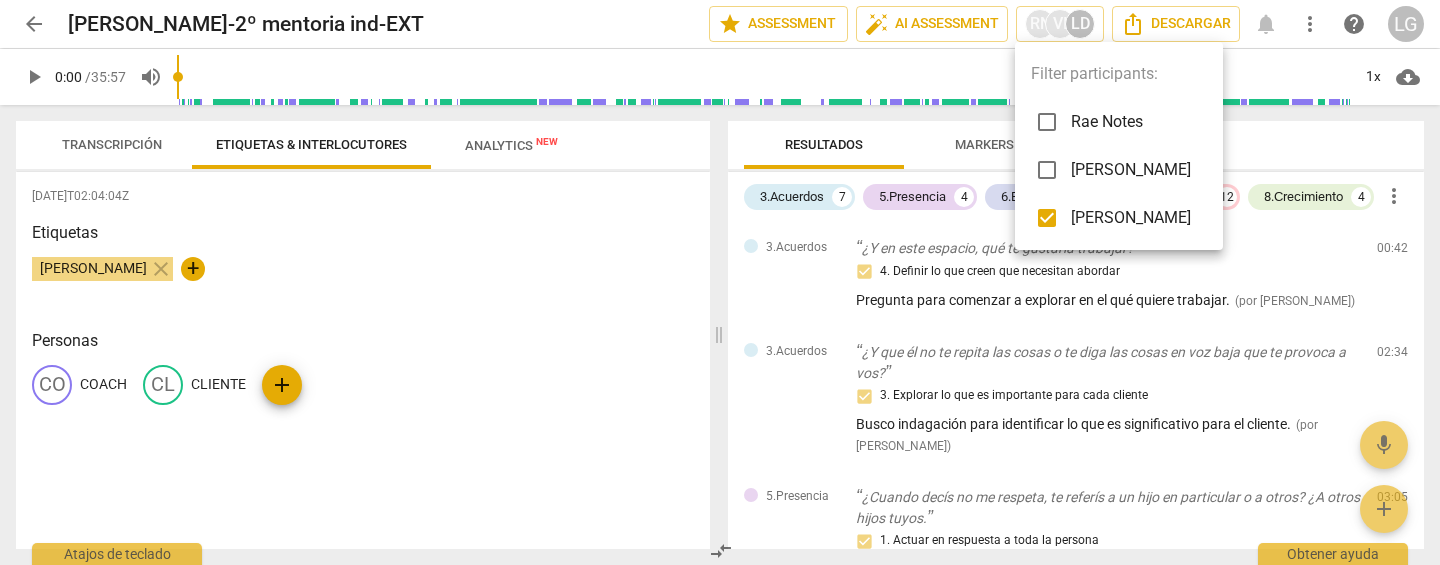 click at bounding box center (720, 282) 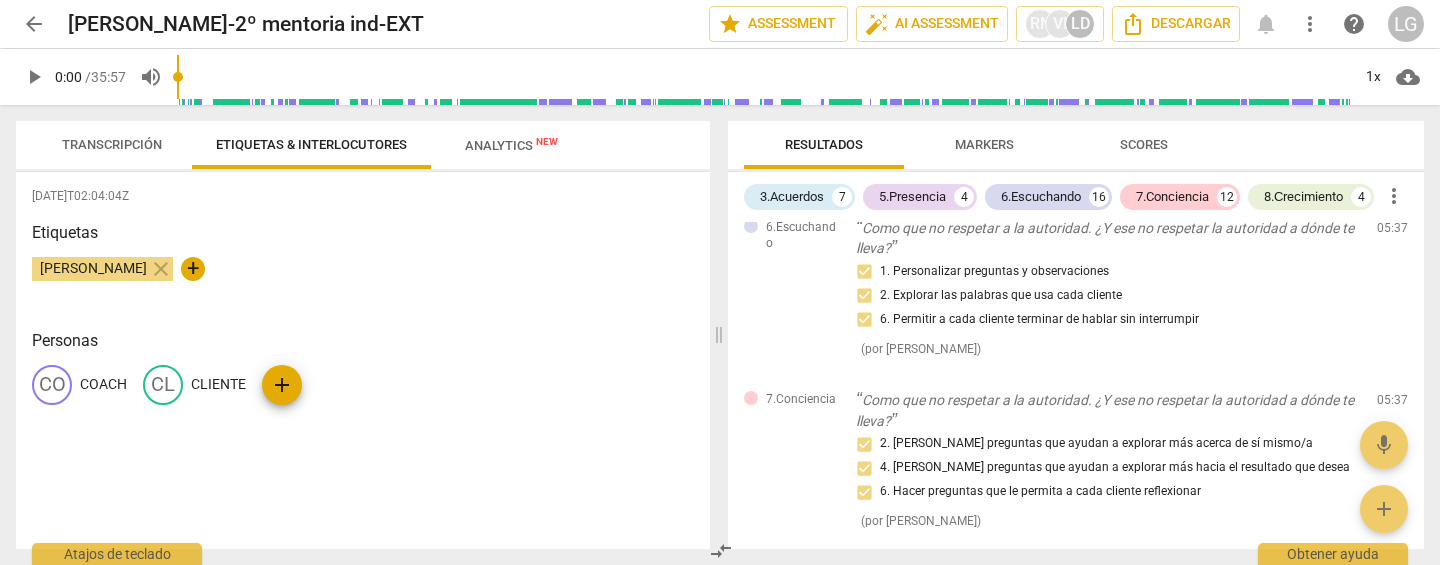scroll, scrollTop: 0, scrollLeft: 0, axis: both 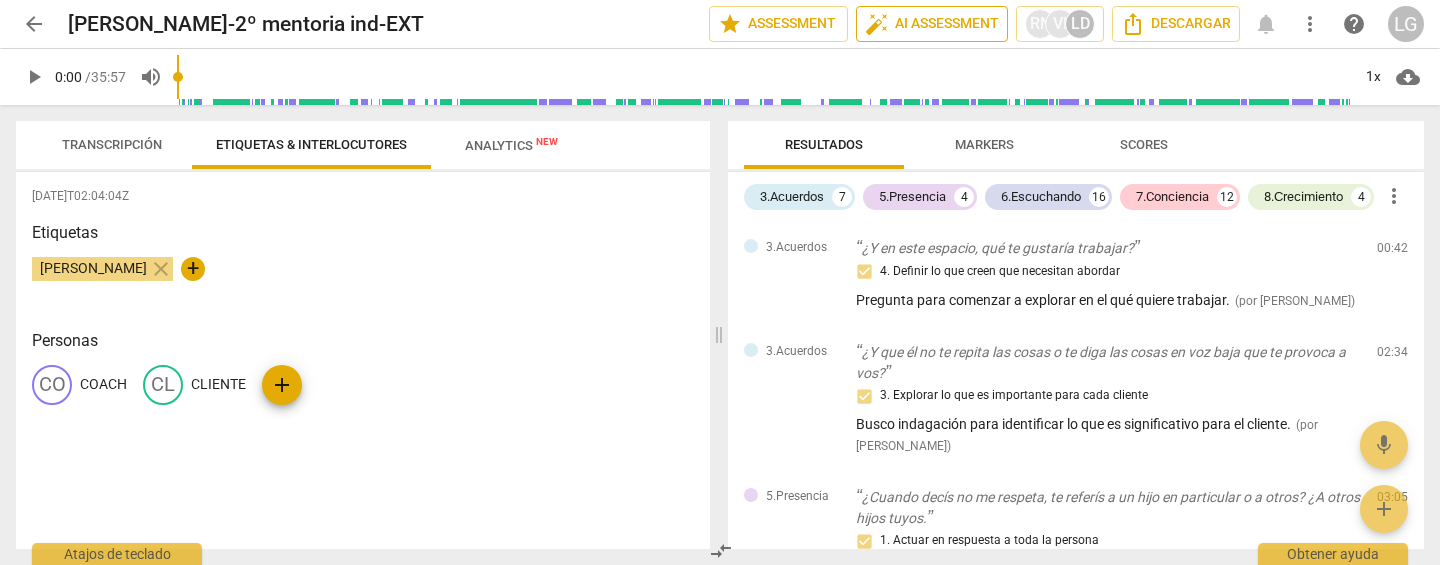 click on "auto_fix_high    AI Assessment" at bounding box center (932, 24) 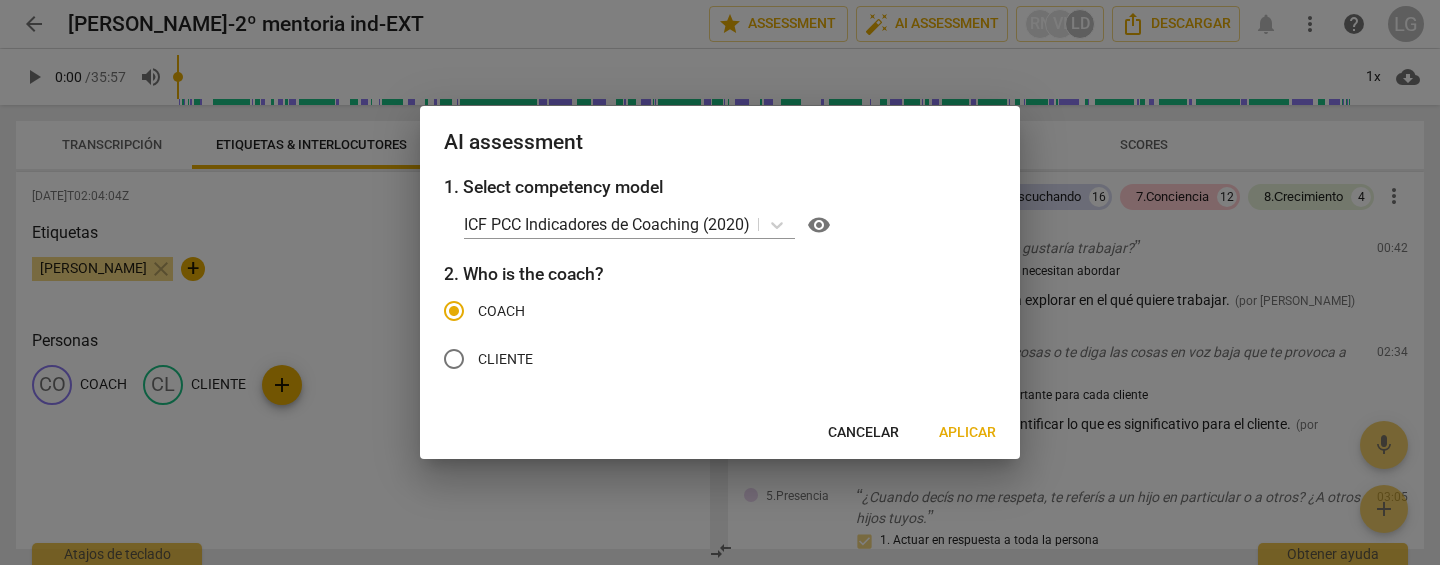click on "Cancelar" at bounding box center [863, 433] 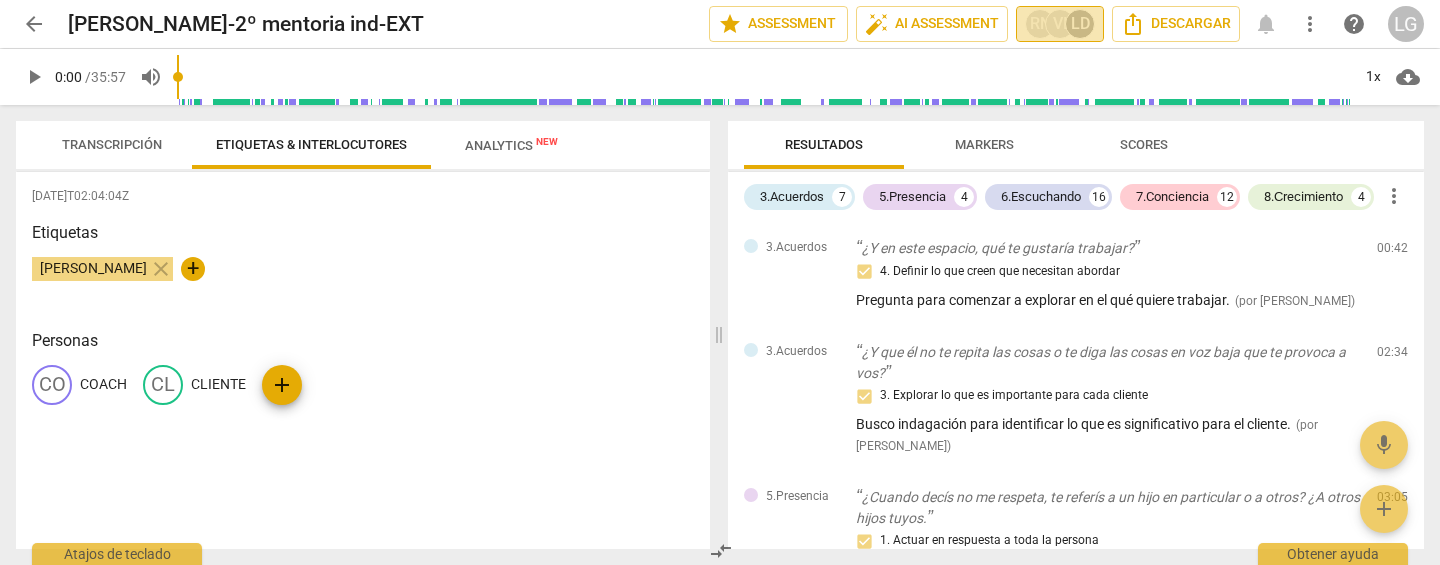click on "RN" at bounding box center [1040, 24] 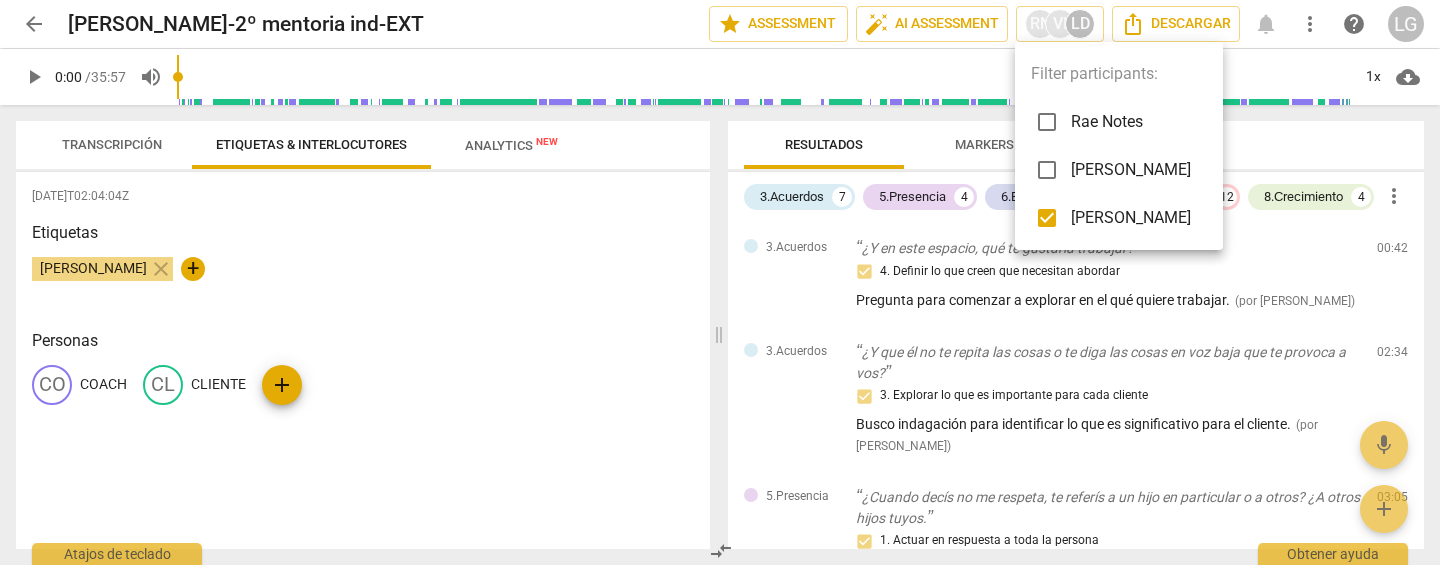 click at bounding box center [1047, 218] 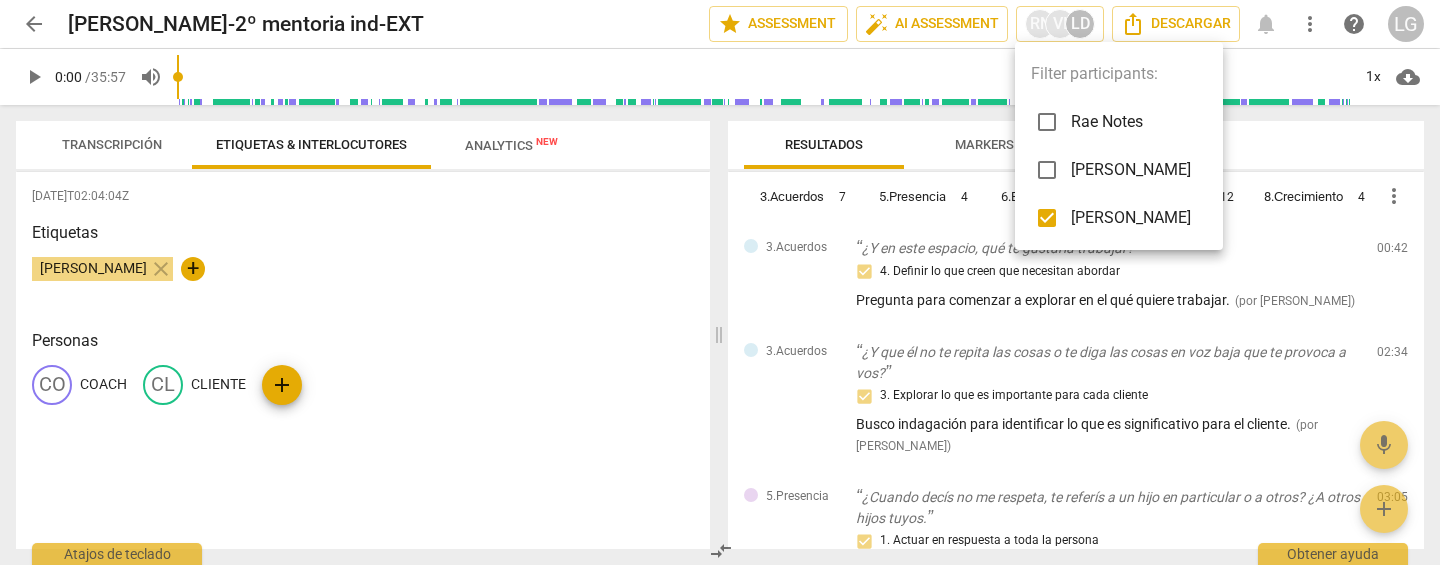 checkbox on "false" 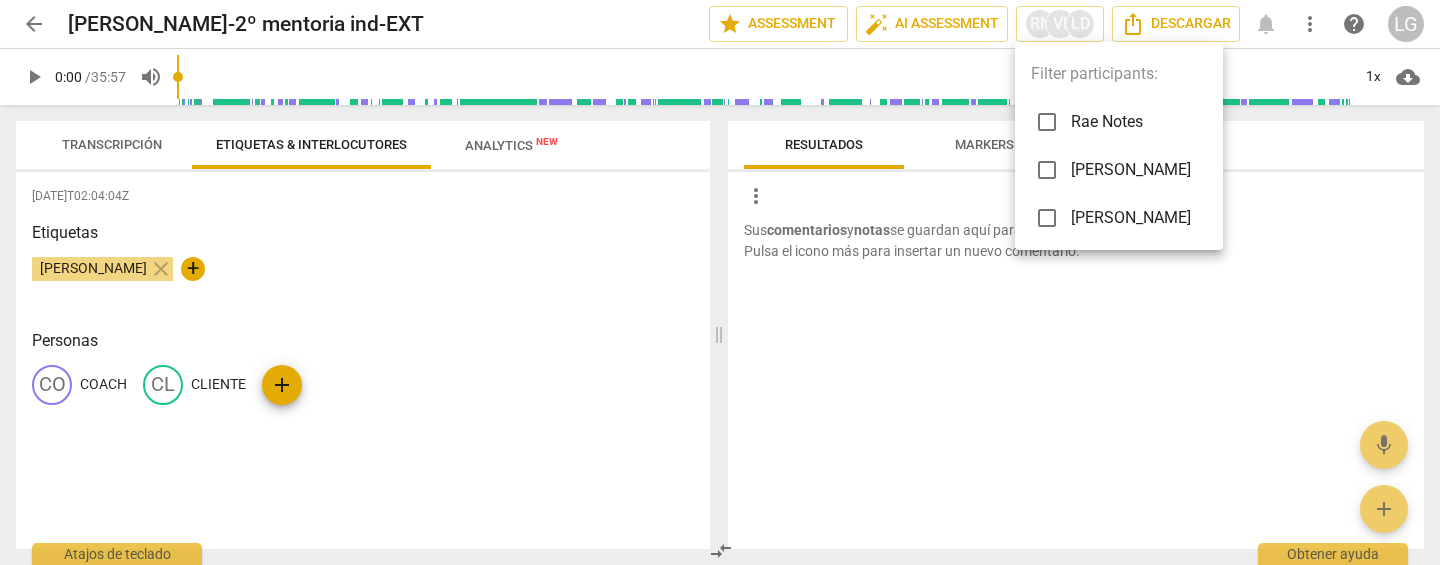 click at bounding box center (1047, 122) 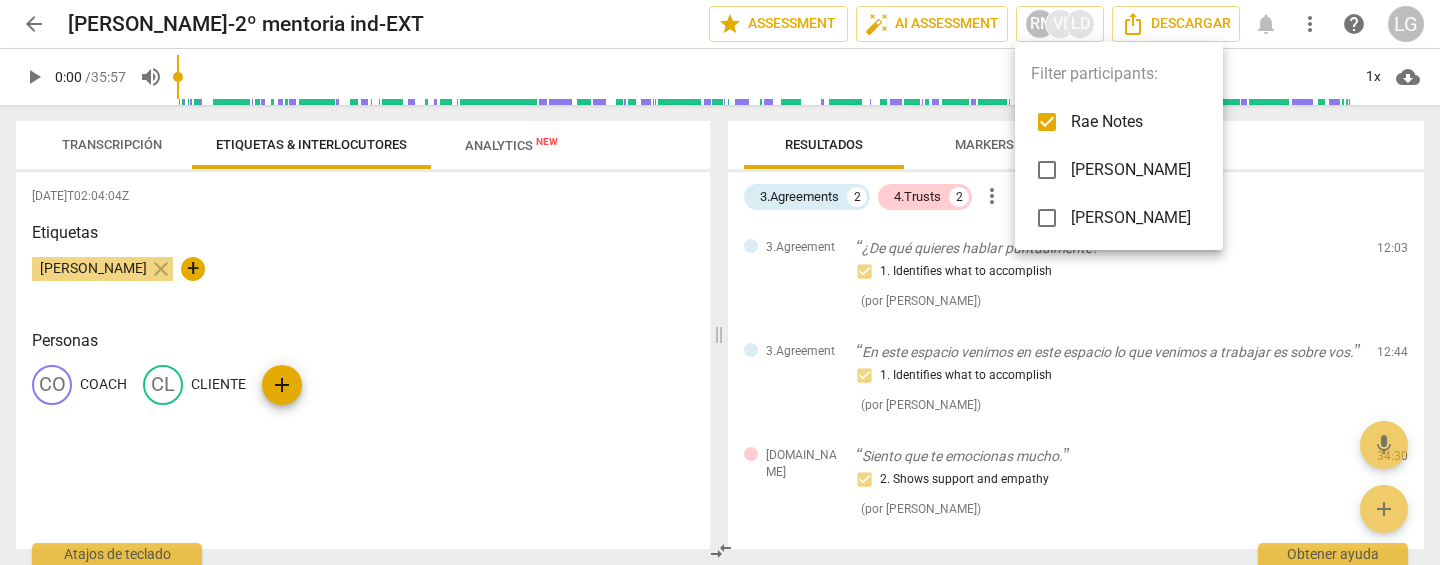 click at bounding box center (720, 282) 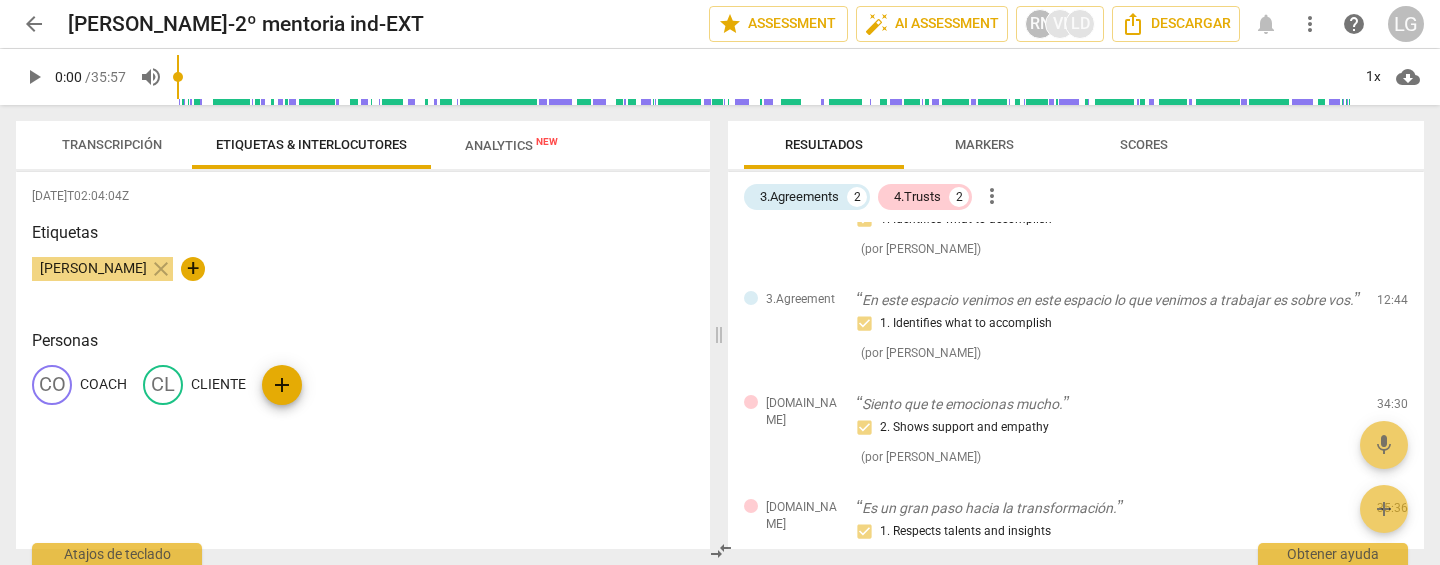 scroll, scrollTop: 0, scrollLeft: 0, axis: both 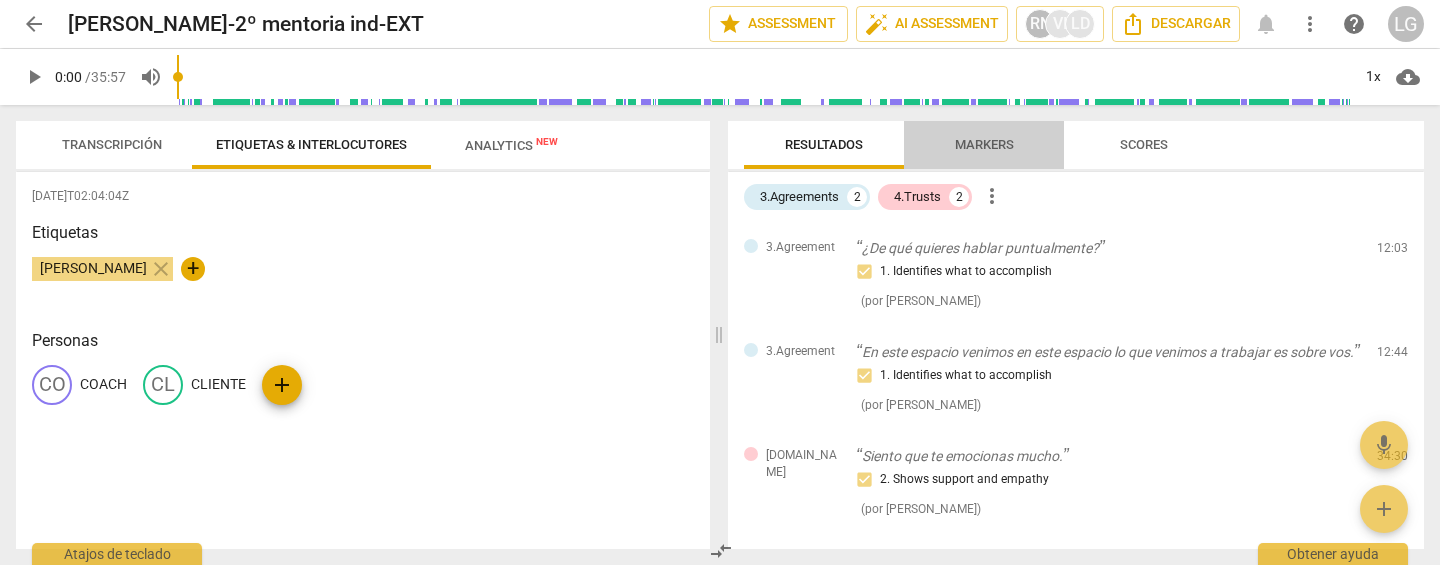 click on "Markers" at bounding box center (984, 144) 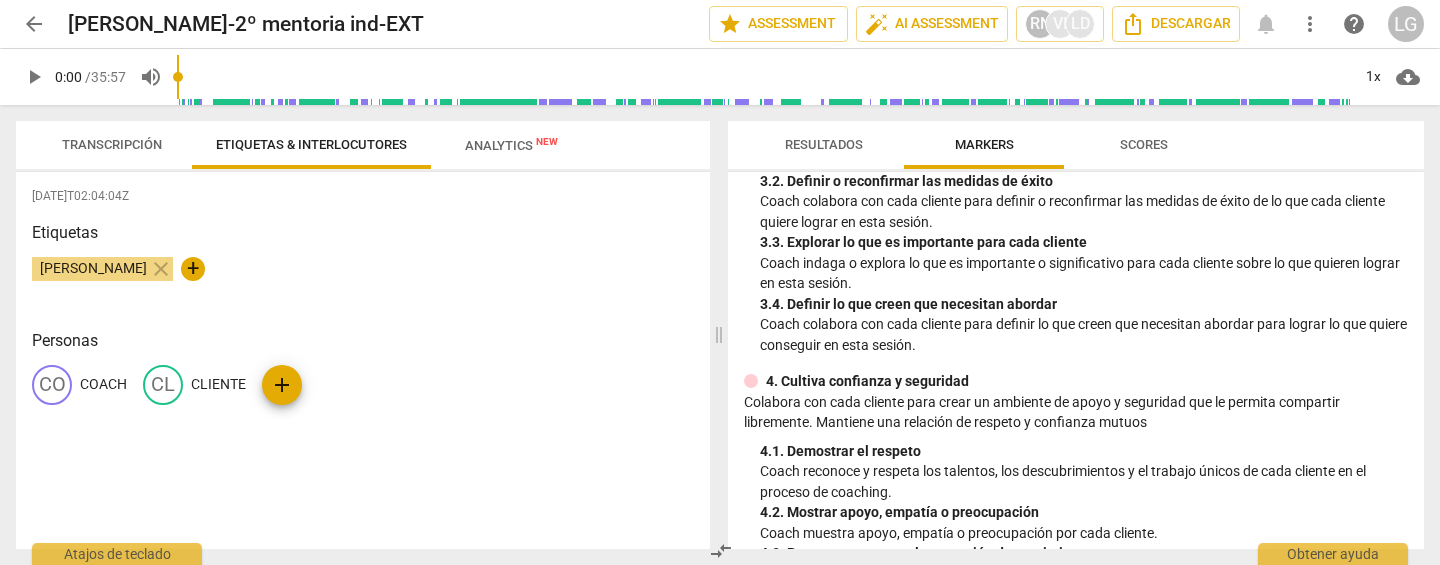 scroll, scrollTop: 0, scrollLeft: 0, axis: both 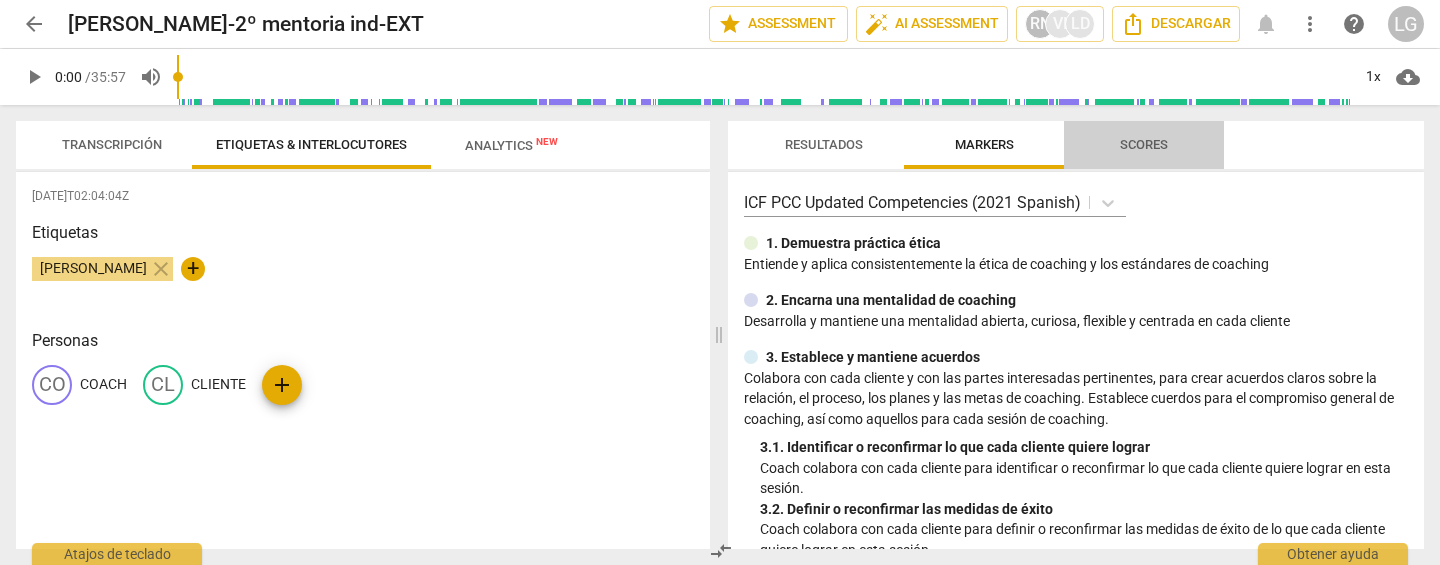 click on "Scores" at bounding box center (1144, 144) 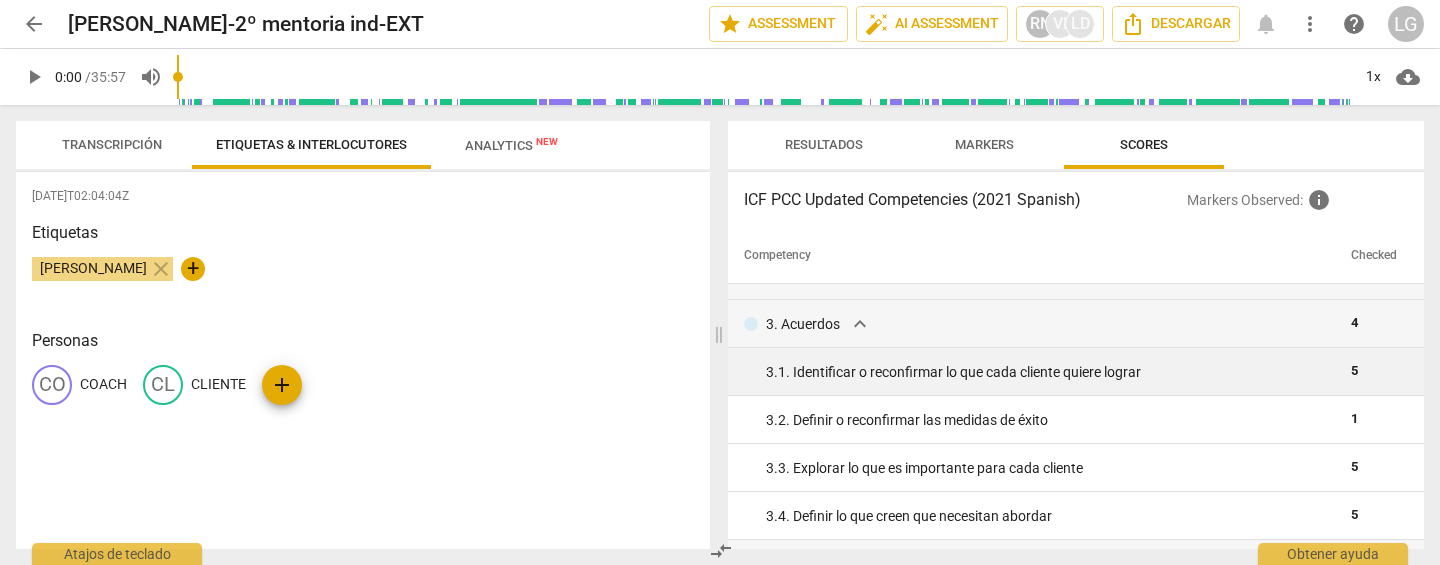 scroll, scrollTop: 0, scrollLeft: 0, axis: both 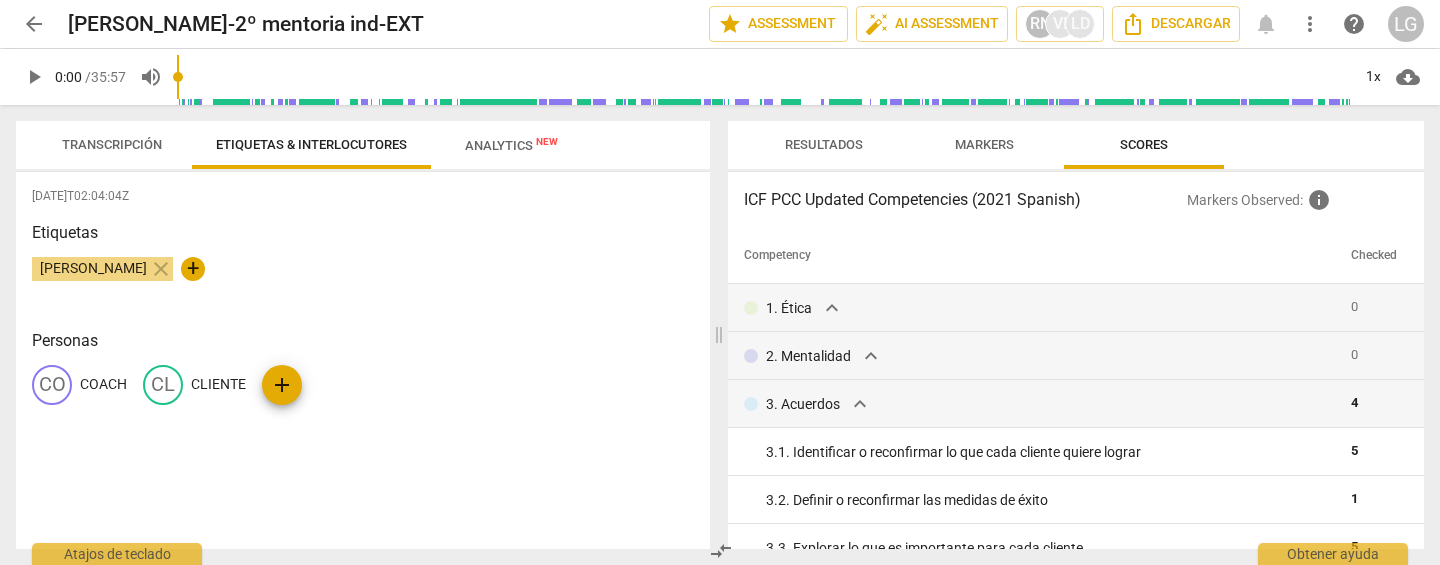 click on "Resultados" at bounding box center [824, 144] 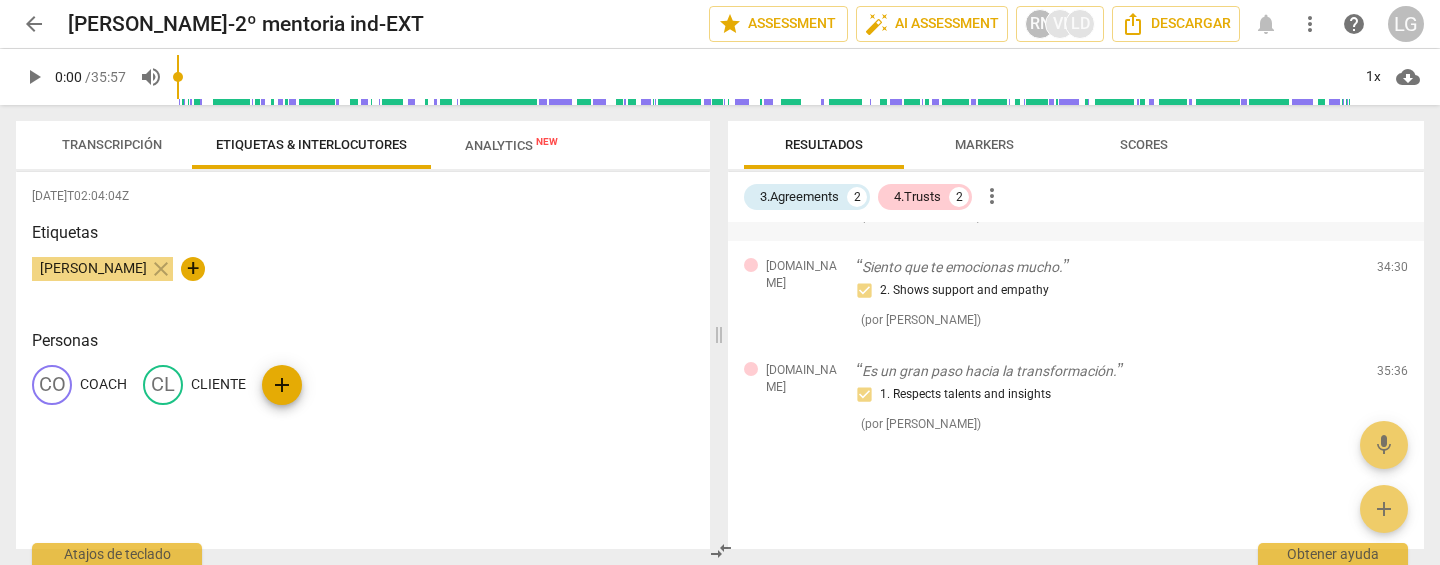 scroll, scrollTop: 193, scrollLeft: 0, axis: vertical 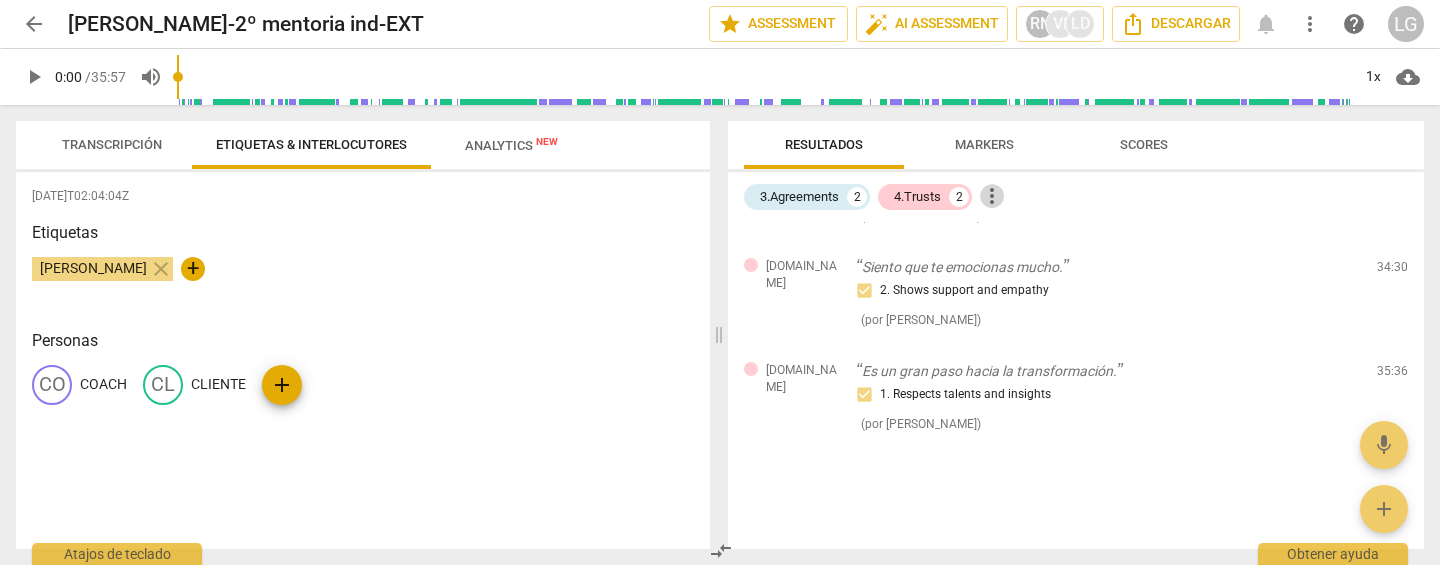 click on "more_vert" at bounding box center [992, 196] 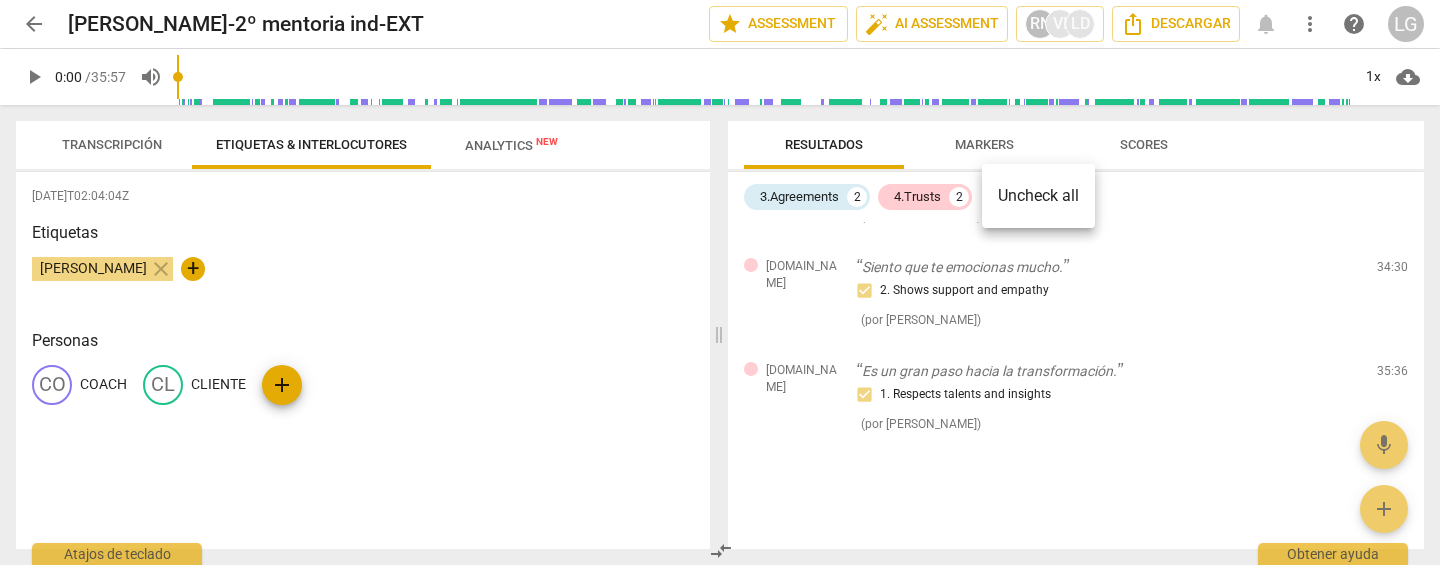 click at bounding box center (720, 282) 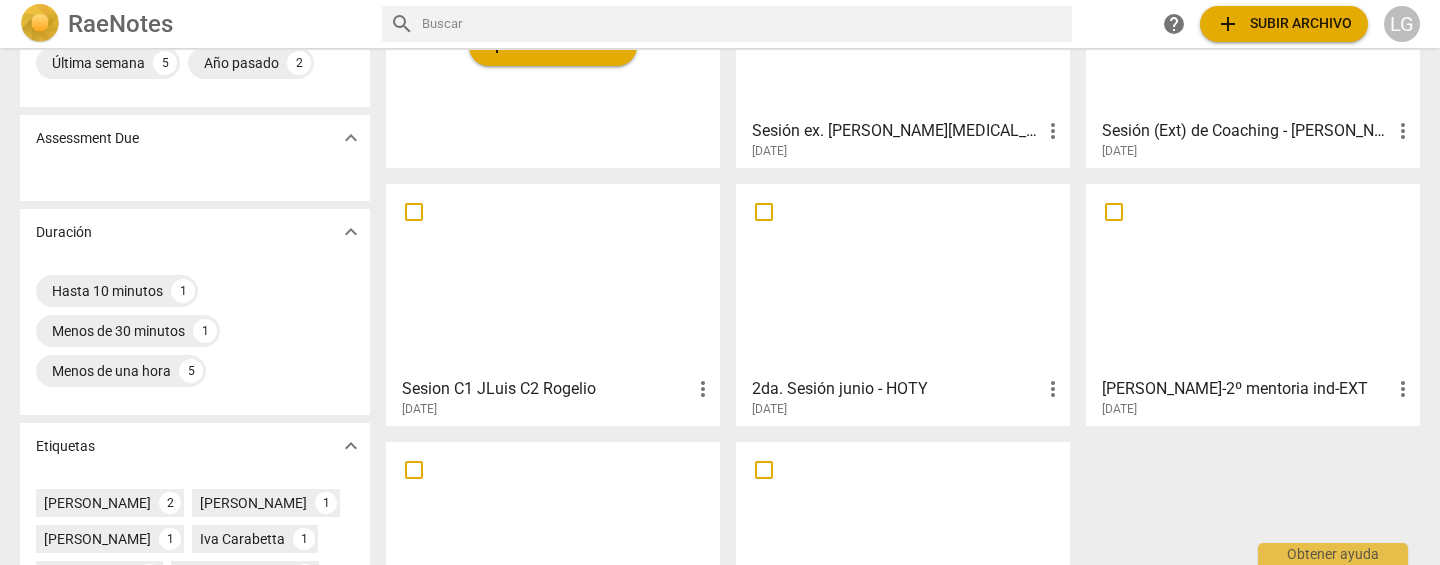 scroll, scrollTop: 237, scrollLeft: 0, axis: vertical 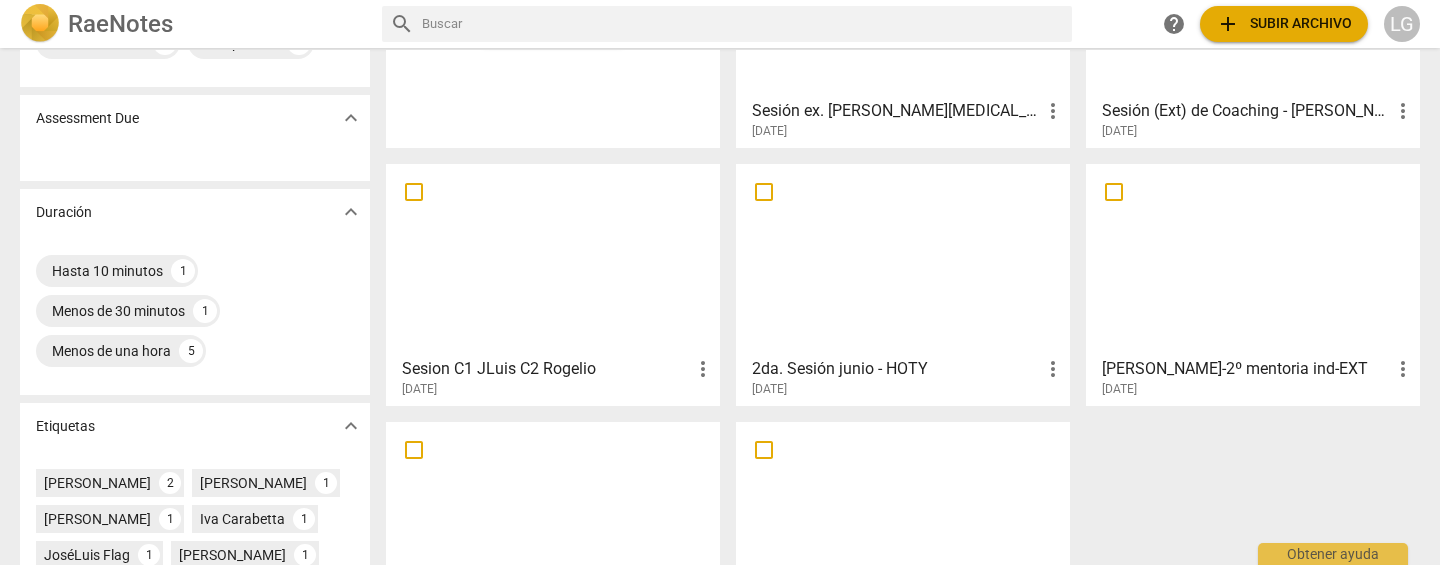 click at bounding box center [1253, 259] 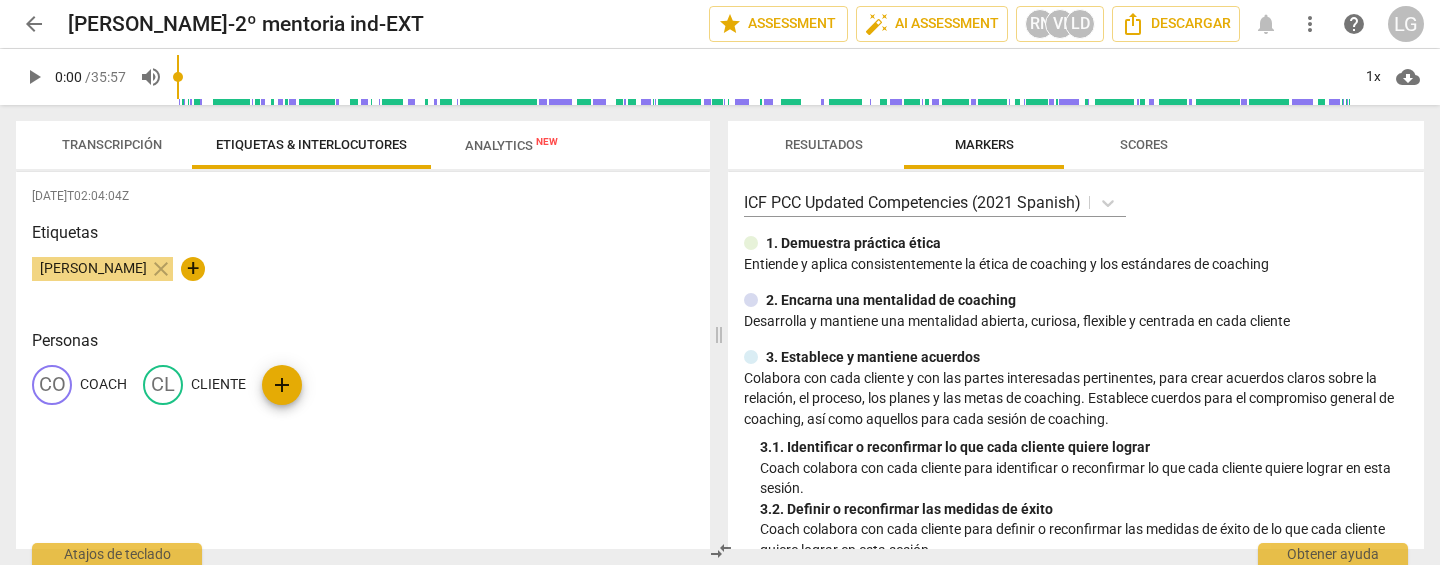 click on "Transcripción" at bounding box center [112, 144] 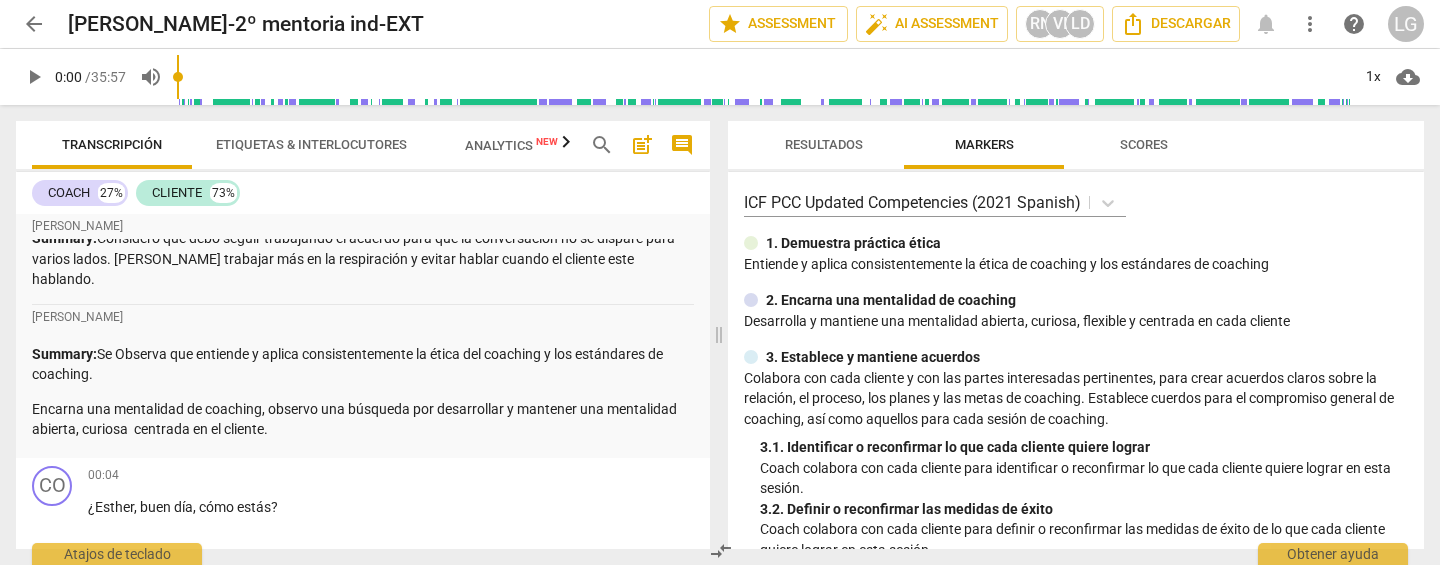 scroll, scrollTop: 0, scrollLeft: 0, axis: both 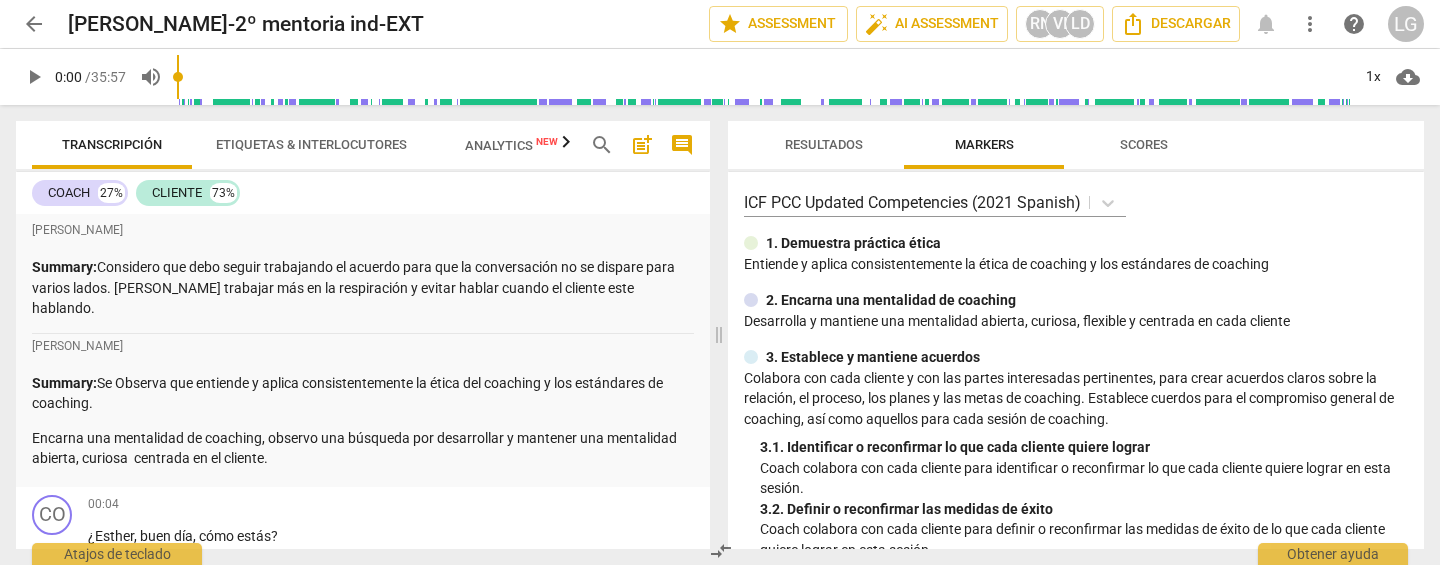 click on "play_arrow" at bounding box center (34, 77) 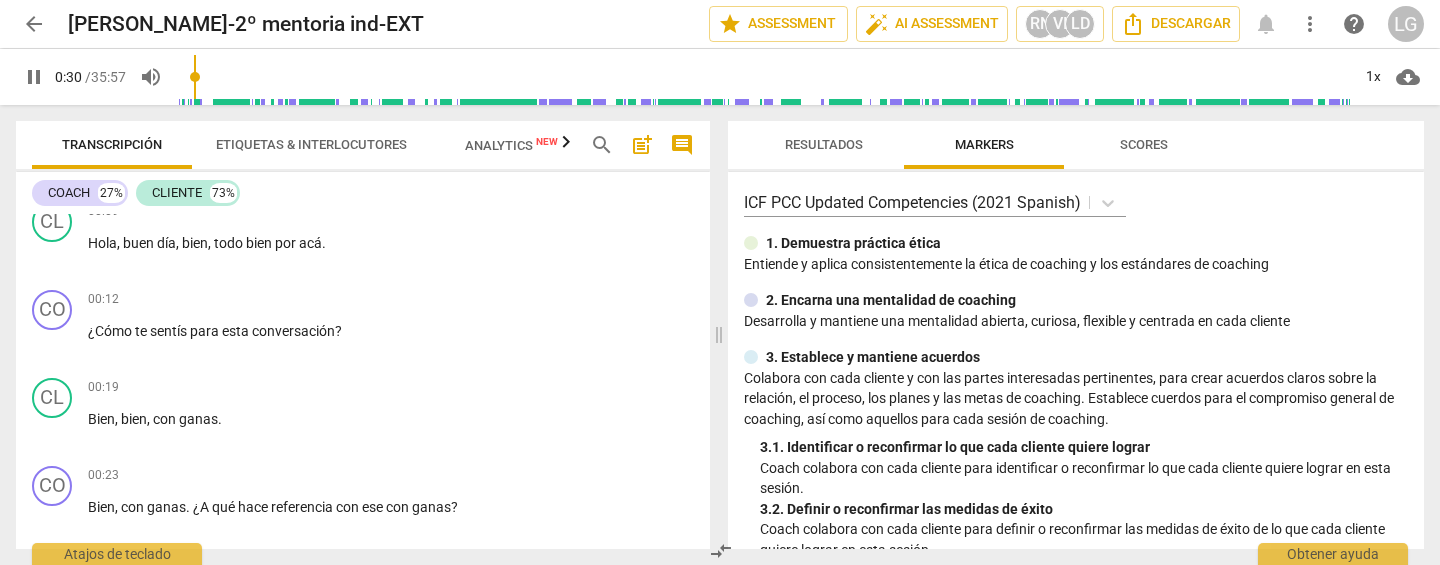 scroll, scrollTop: 733, scrollLeft: 0, axis: vertical 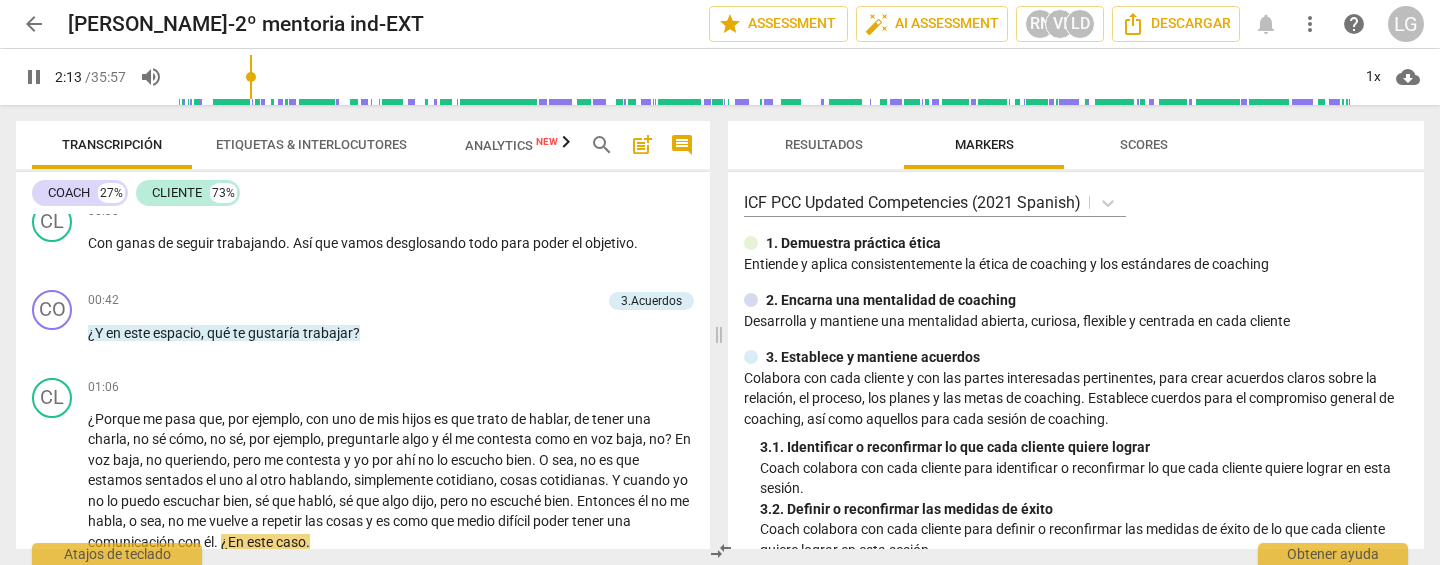 click on "ganas" at bounding box center (137, 243) 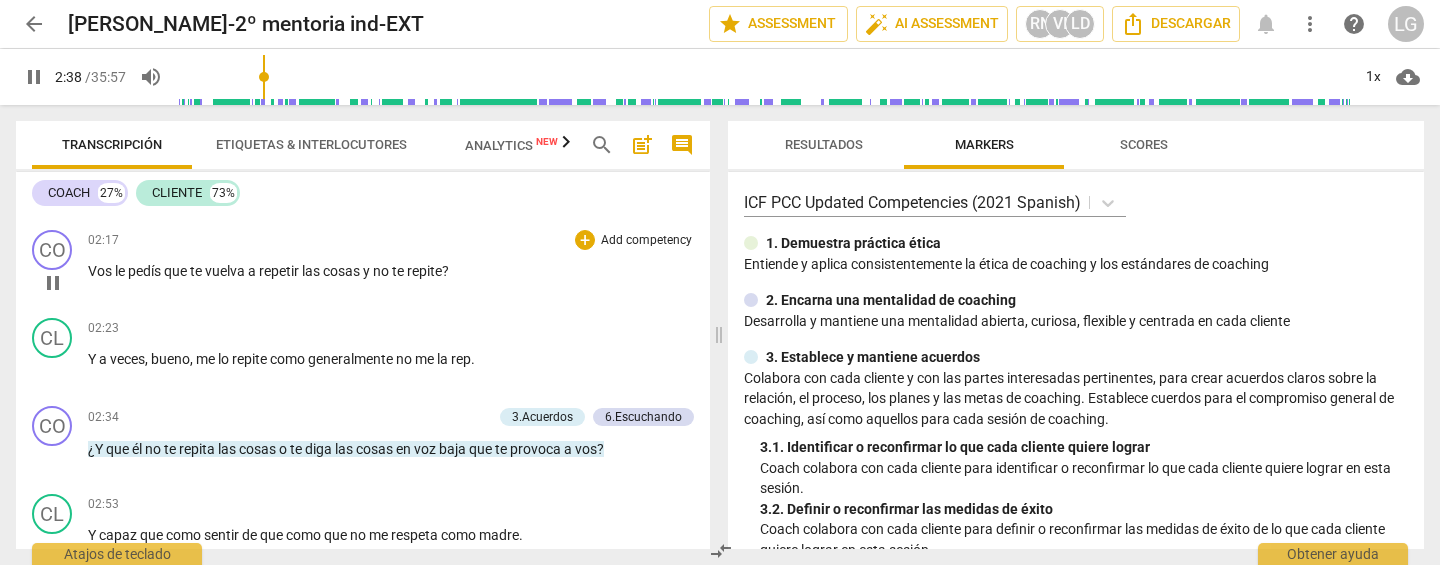 scroll, scrollTop: 1054, scrollLeft: 0, axis: vertical 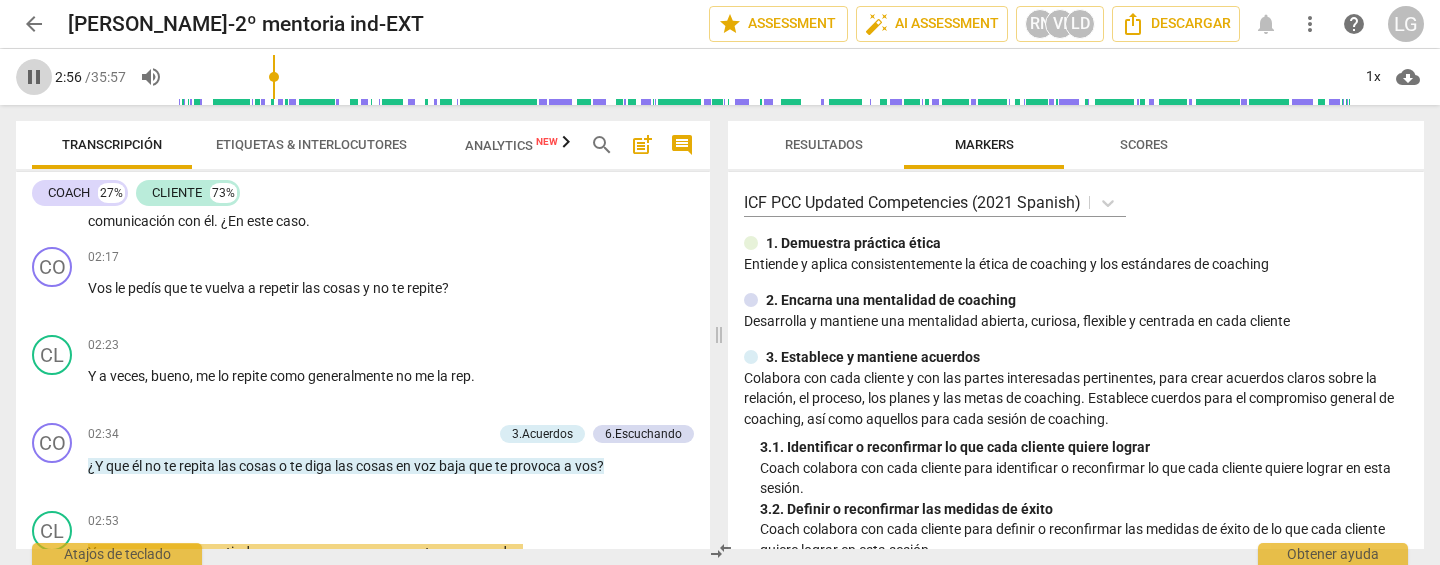click on "pause" at bounding box center (34, 77) 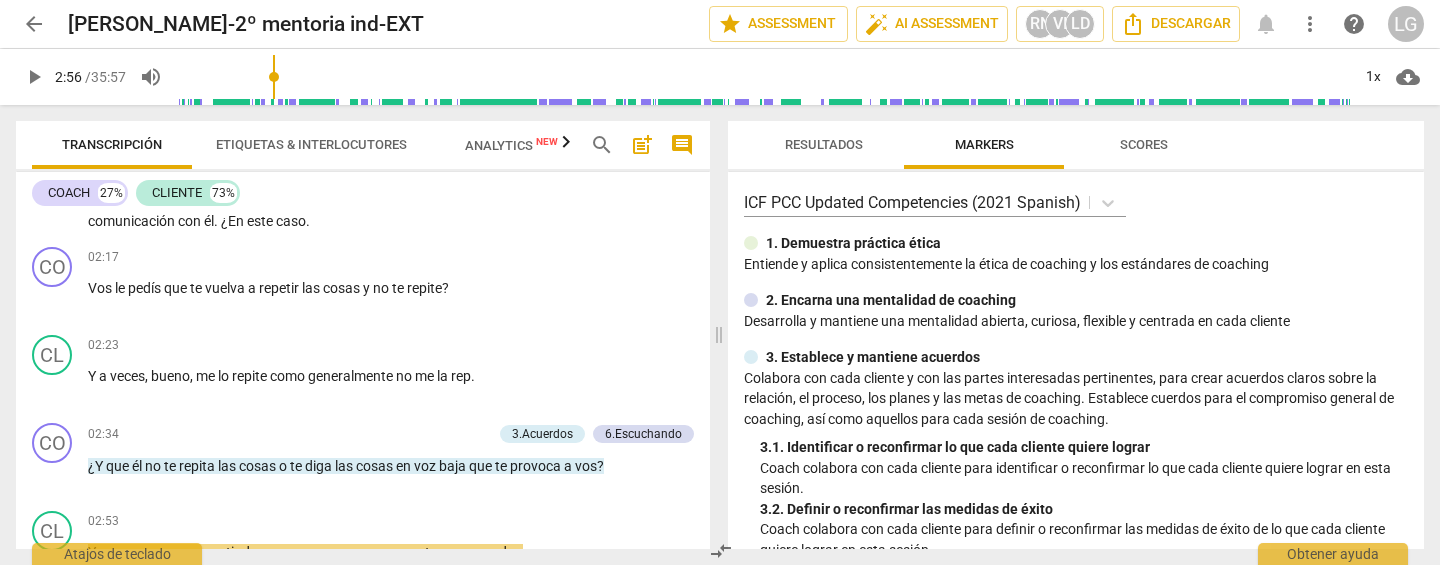type on "177" 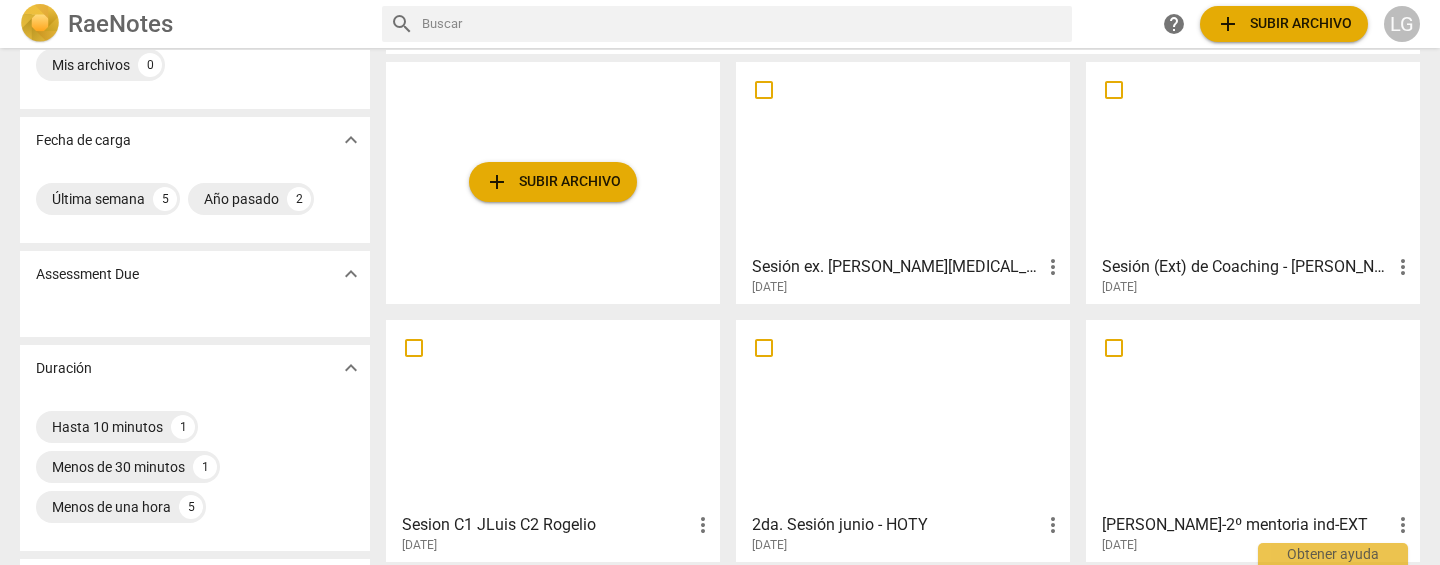 scroll, scrollTop: 0, scrollLeft: 0, axis: both 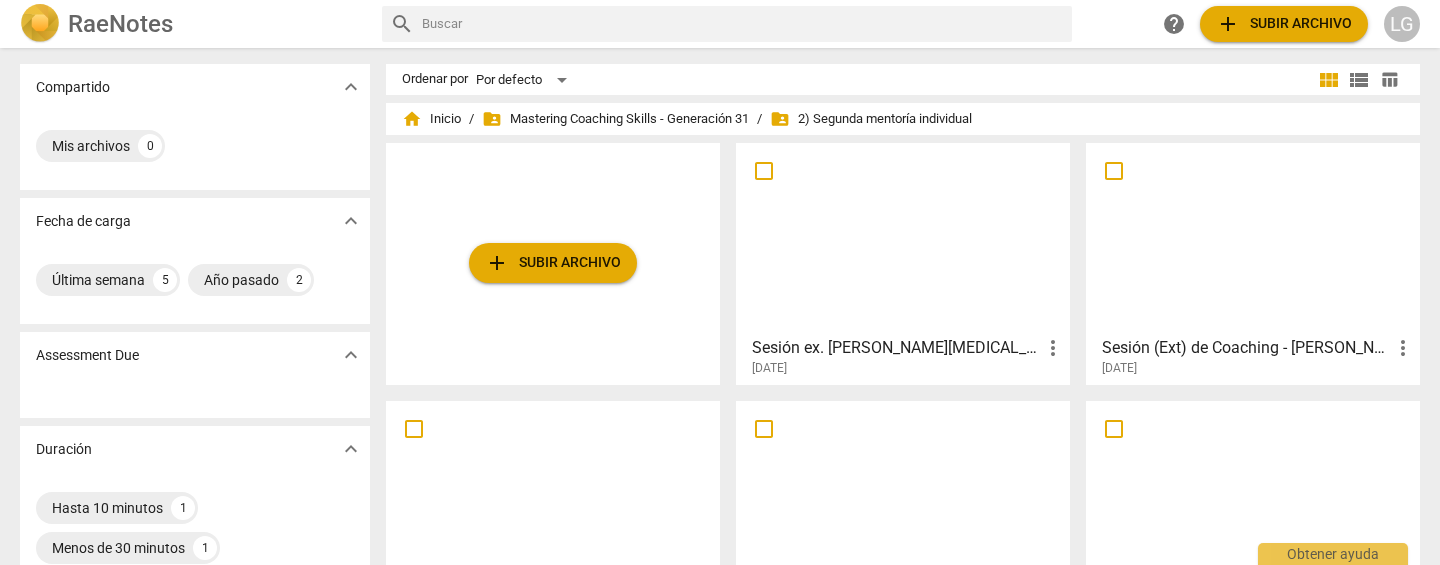 click on "folder_shared 2) Segunda mentoría individual" at bounding box center [871, 119] 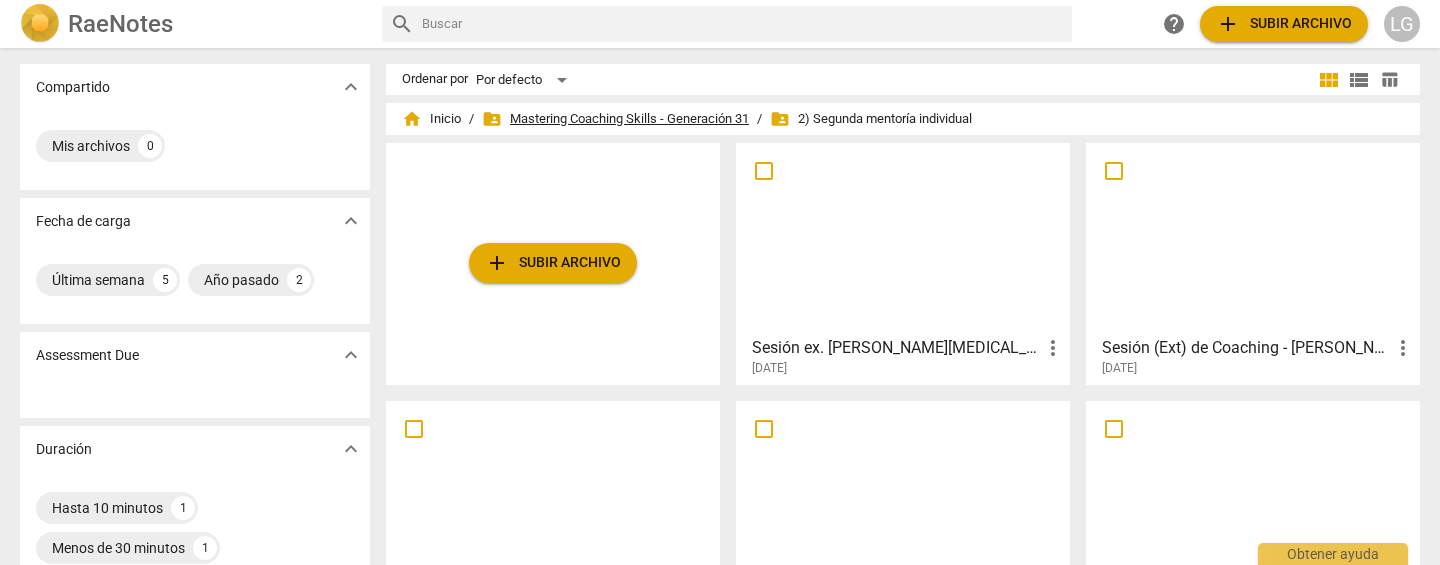 click on "folder_shared Mastering Coaching Skills - Generación 31" at bounding box center (615, 119) 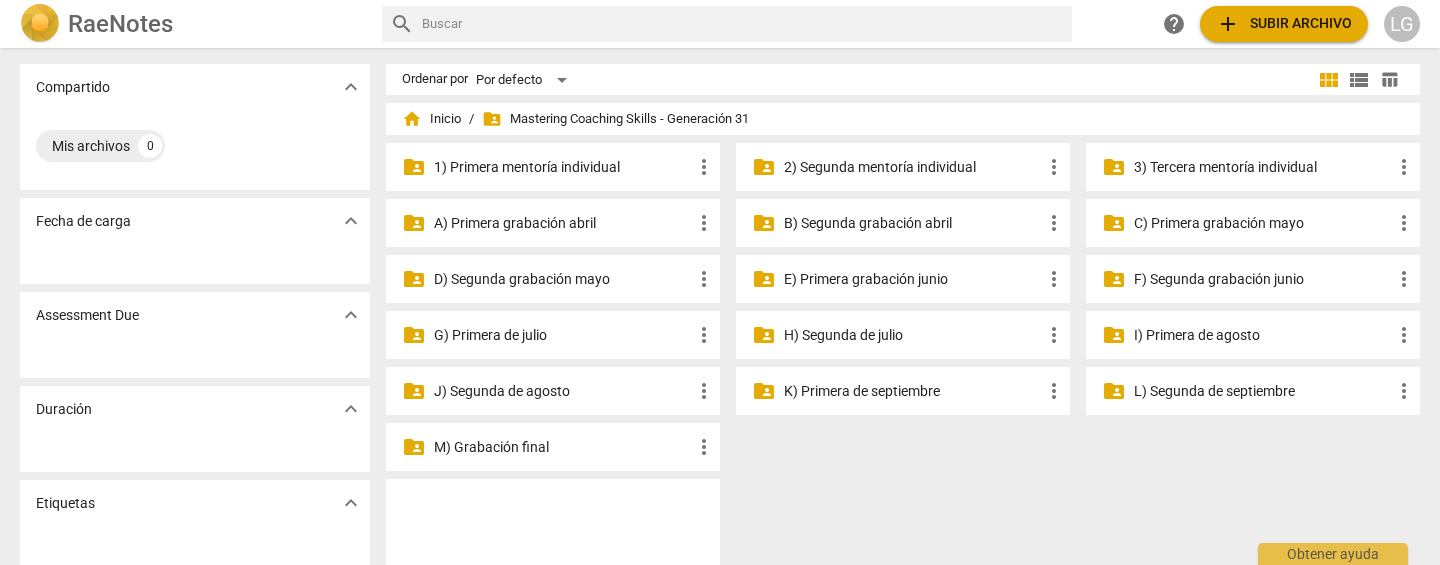 click on "2) Segunda mentoría individual" at bounding box center [913, 167] 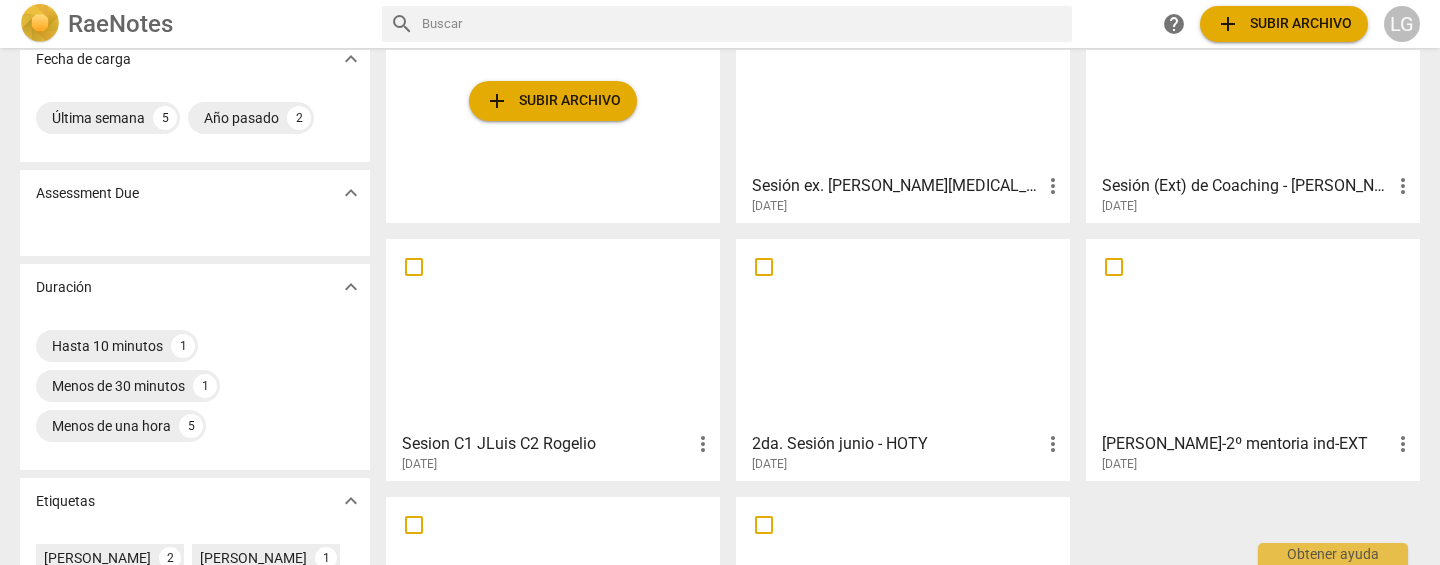 scroll, scrollTop: 164, scrollLeft: 0, axis: vertical 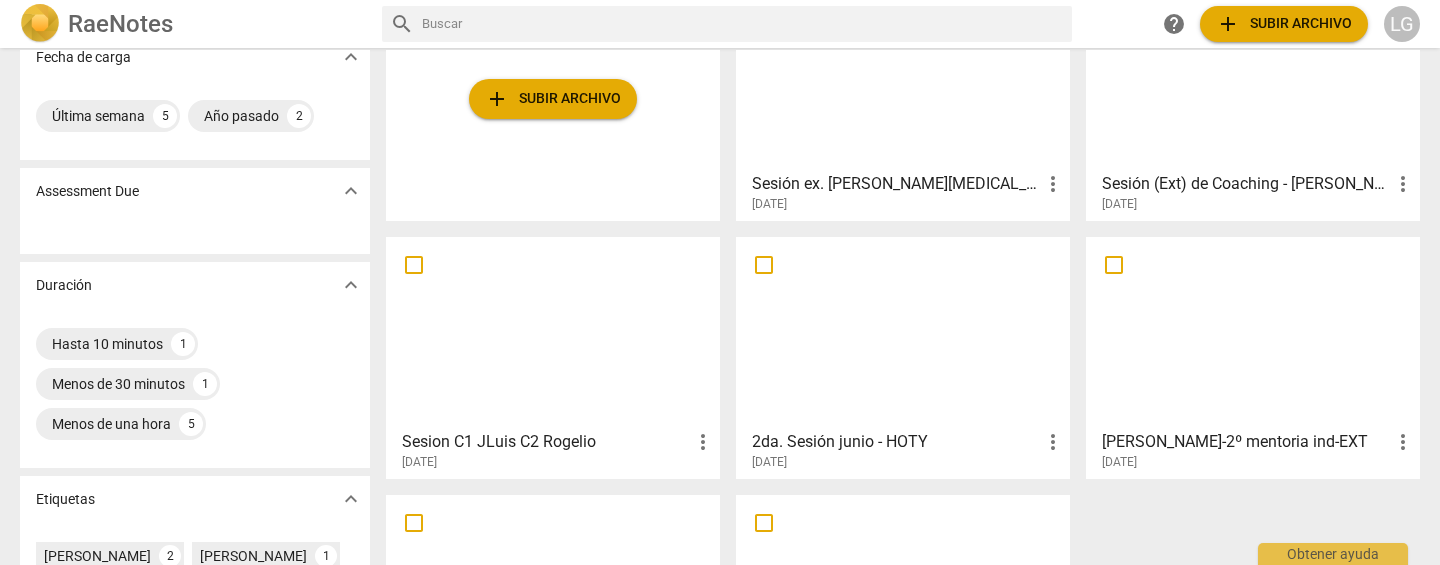 click at bounding box center [553, 332] 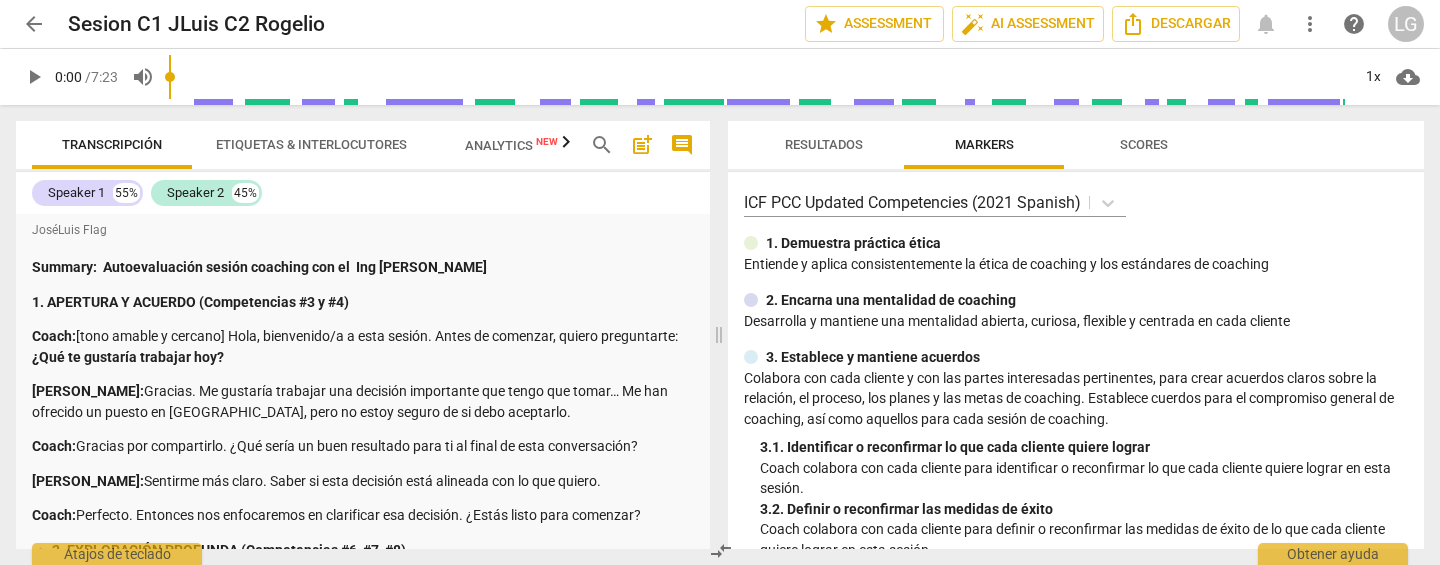 click on "play_arrow" at bounding box center [34, 77] 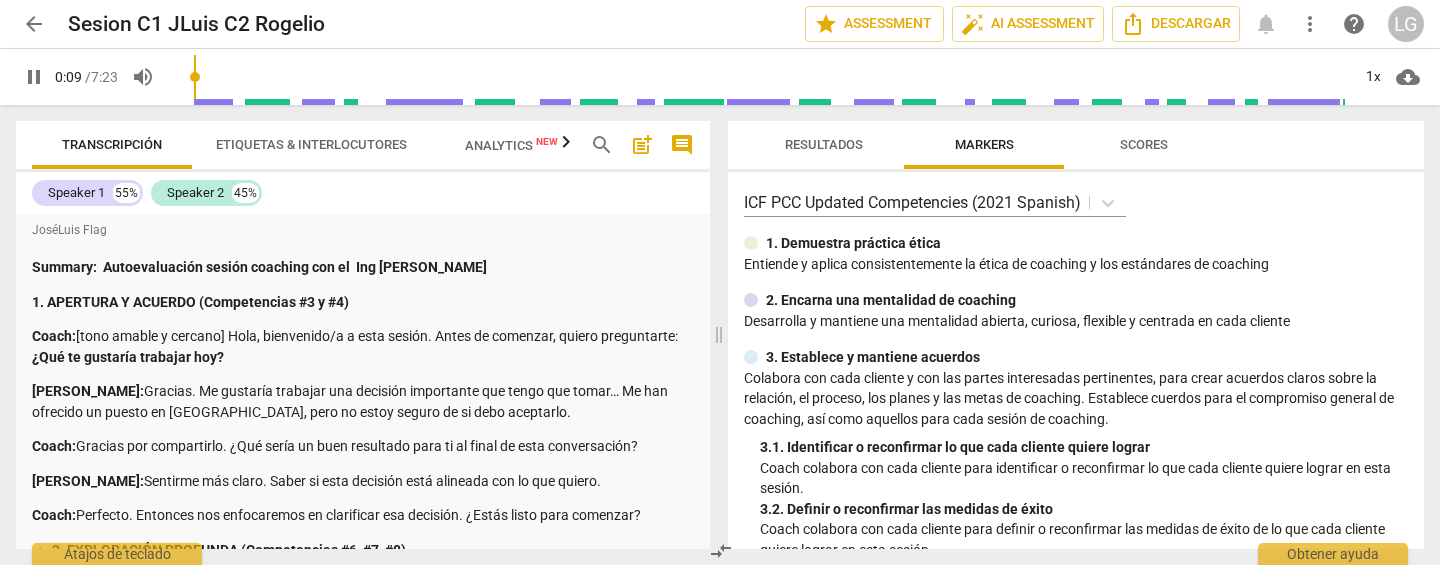 scroll, scrollTop: 1273, scrollLeft: 0, axis: vertical 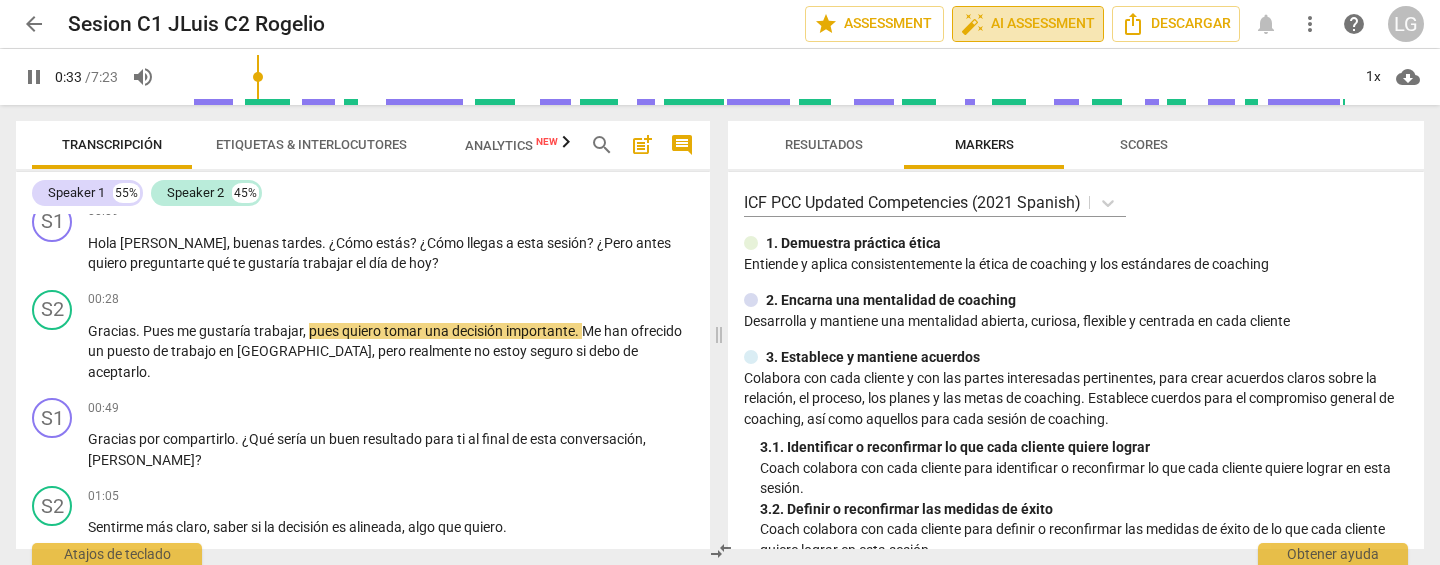 click on "auto_fix_high    AI Assessment" at bounding box center [1028, 24] 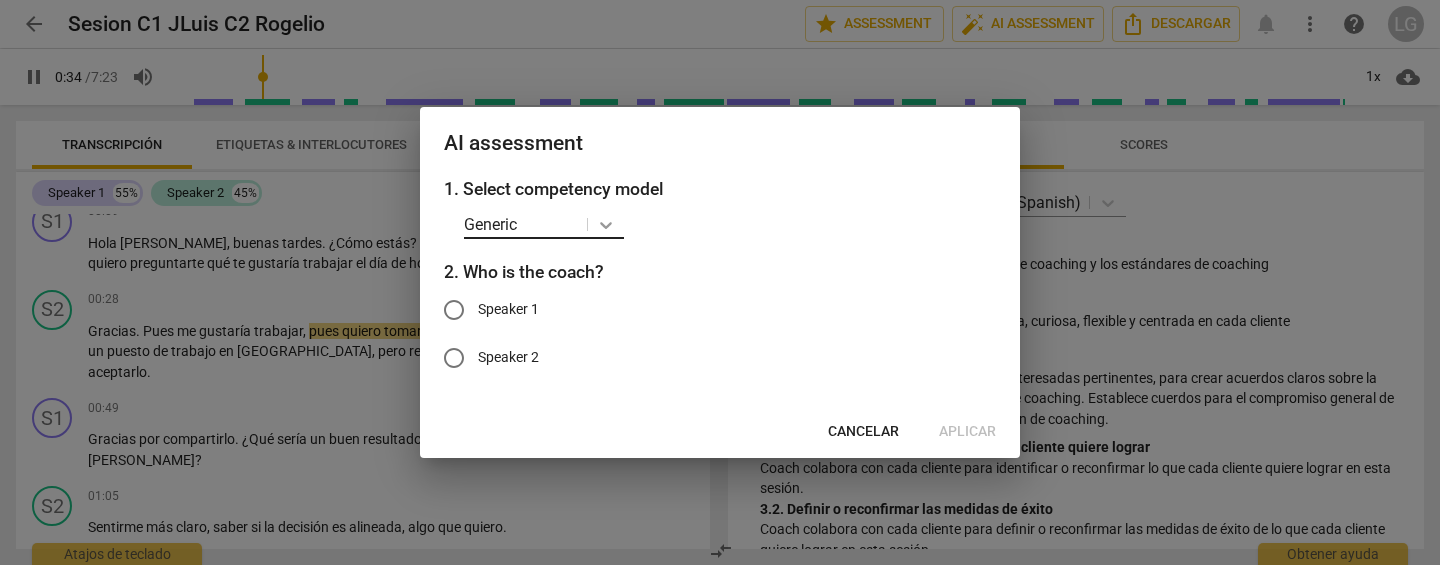 click 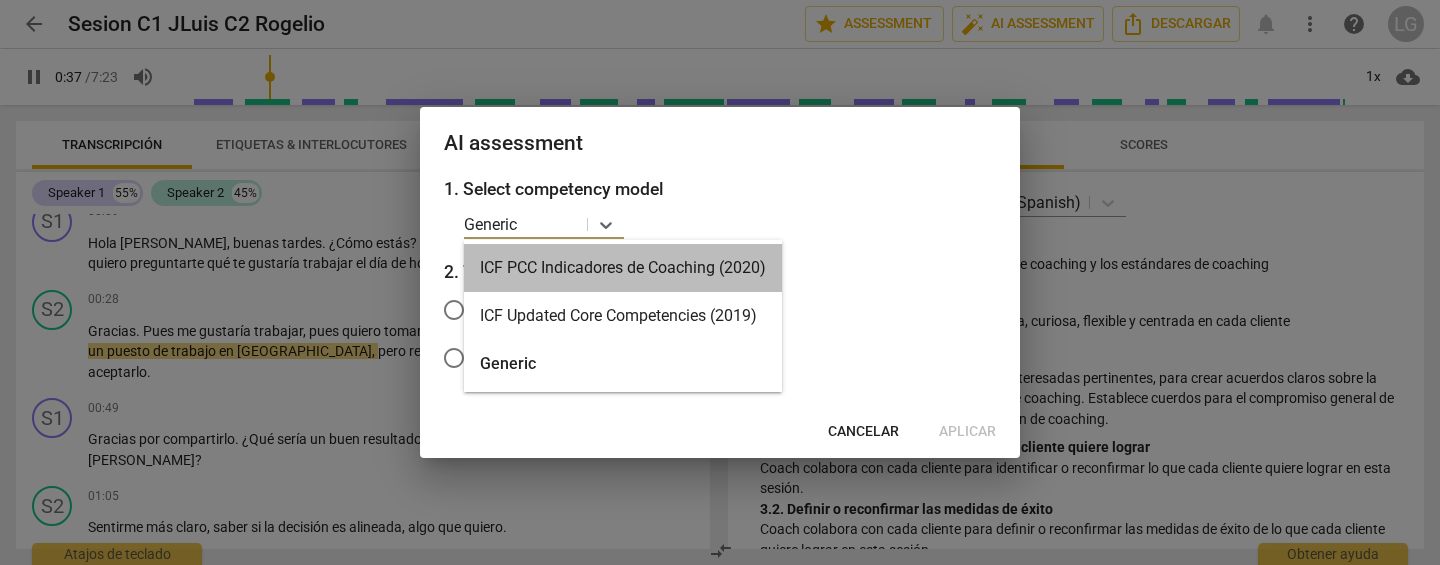 click on "ICF PCC Indicadores de Coaching (2020)" at bounding box center [623, 268] 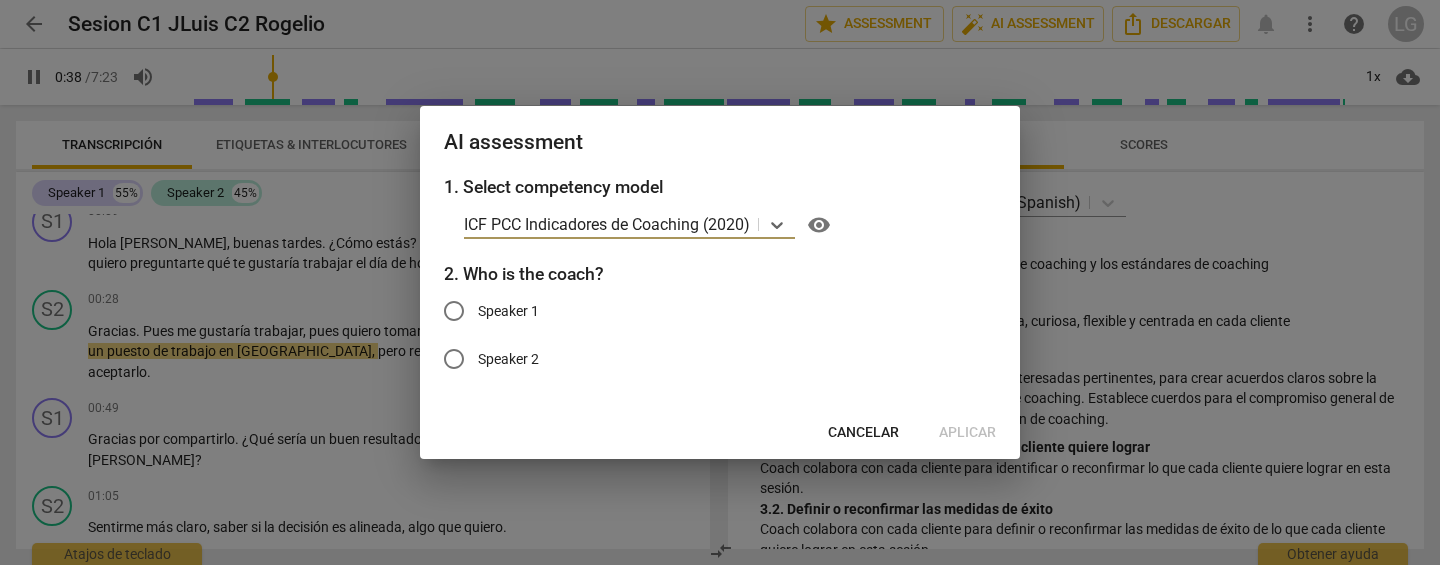 type on "39" 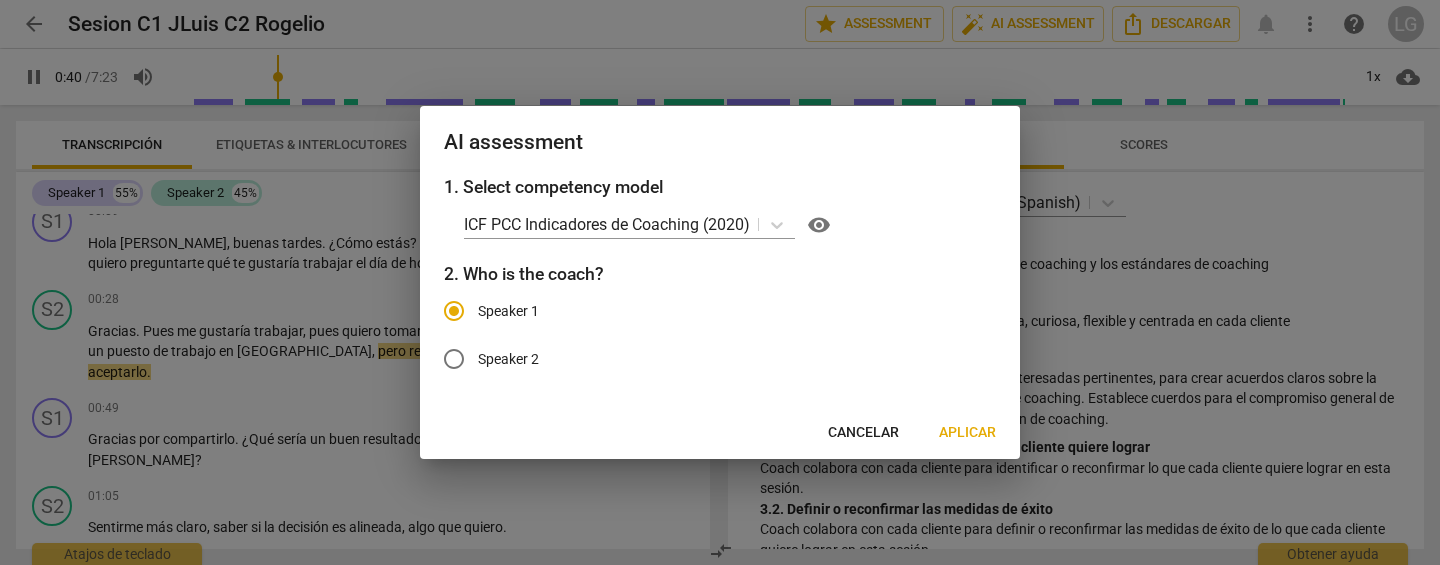 click on "Aplicar" at bounding box center [967, 433] 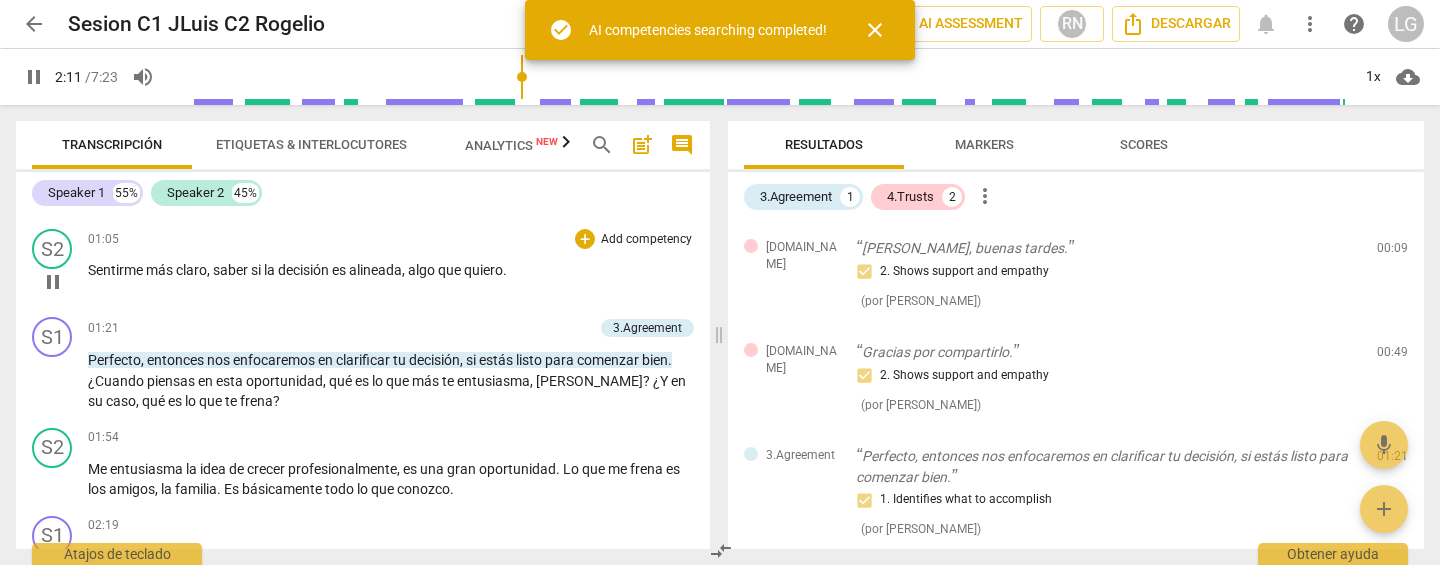 scroll, scrollTop: 1538, scrollLeft: 0, axis: vertical 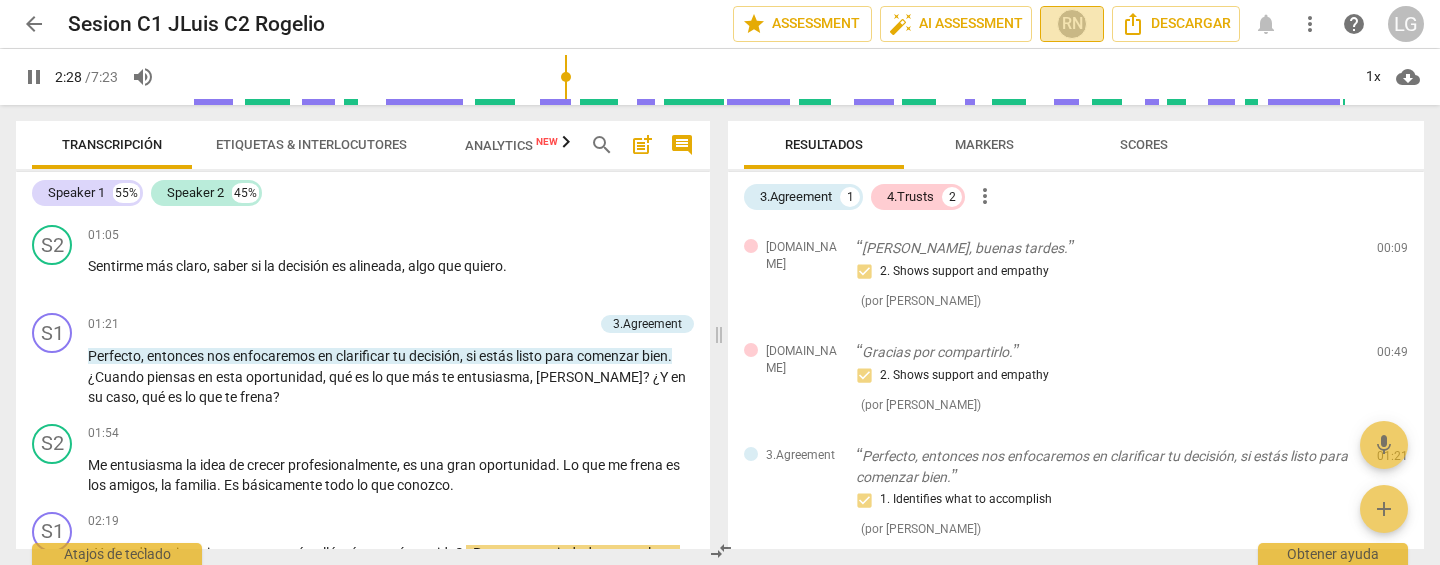 click on "RN" at bounding box center (1072, 24) 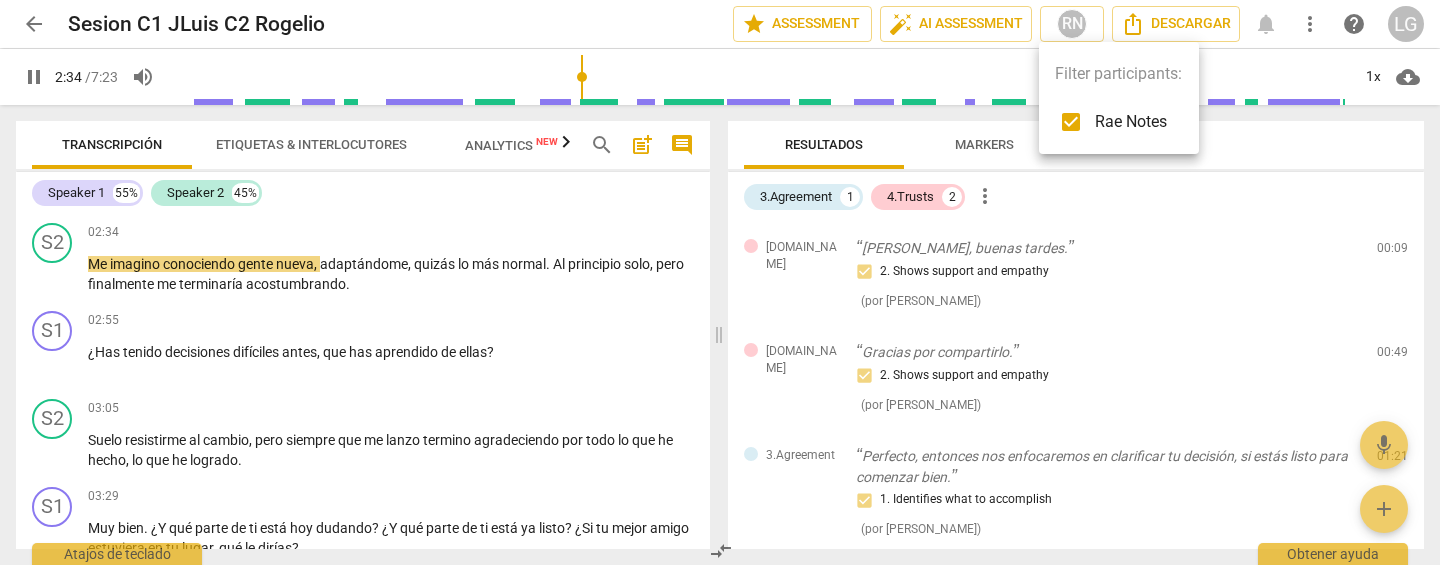 type on "155" 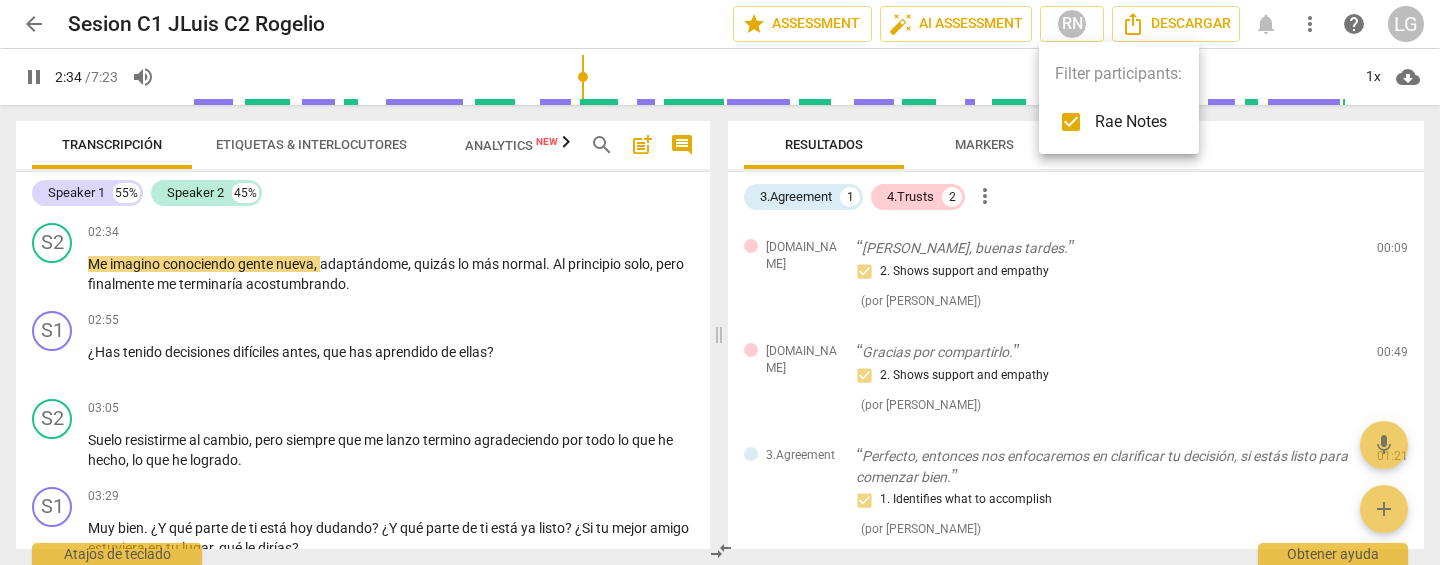 click on "Rae Notes" at bounding box center (1131, 122) 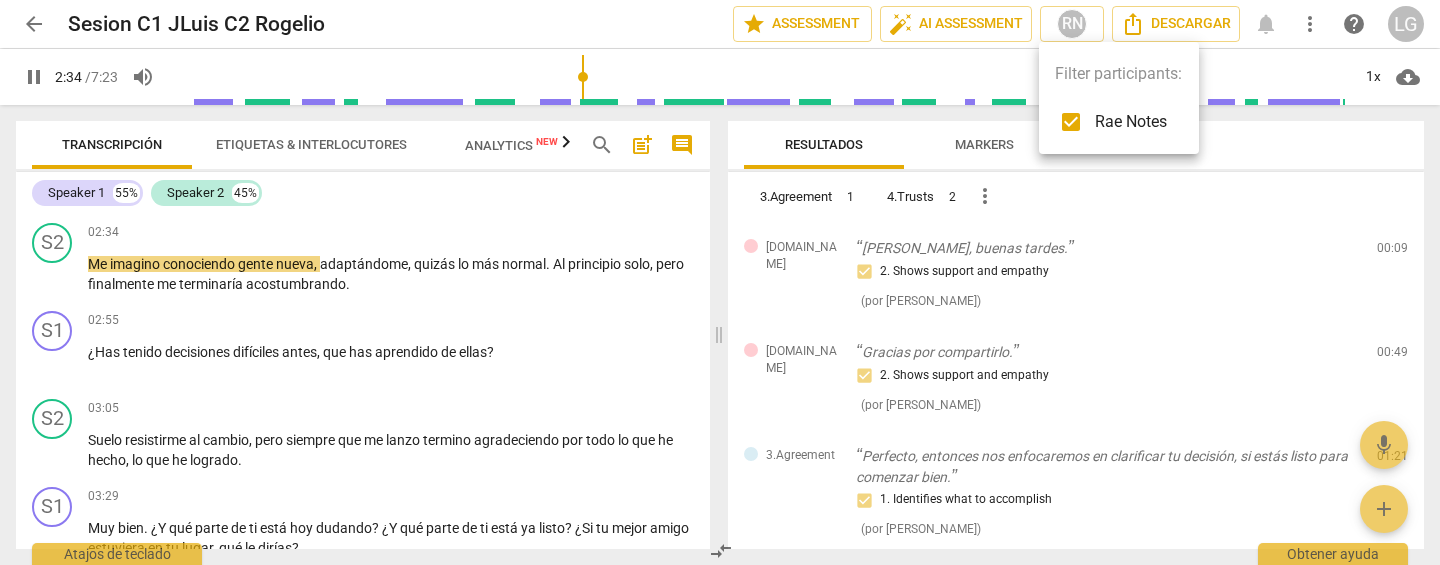 checkbox on "false" 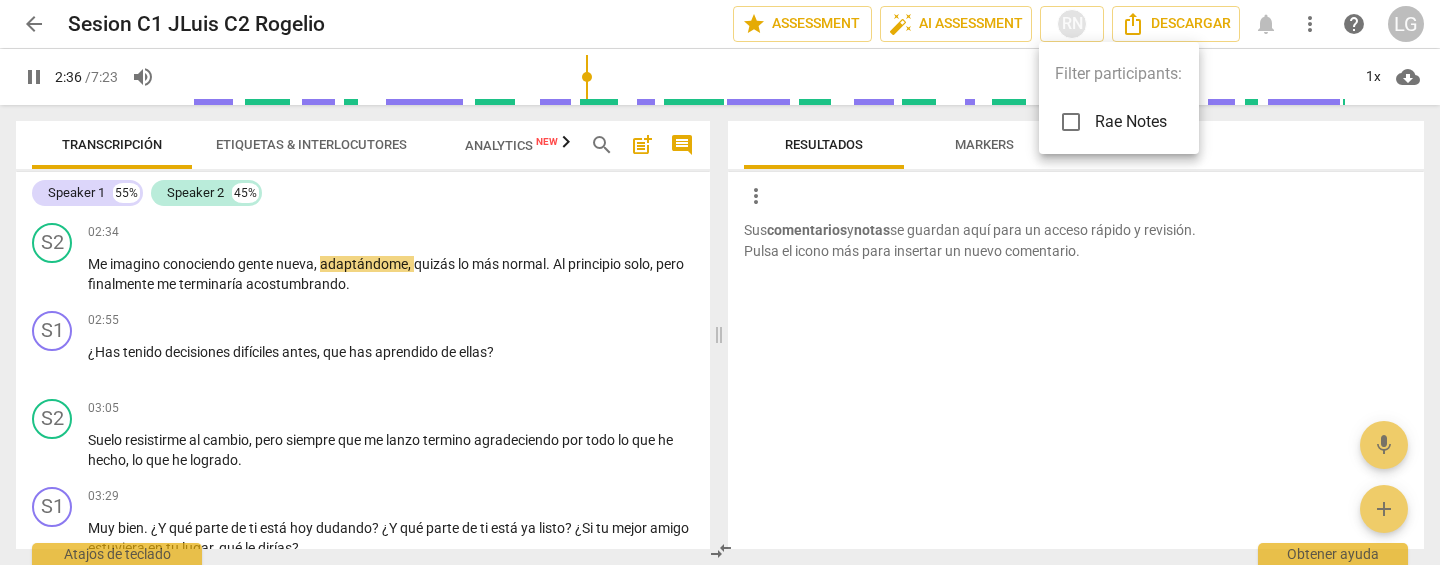 type on "157" 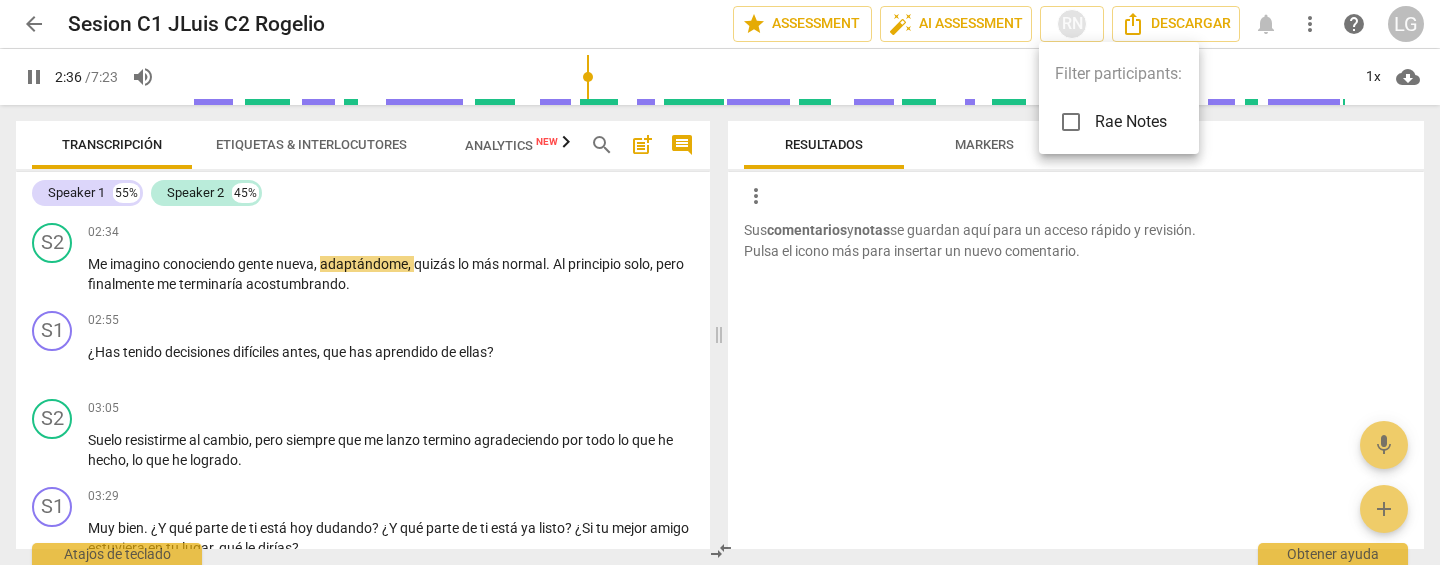 click on "Rae Notes" at bounding box center (1131, 122) 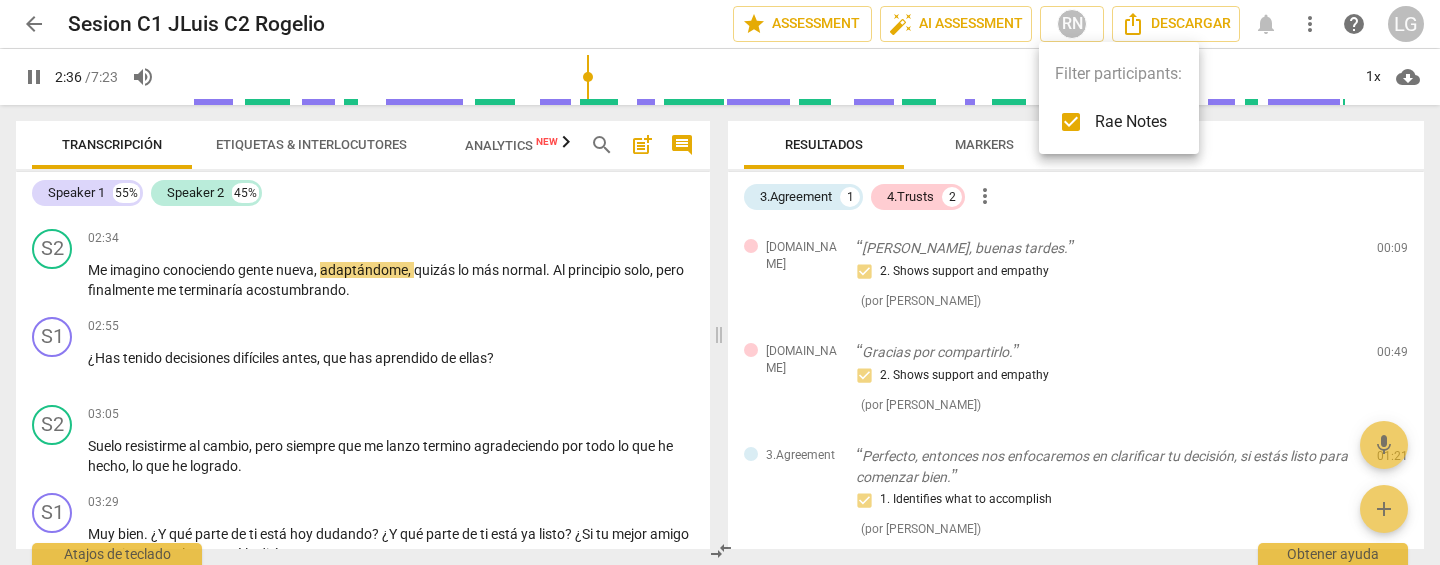 scroll, scrollTop: 1915, scrollLeft: 0, axis: vertical 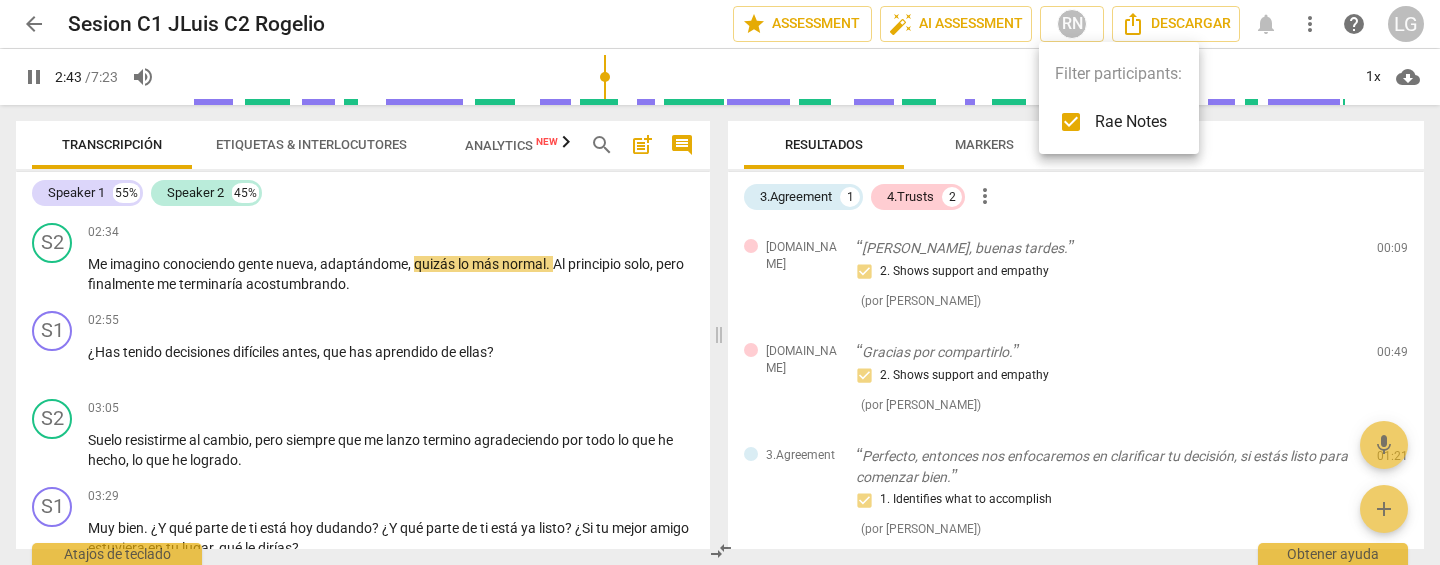 drag, startPoint x: 1422, startPoint y: 335, endPoint x: 1418, endPoint y: 424, distance: 89.08984 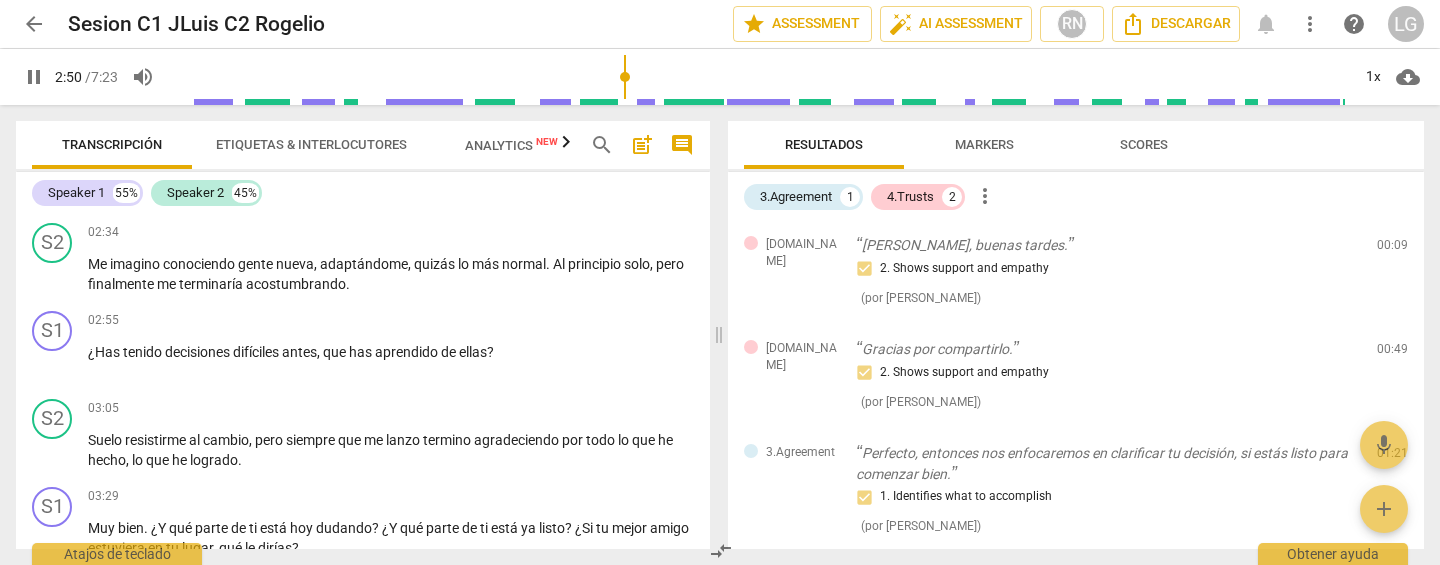 scroll, scrollTop: 0, scrollLeft: 0, axis: both 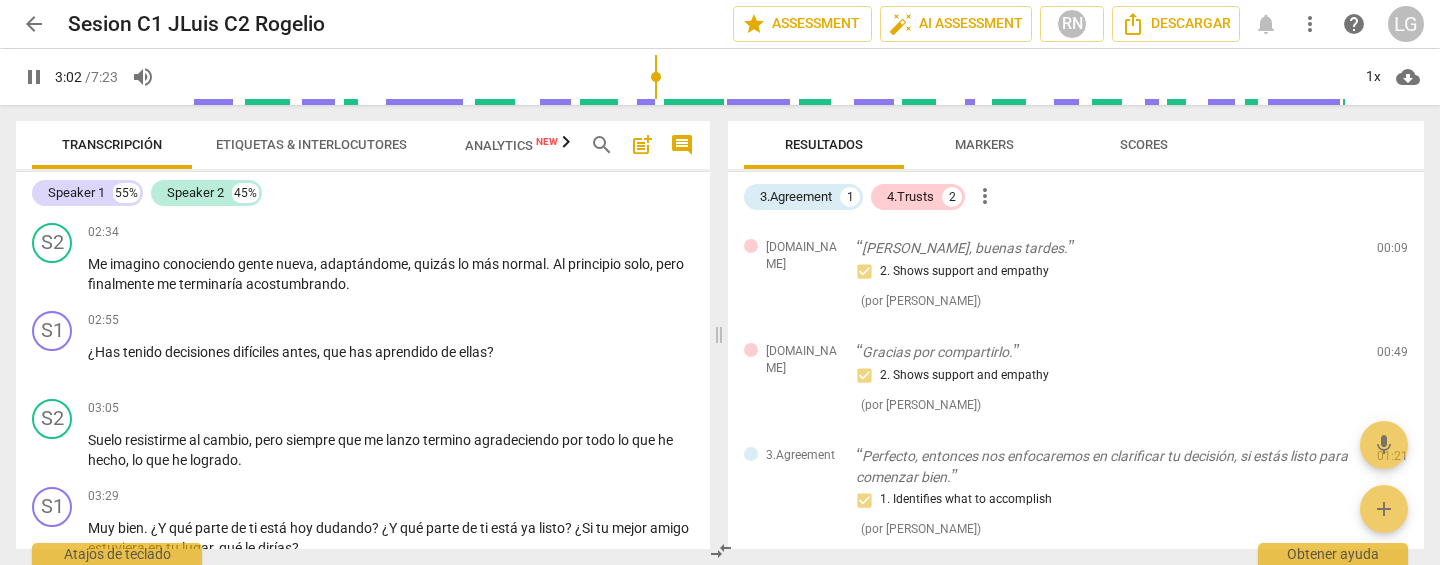 click on "pause" at bounding box center (34, 77) 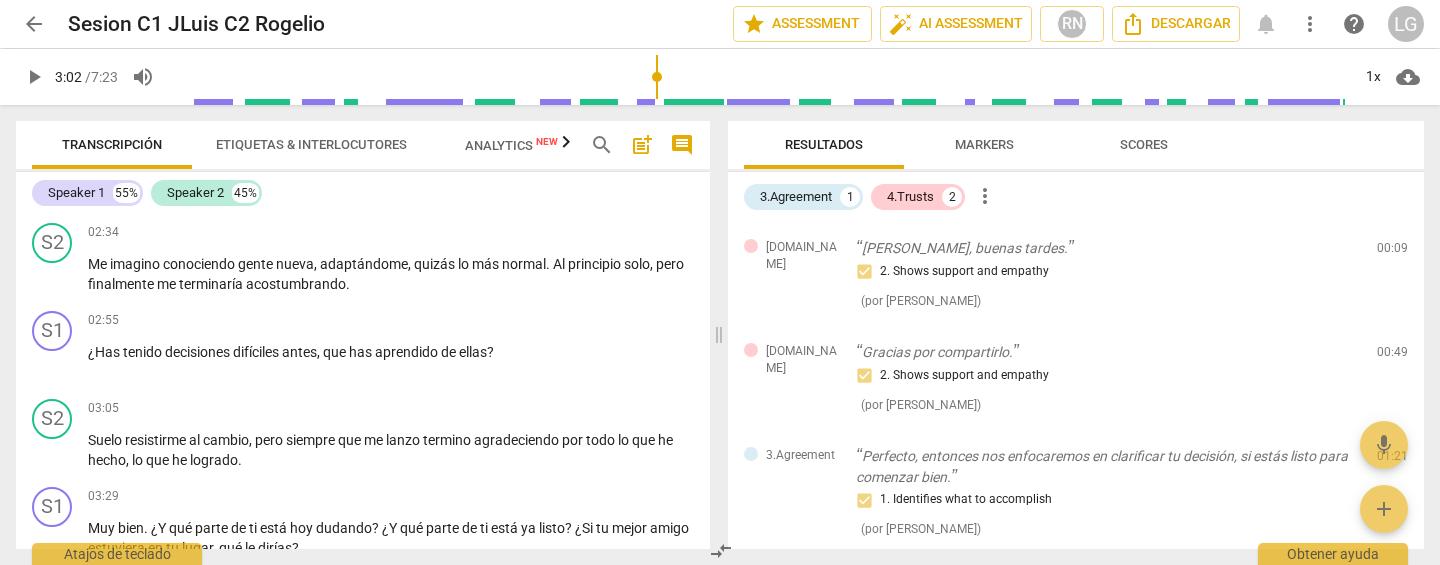 type on "183" 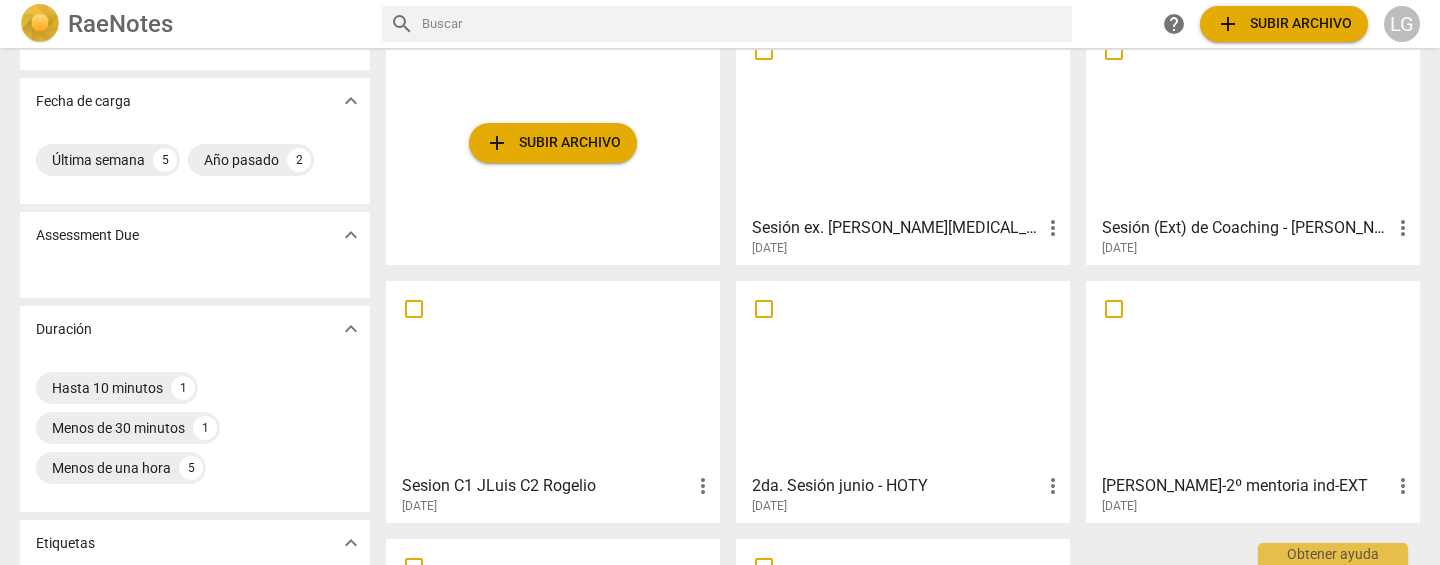scroll, scrollTop: 128, scrollLeft: 0, axis: vertical 